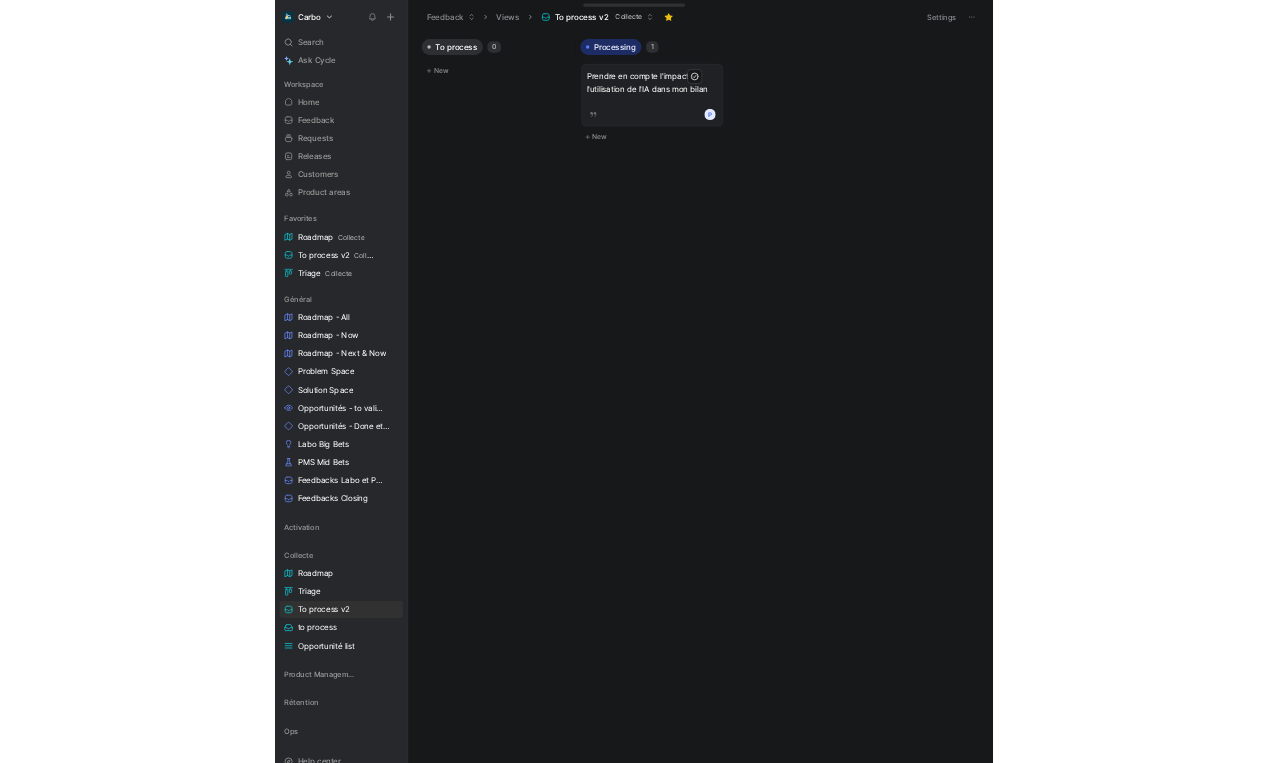 scroll, scrollTop: 0, scrollLeft: 0, axis: both 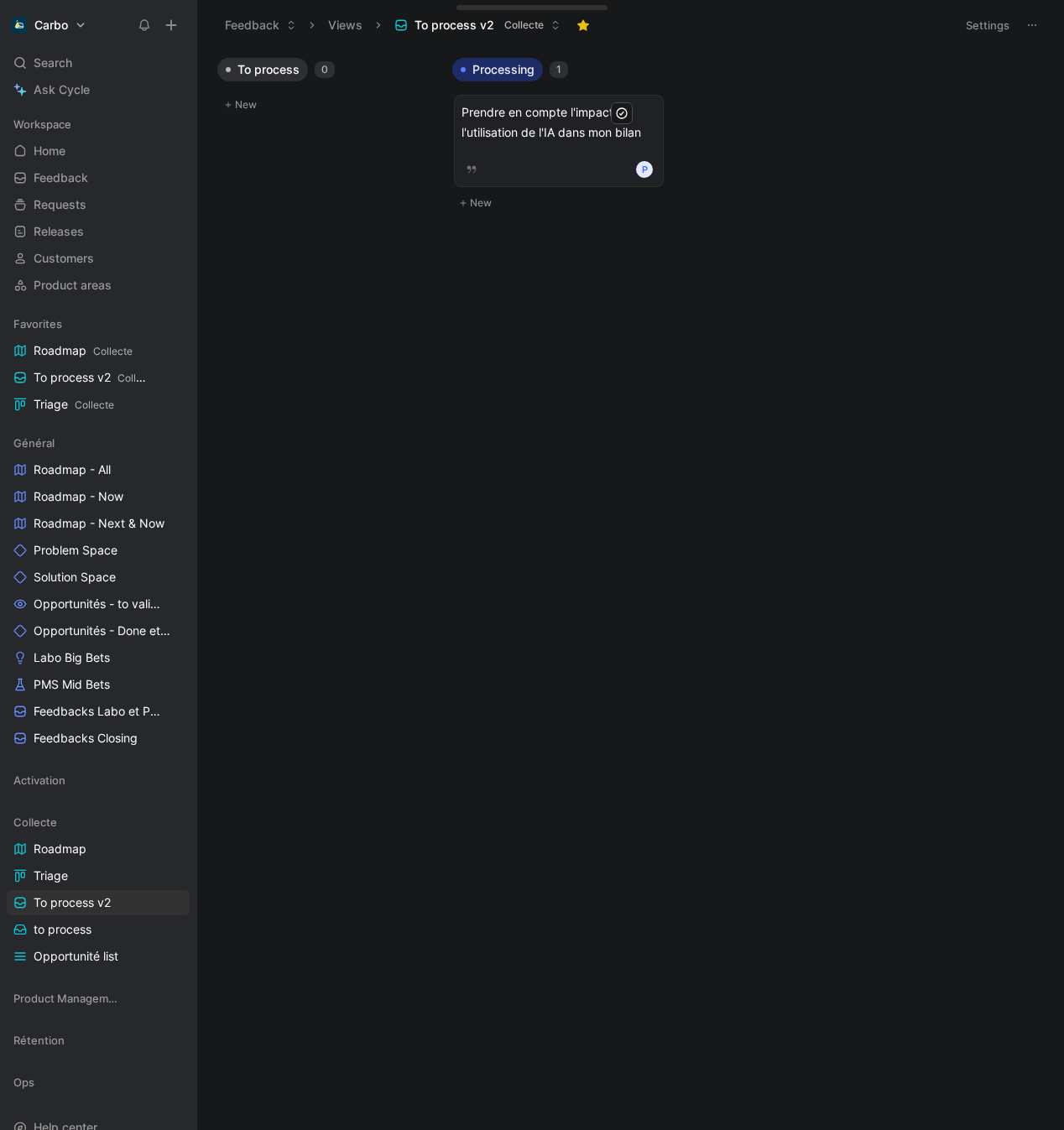 click 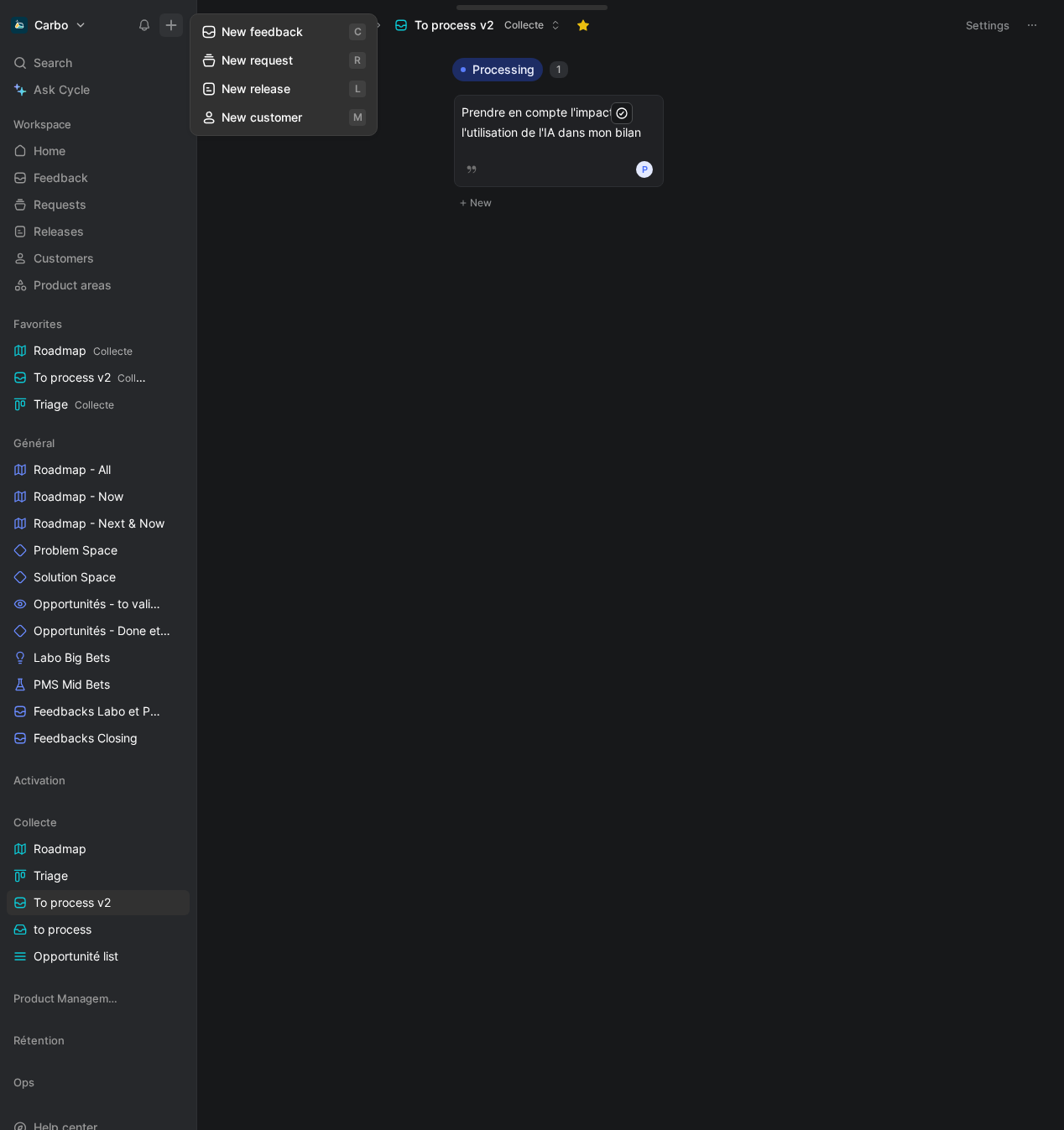 click on "New feedback c" at bounding box center [284, 32] 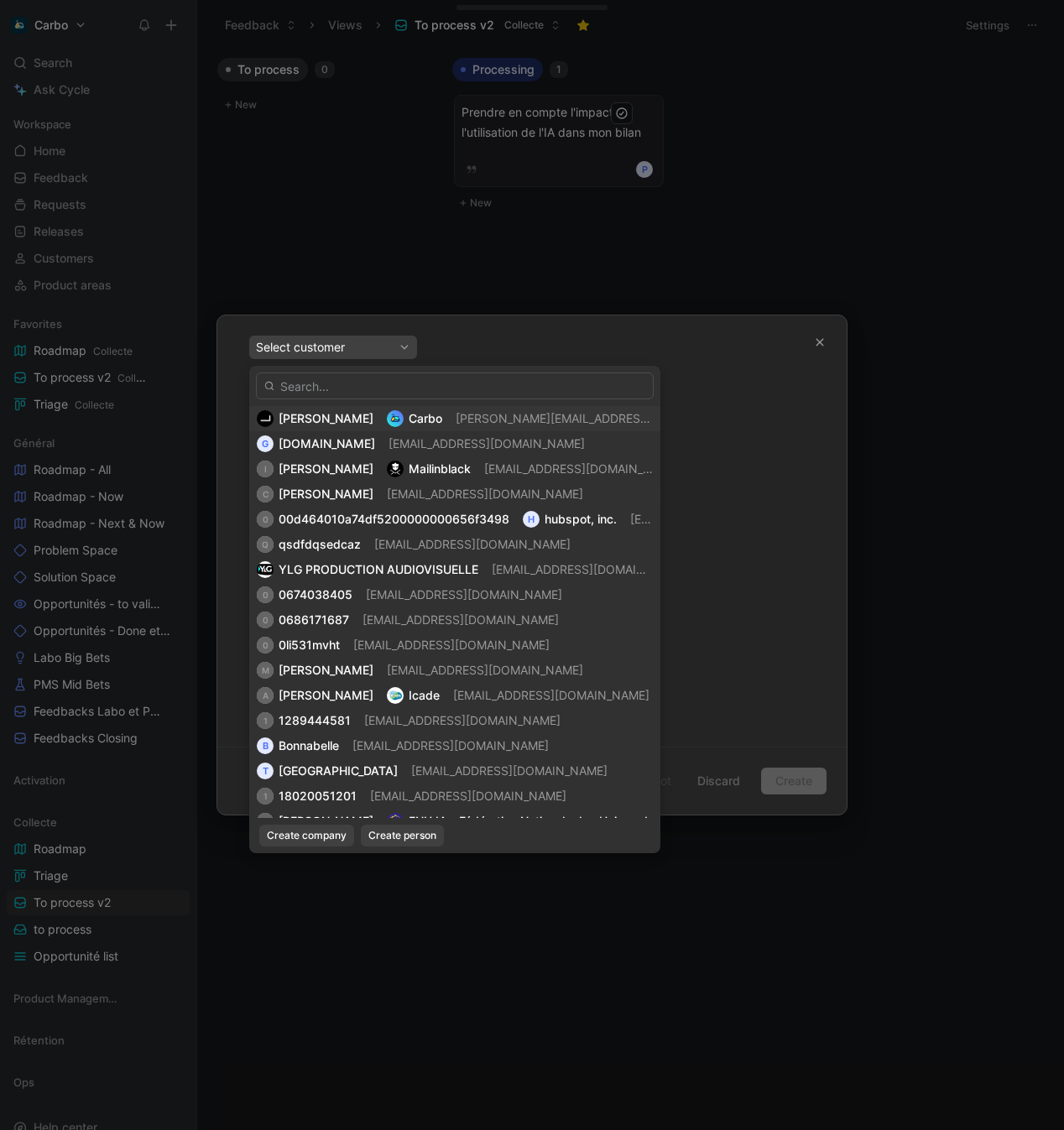 click on "laurent@hellocarbo.com" at bounding box center [601, 418] 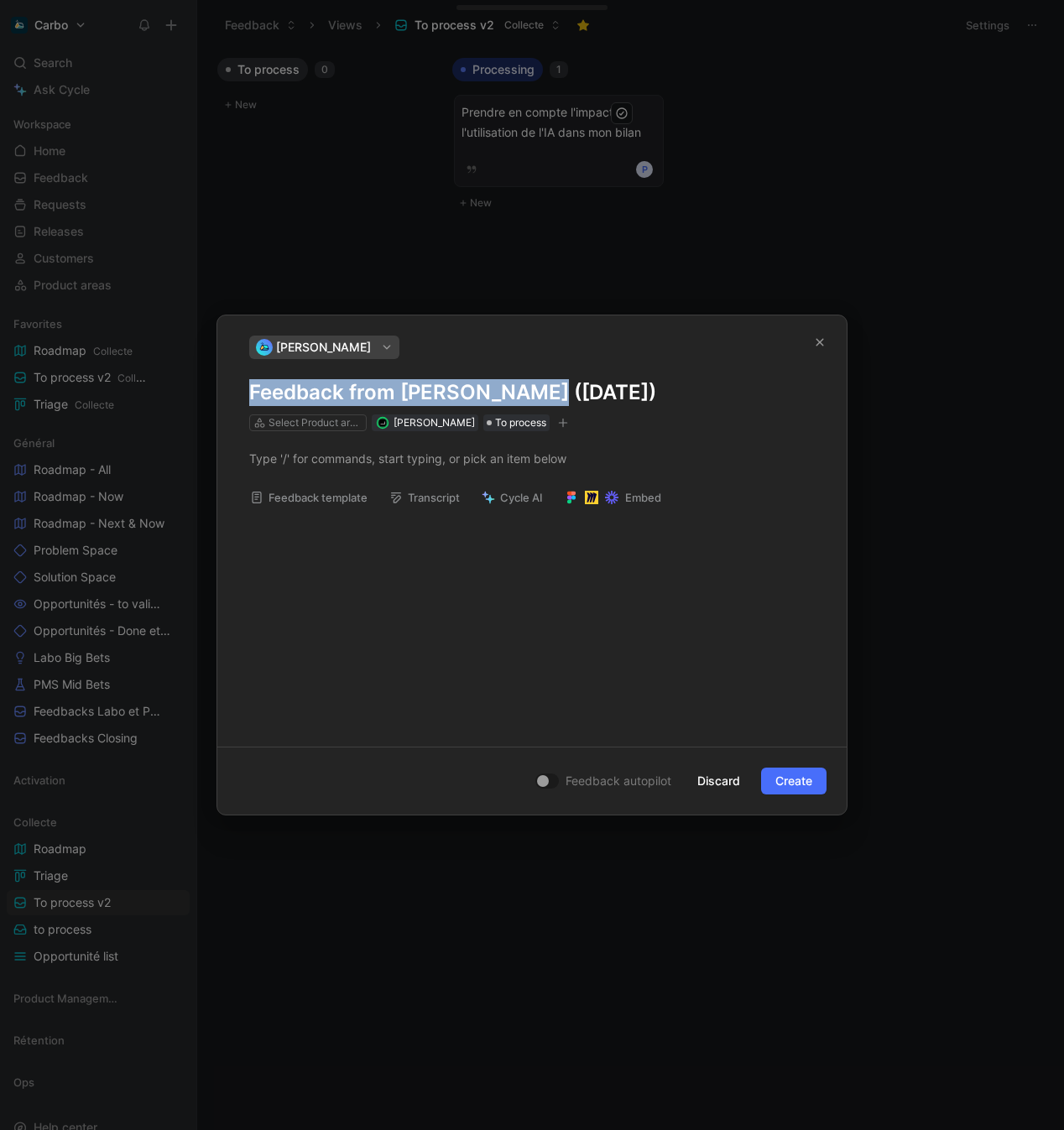 drag, startPoint x: 254, startPoint y: 389, endPoint x: 533, endPoint y: 387, distance: 279.00717 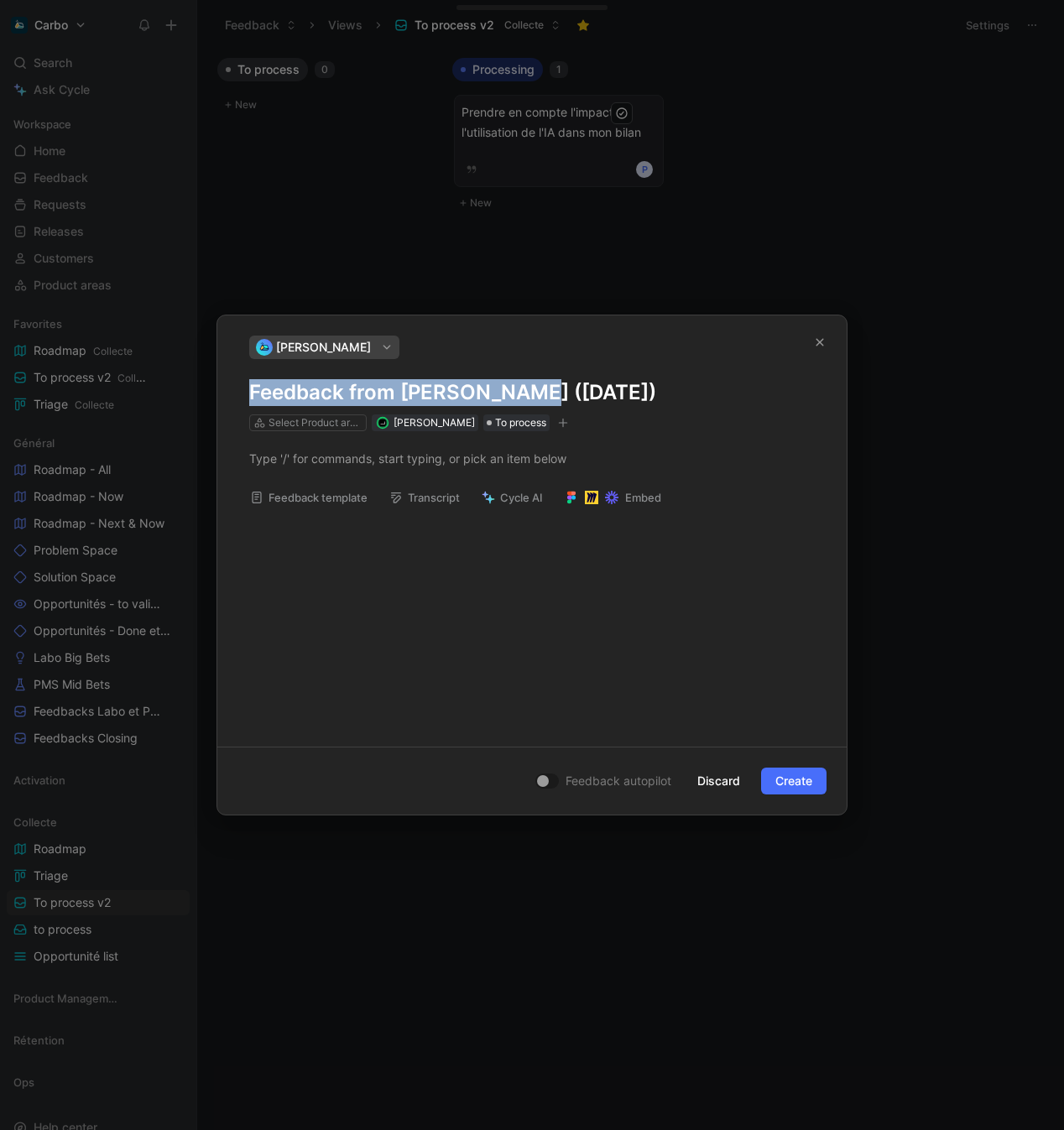 type 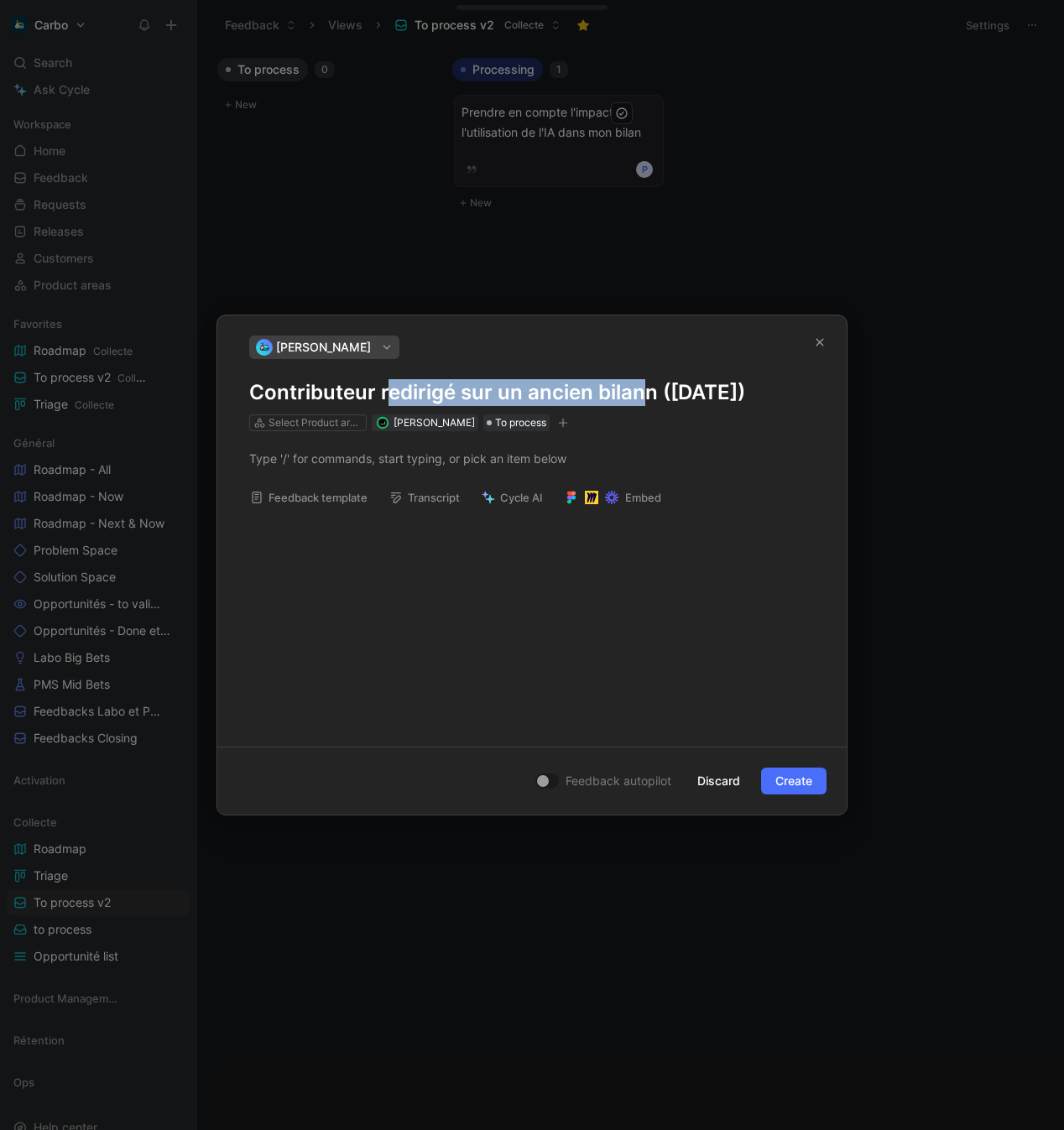 click on "Contributeur redirigé sur un ancien bilann (Jul 07, 2025)" at bounding box center [532, 393] 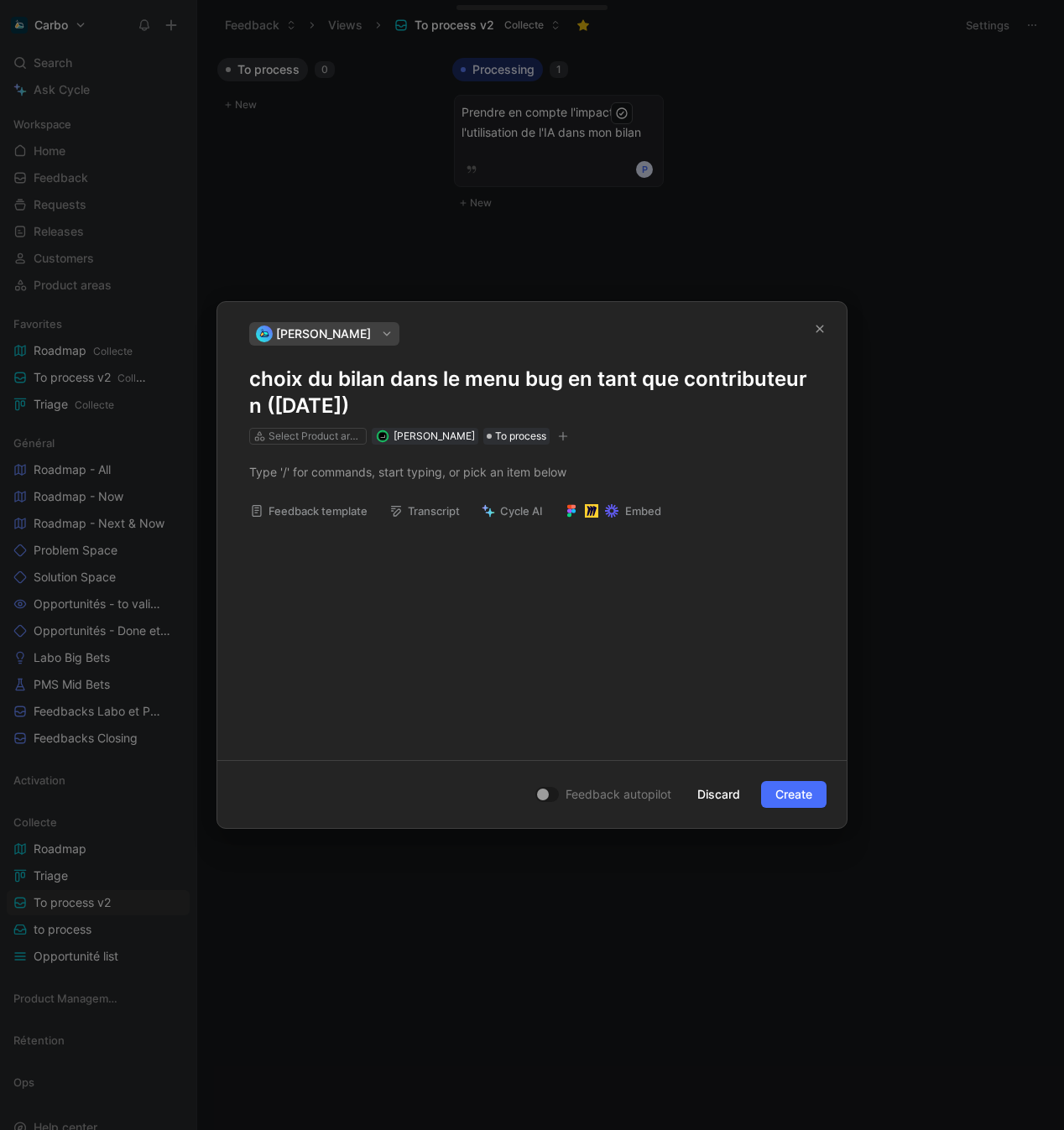 click on "choix du bilan dans le menu bug en tant que contributeur n (Jul 07, 2025)" at bounding box center (532, 393) 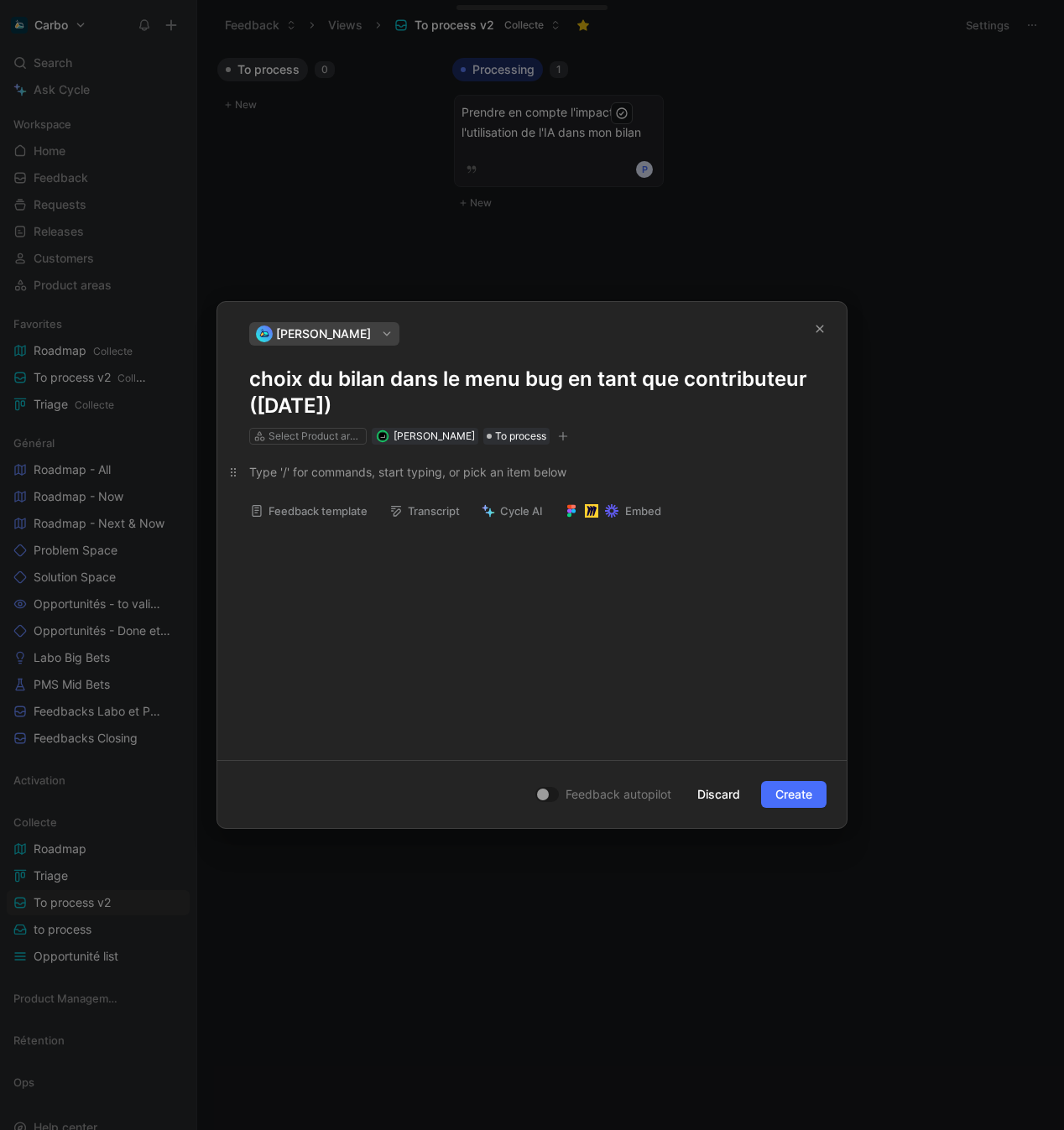 click at bounding box center (532, 471) 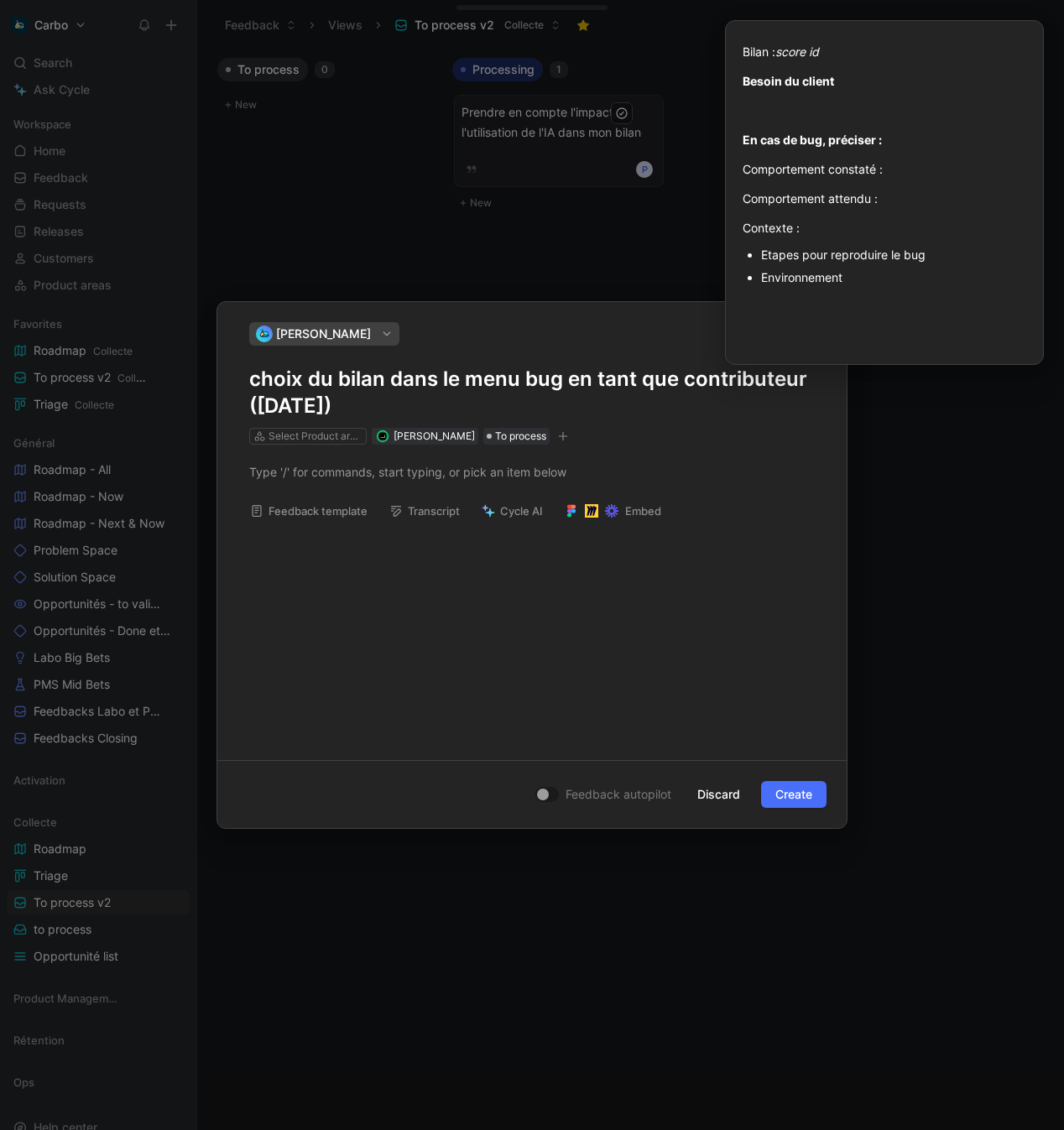 click on "Feedback template" at bounding box center (309, 511) 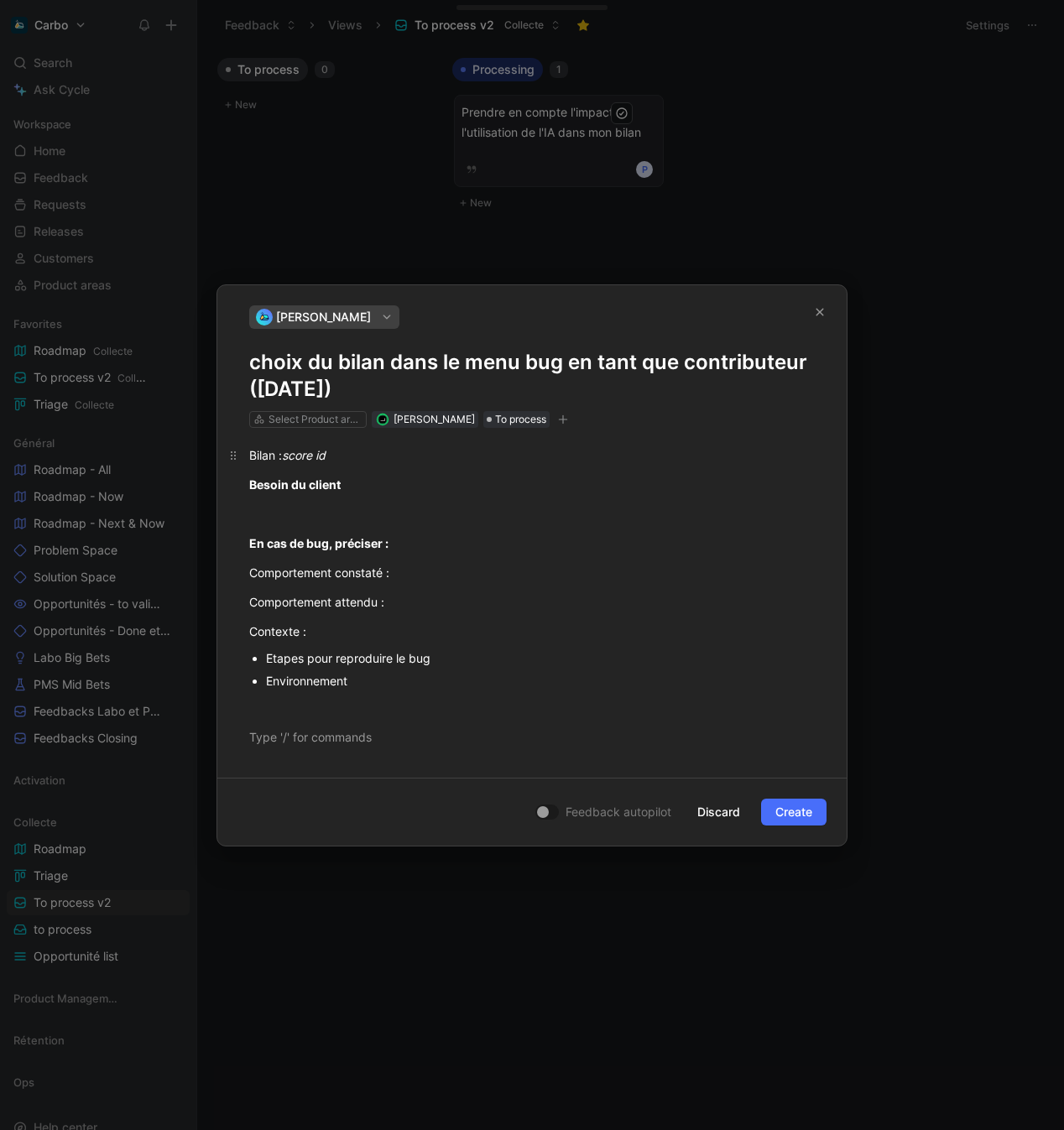 click on "score id" at bounding box center [304, 455] 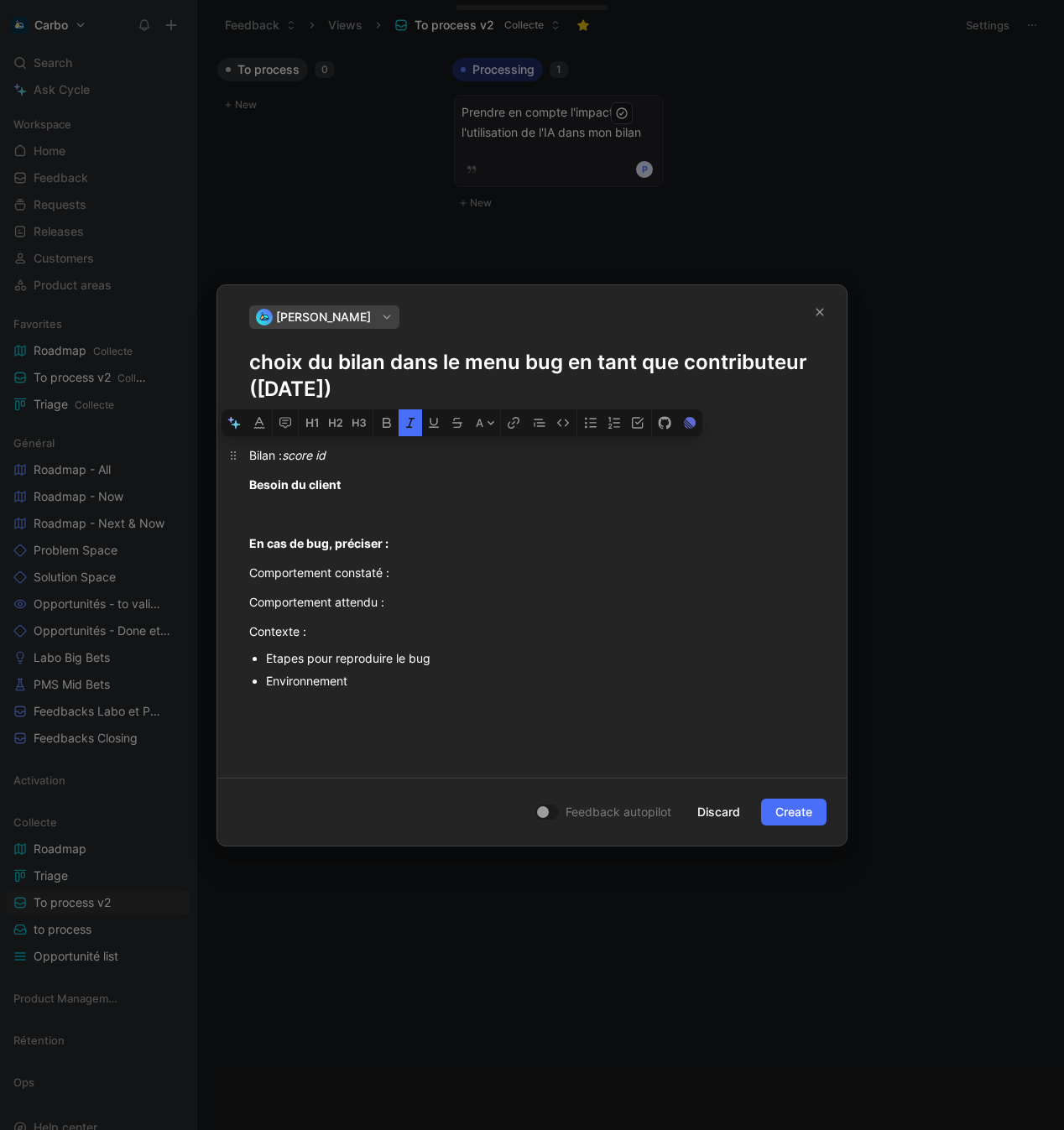 paste 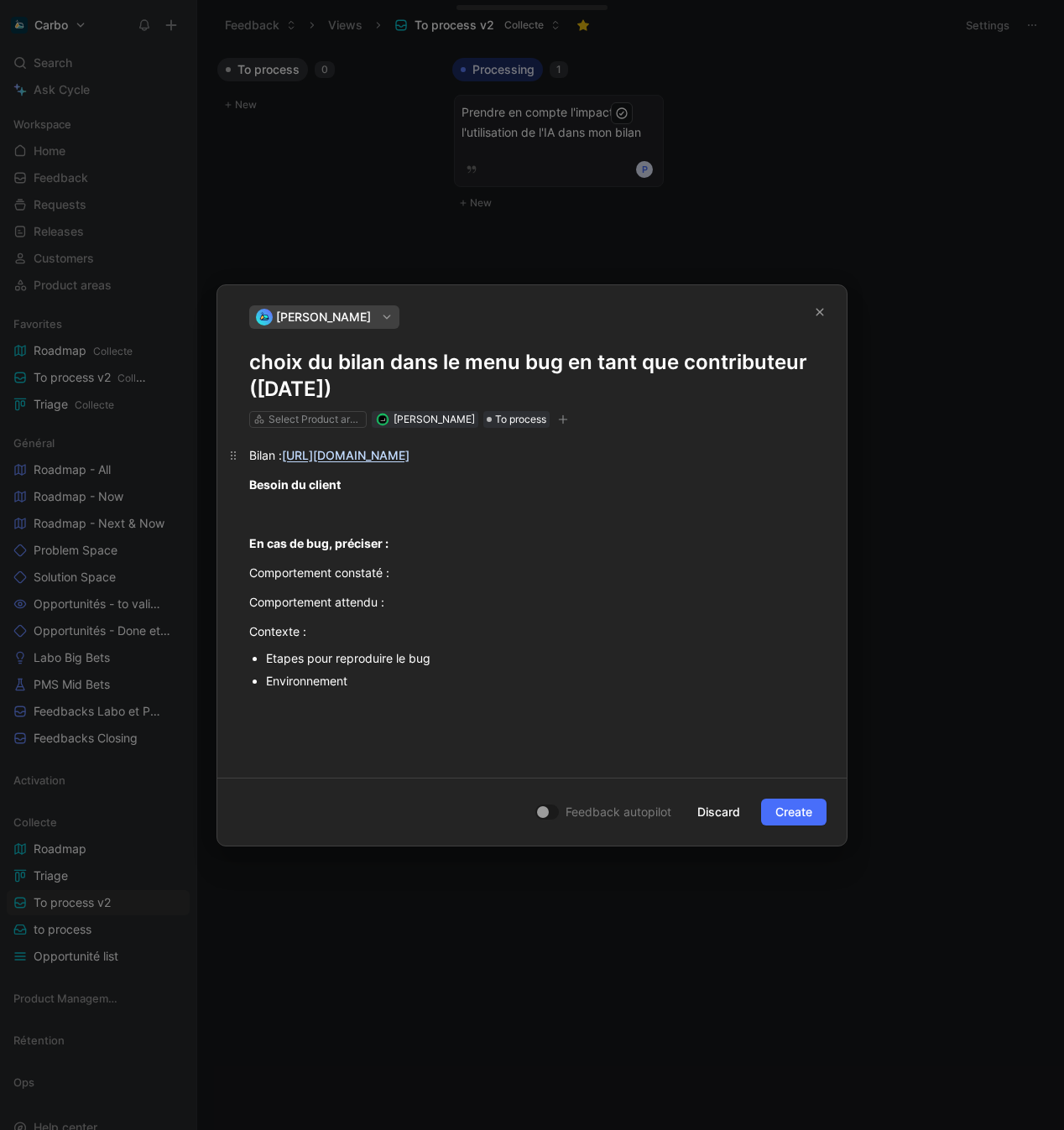 type 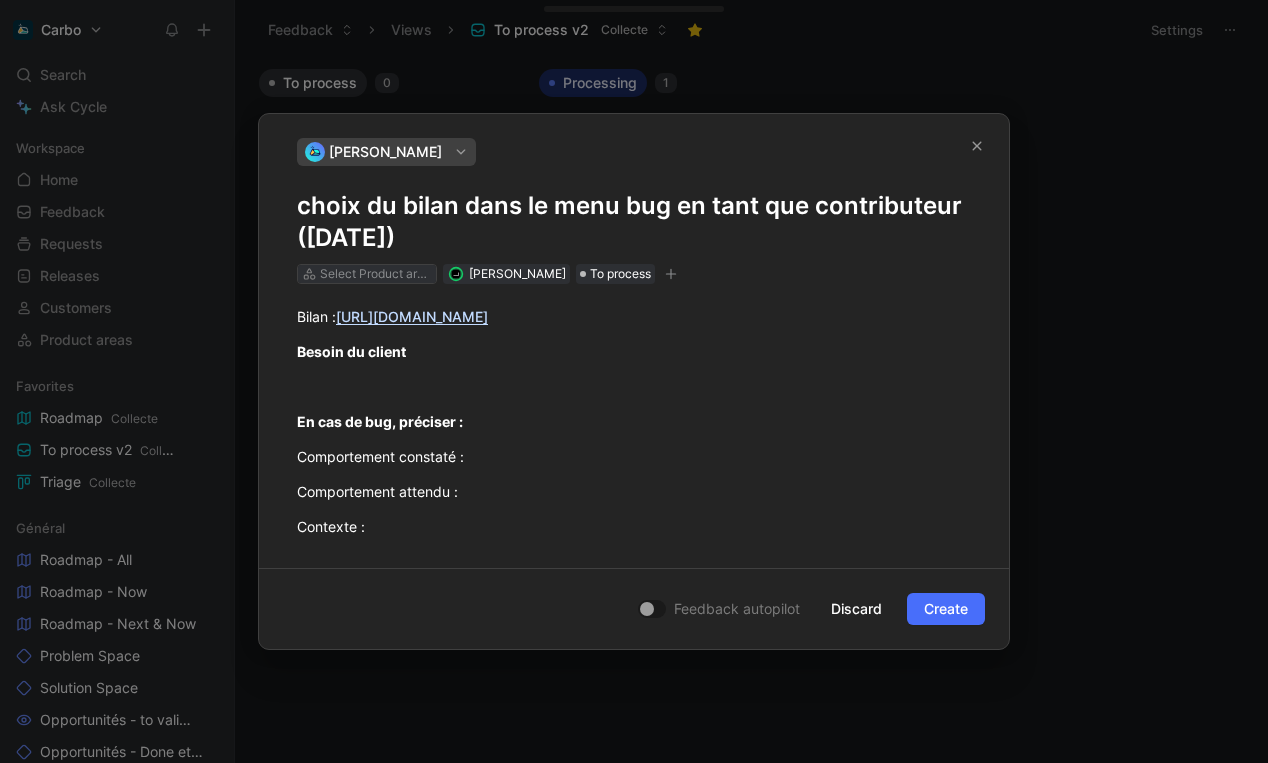 drag, startPoint x: 491, startPoint y: 214, endPoint x: 368, endPoint y: 267, distance: 133.93282 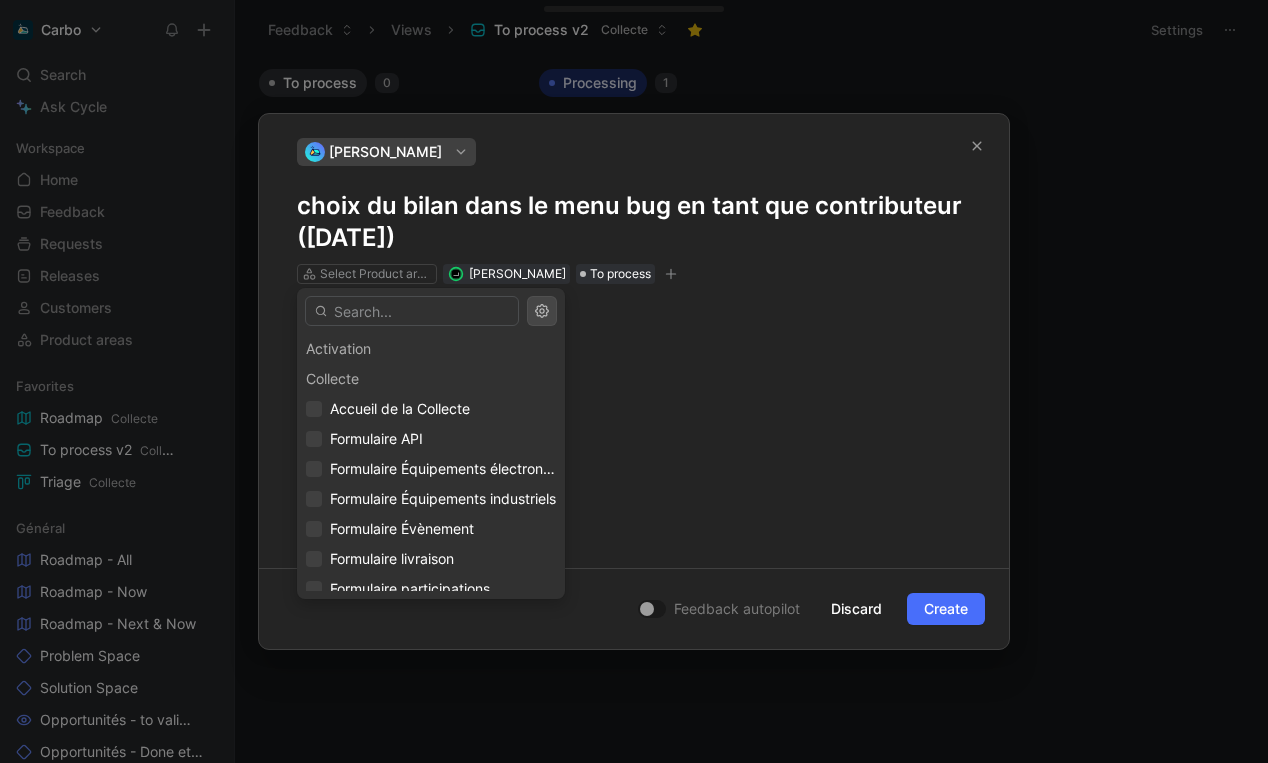 scroll, scrollTop: 0, scrollLeft: 0, axis: both 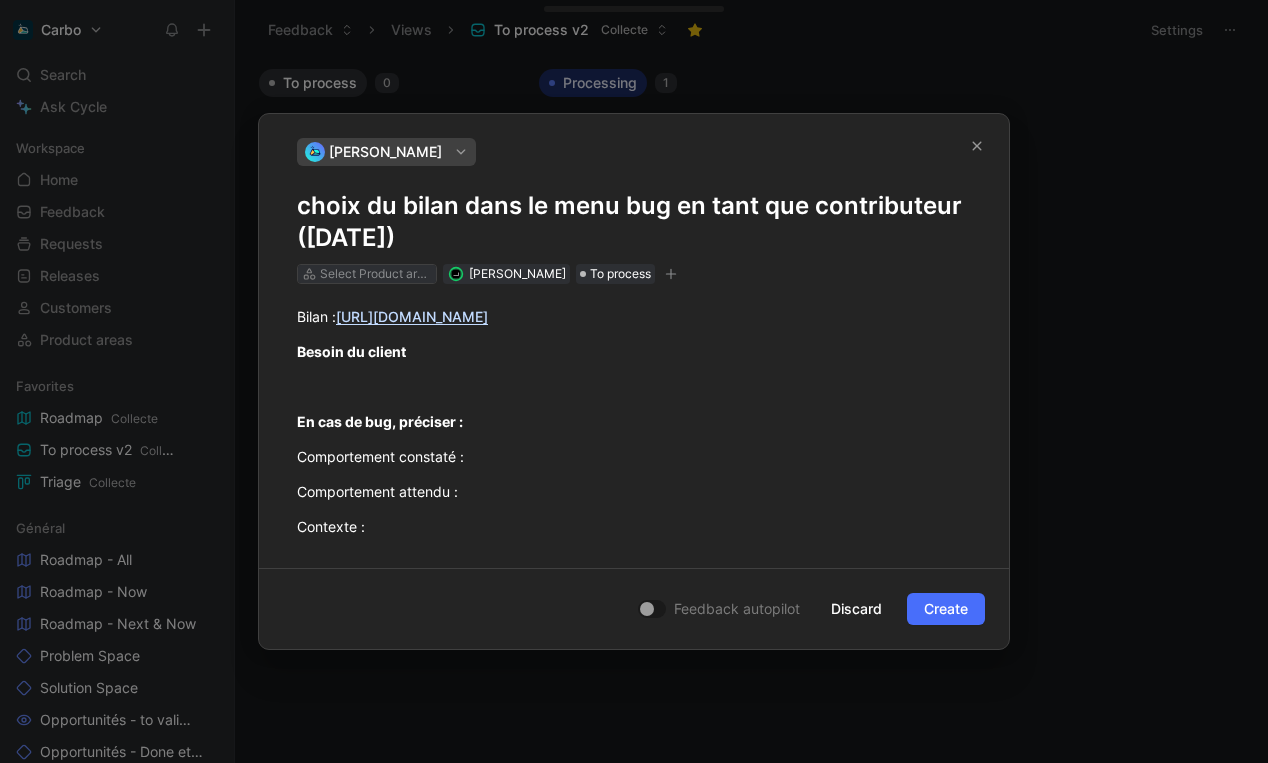 click on "Select Product areas" at bounding box center (376, 274) 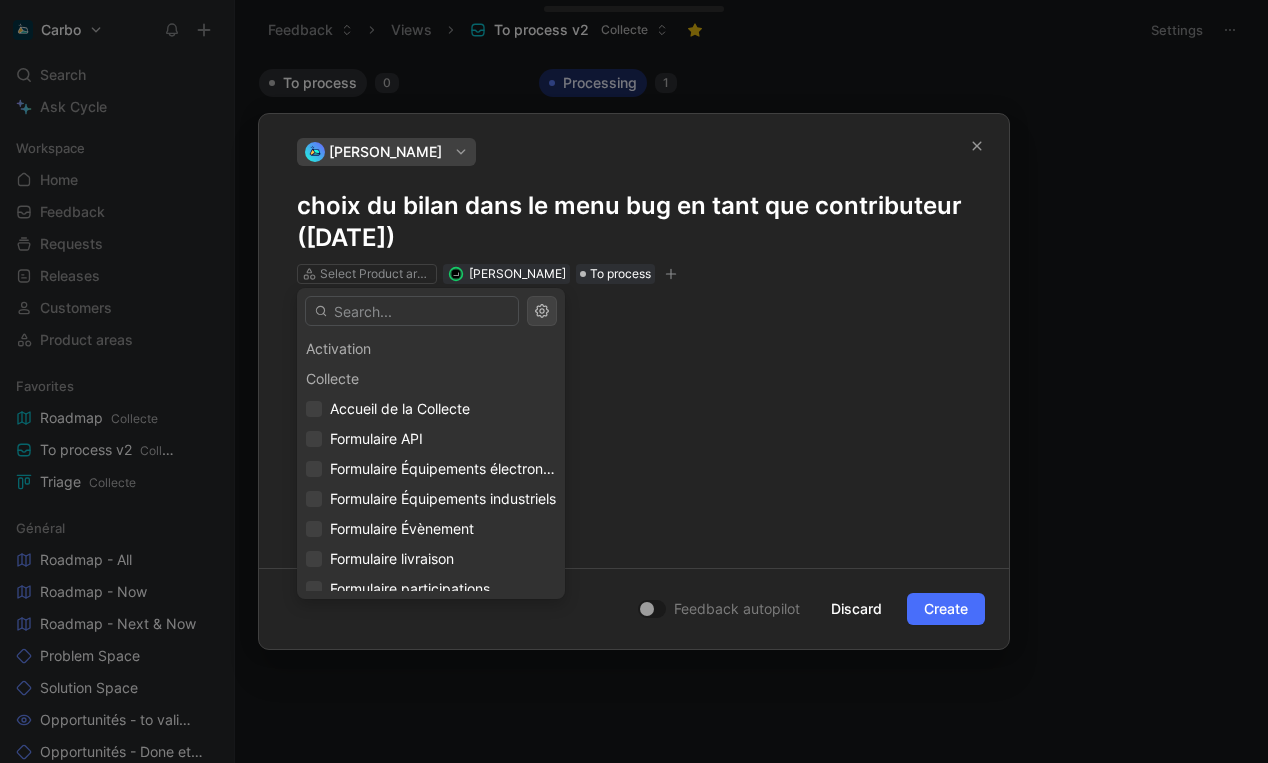 click on "Activation" at bounding box center [431, 349] 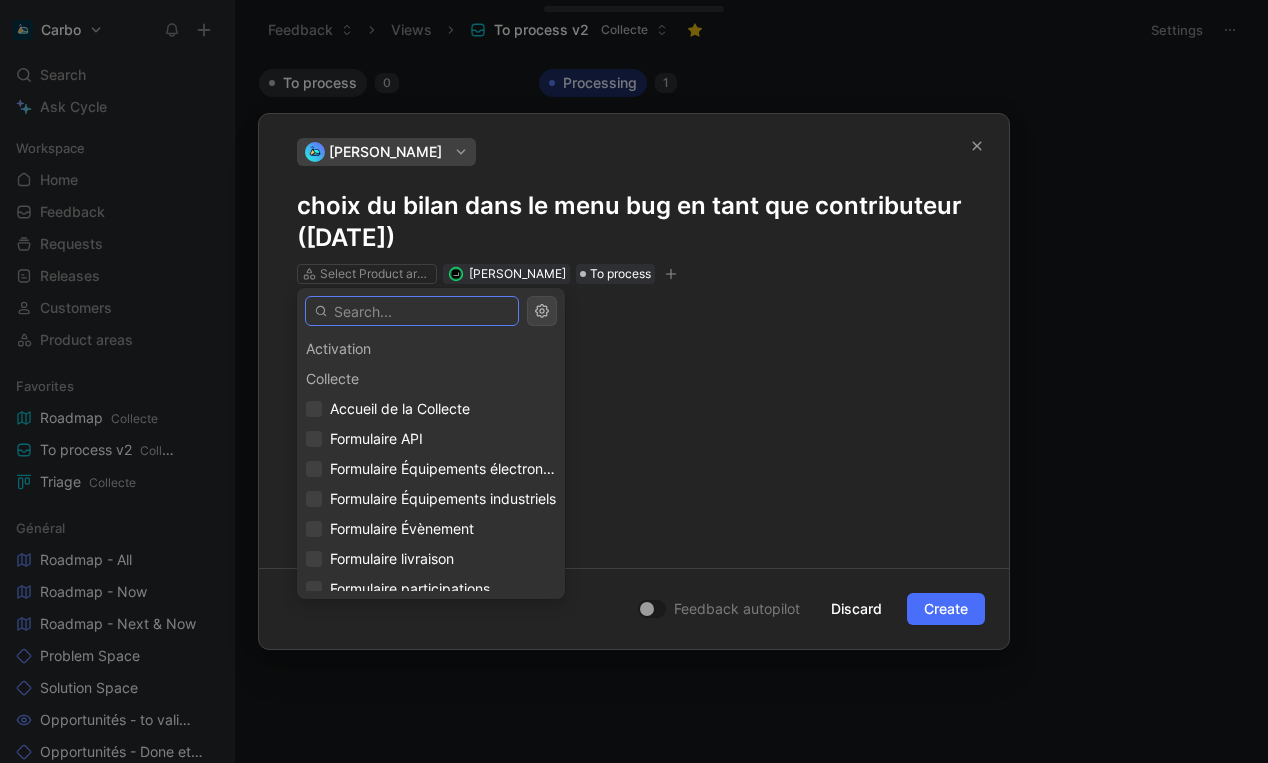 click at bounding box center (412, 311) 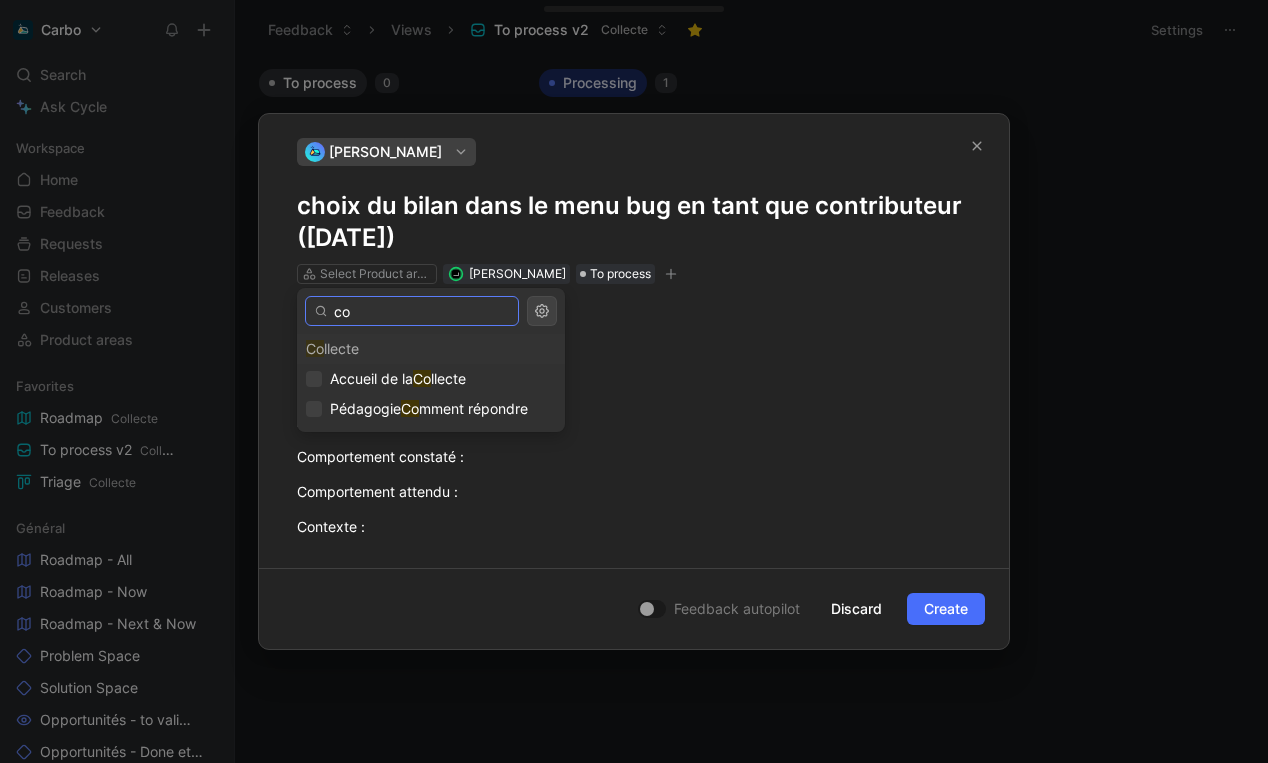 type on "c" 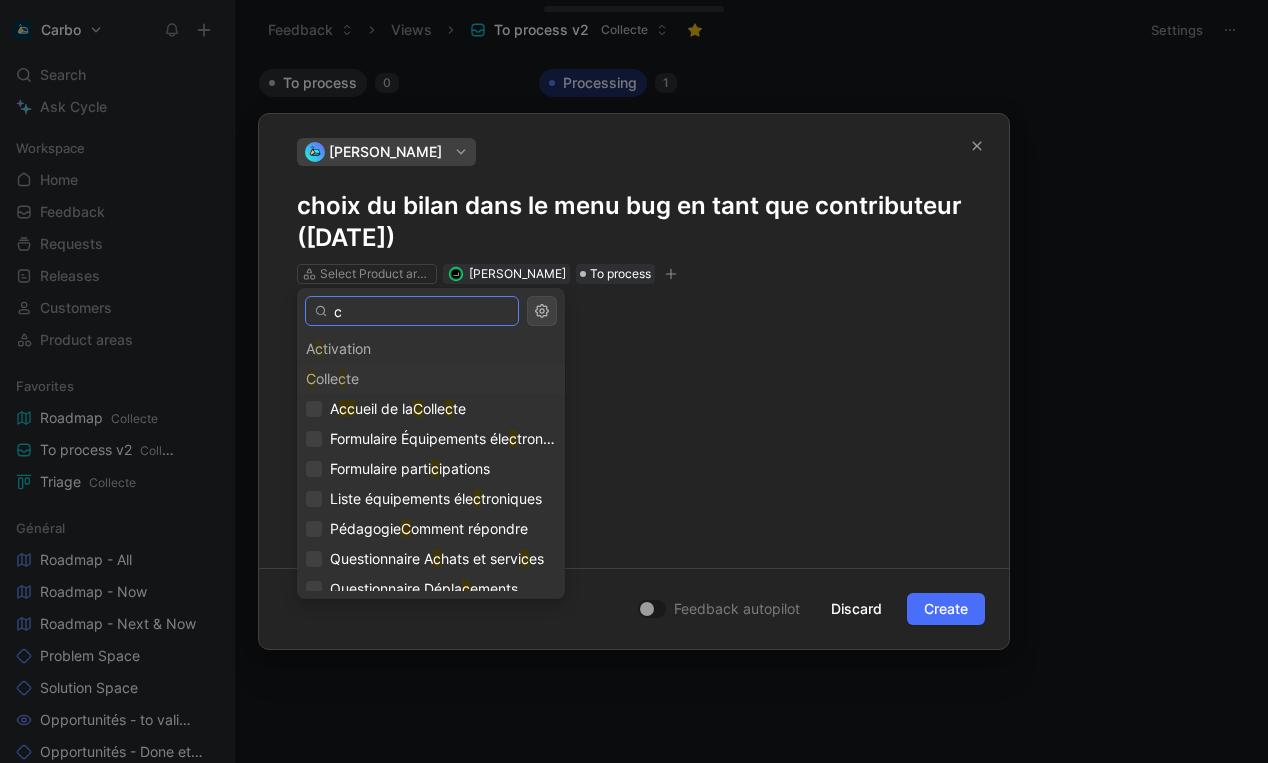 type 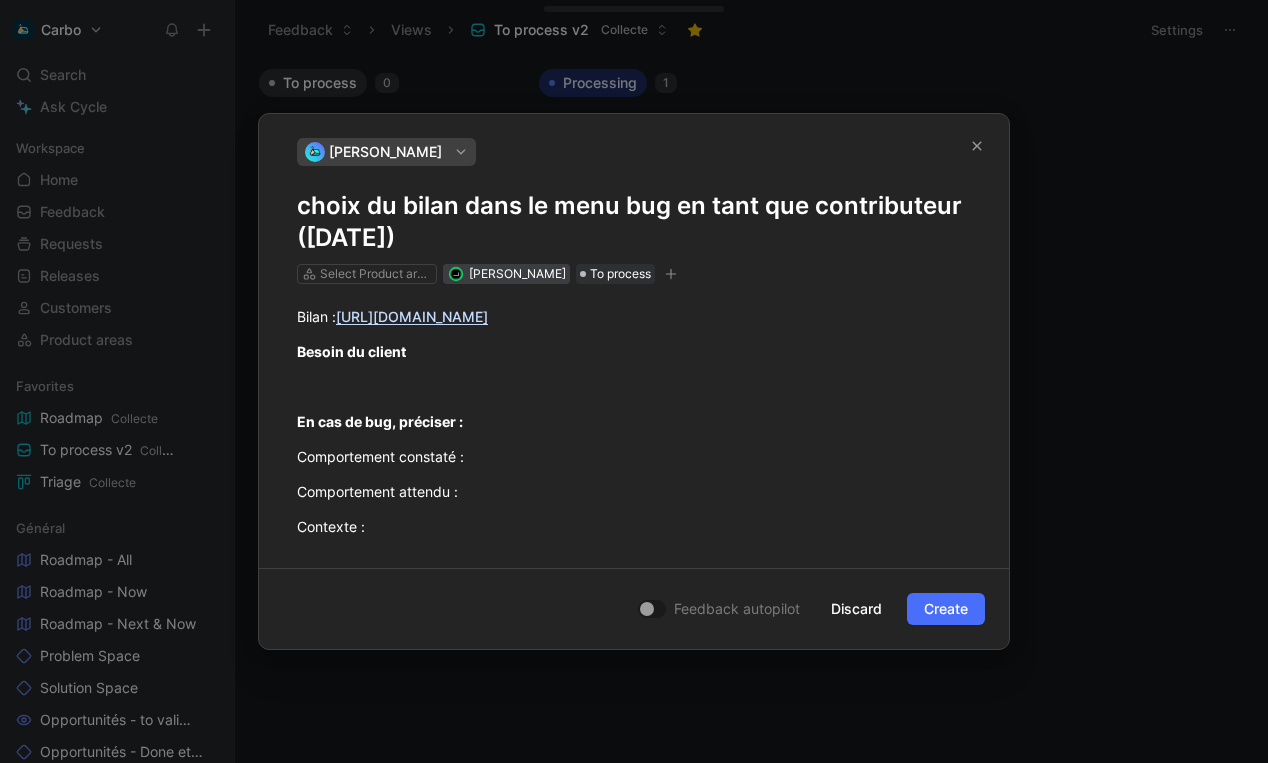 drag, startPoint x: 566, startPoint y: 254, endPoint x: 516, endPoint y: 264, distance: 50.990196 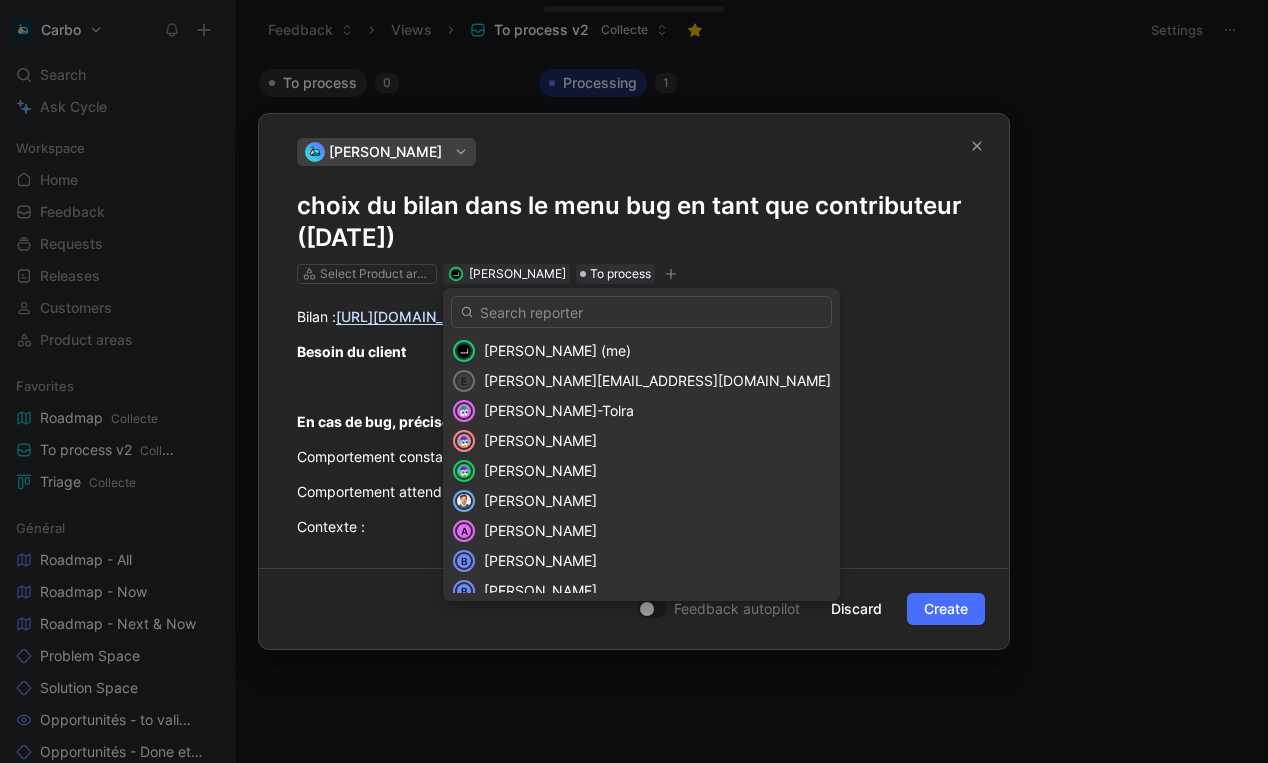 drag, startPoint x: 517, startPoint y: 305, endPoint x: 516, endPoint y: 272, distance: 33.01515 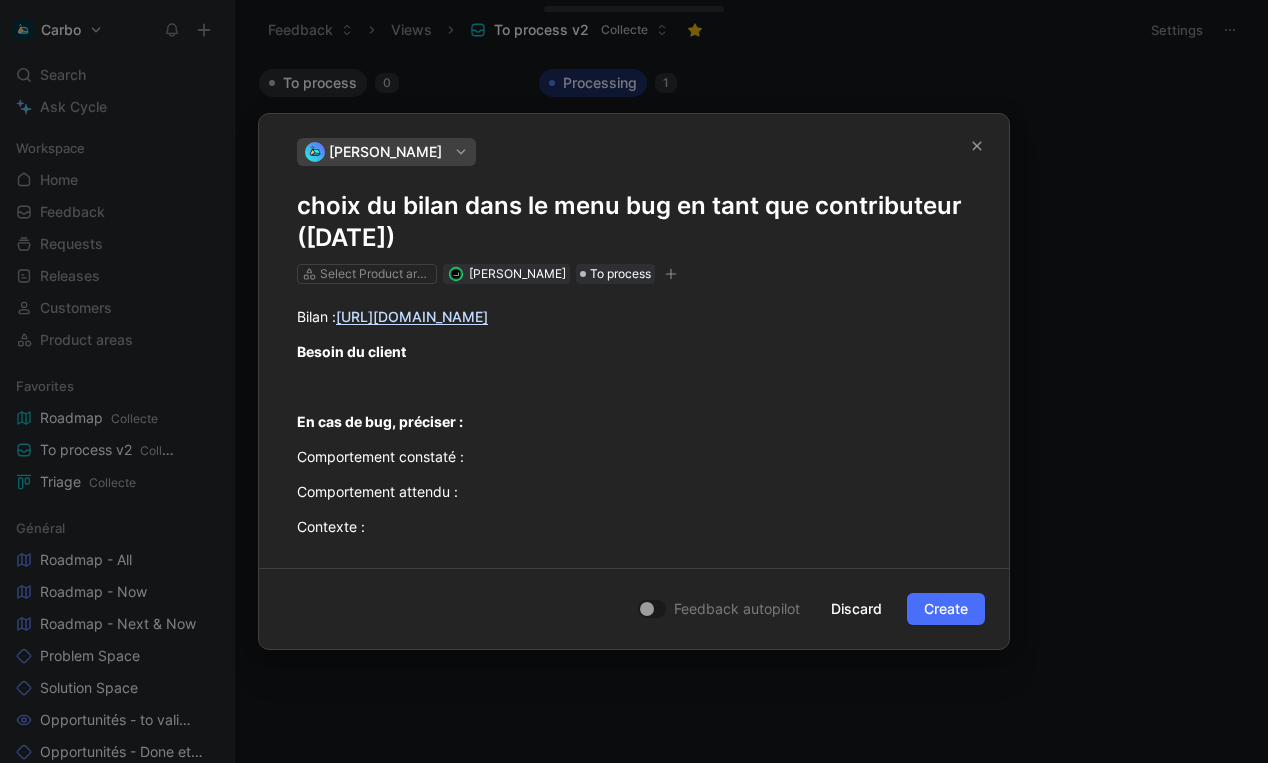 drag, startPoint x: 490, startPoint y: 222, endPoint x: 478, endPoint y: 223, distance: 12.0415945 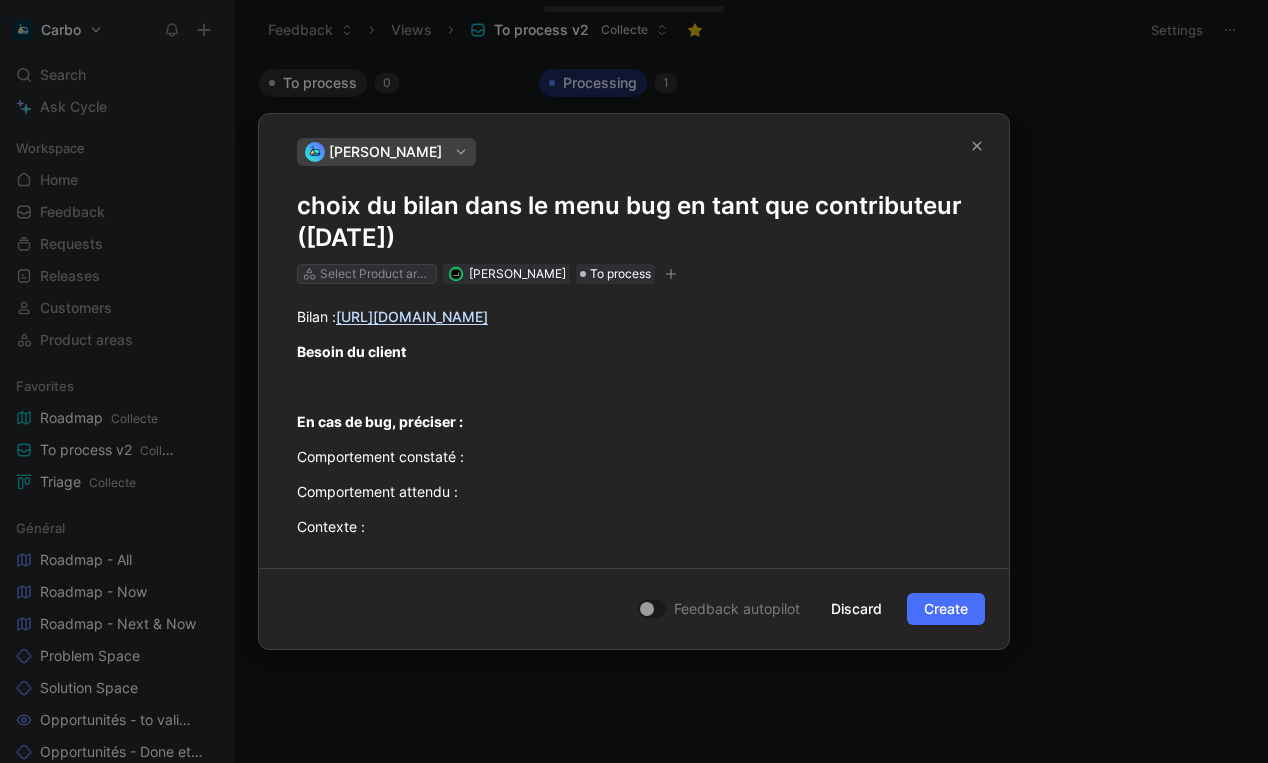 click on "Select Product areas" at bounding box center (376, 274) 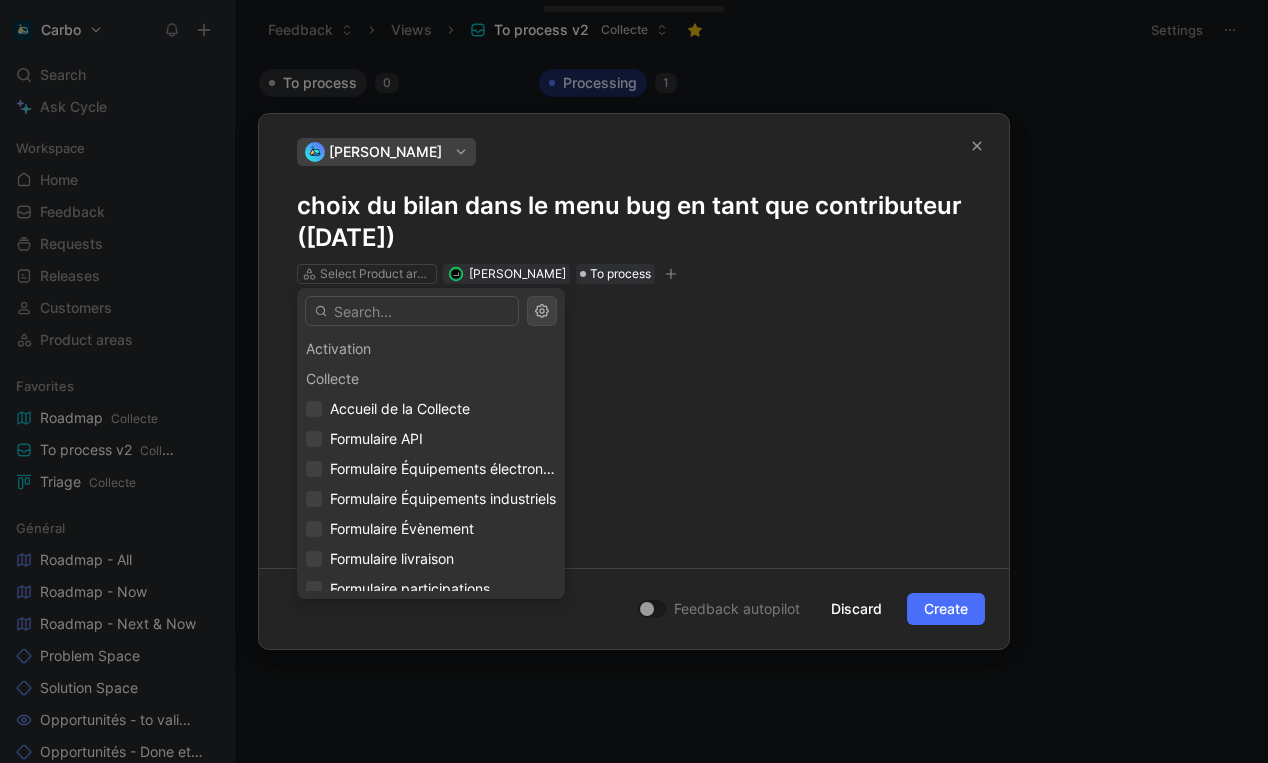 scroll, scrollTop: 0, scrollLeft: 0, axis: both 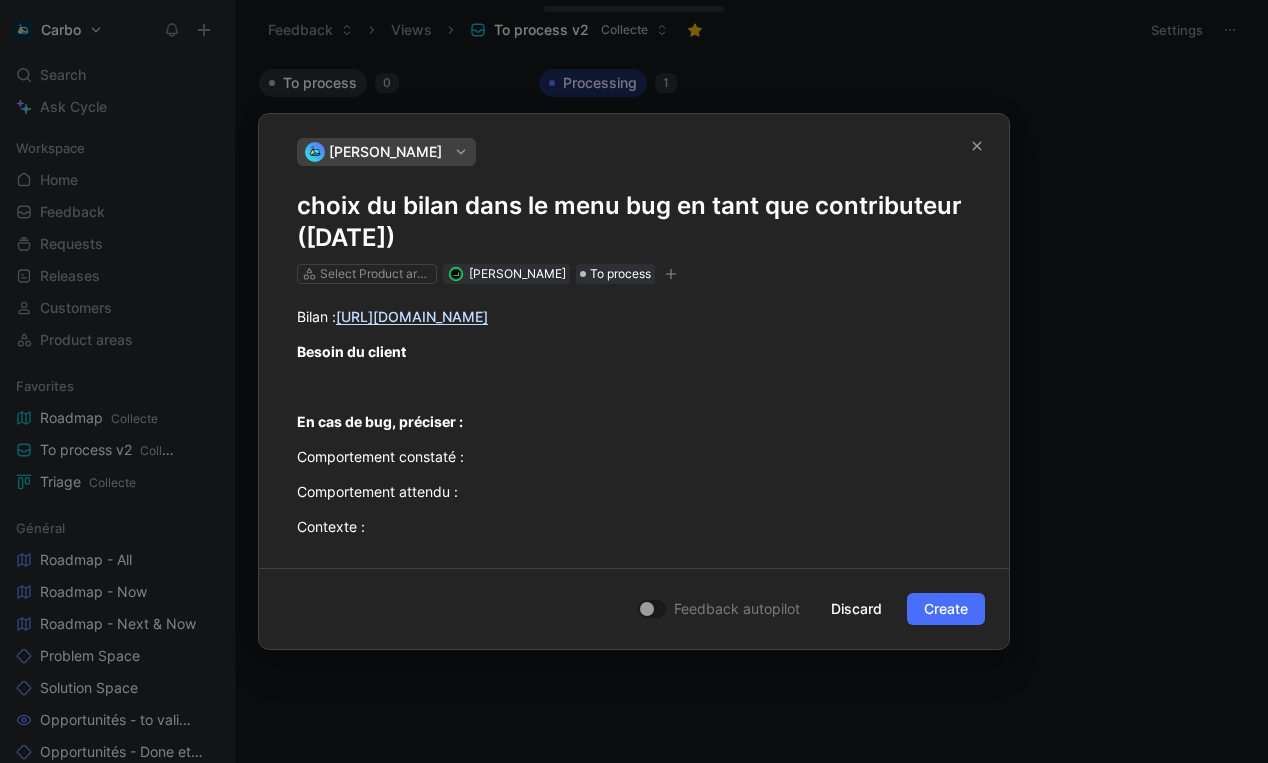 click at bounding box center (652, 609) 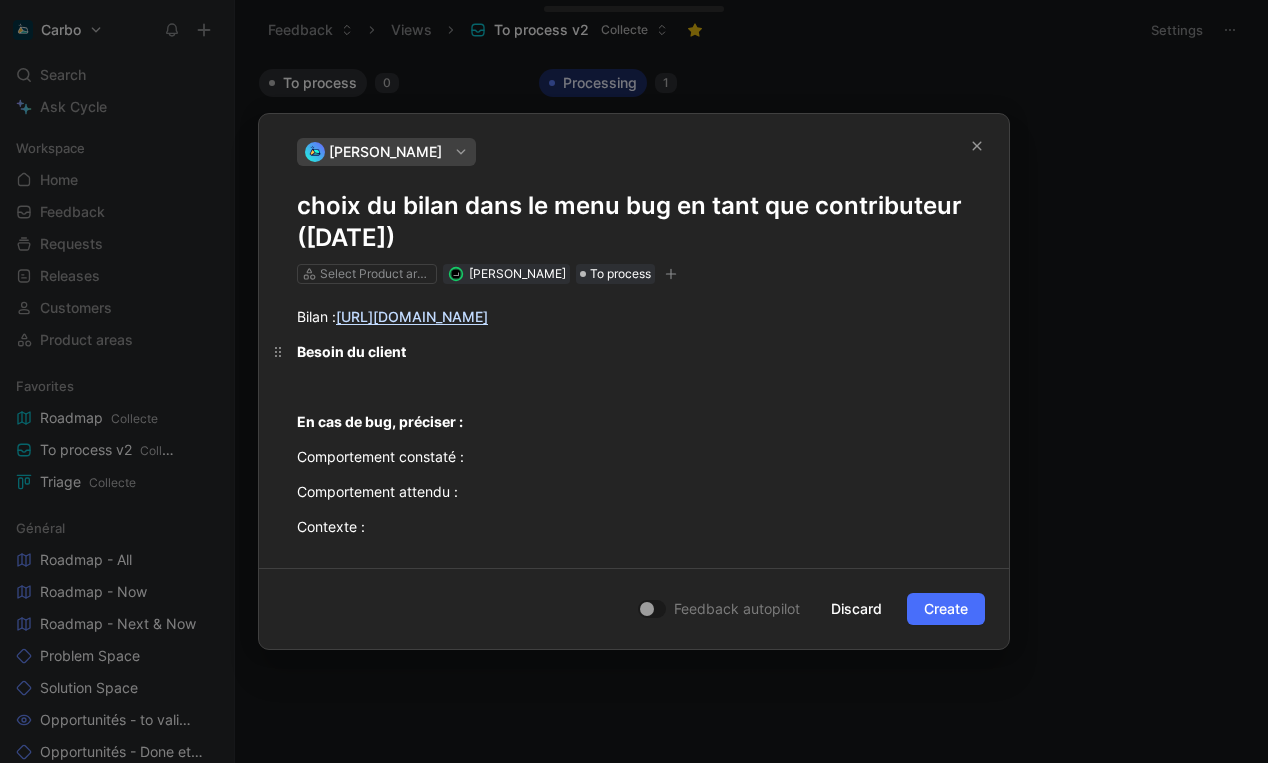 click on "Besoin du client" at bounding box center [634, 351] 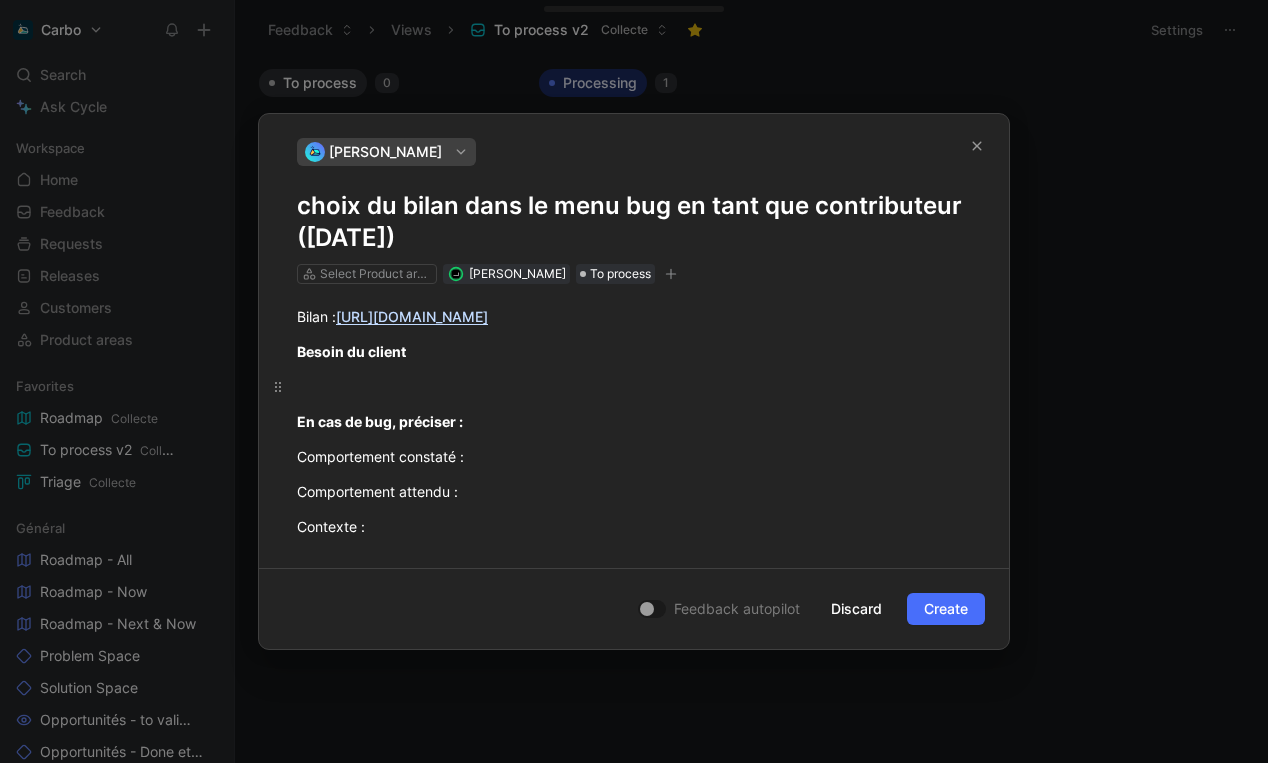 drag, startPoint x: 460, startPoint y: 355, endPoint x: 360, endPoint y: 388, distance: 105.30432 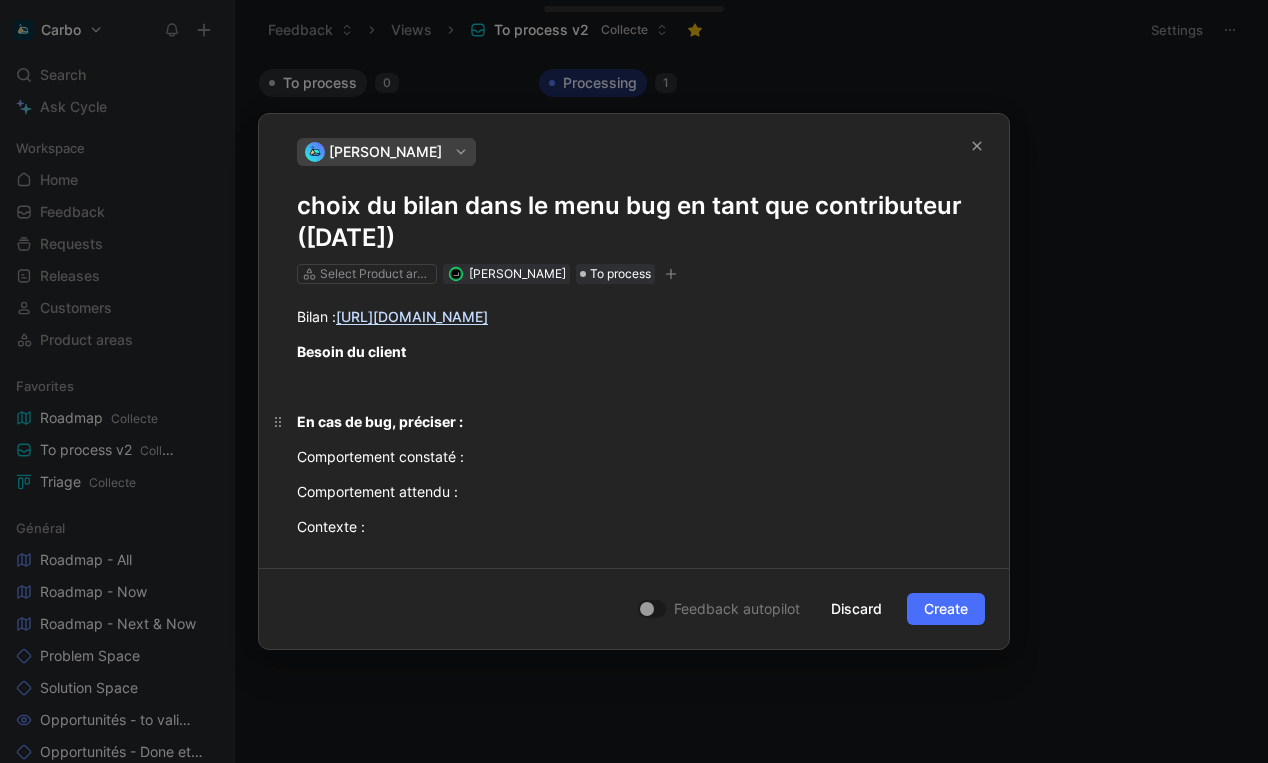 drag, startPoint x: 501, startPoint y: 408, endPoint x: 486, endPoint y: 437, distance: 32.649654 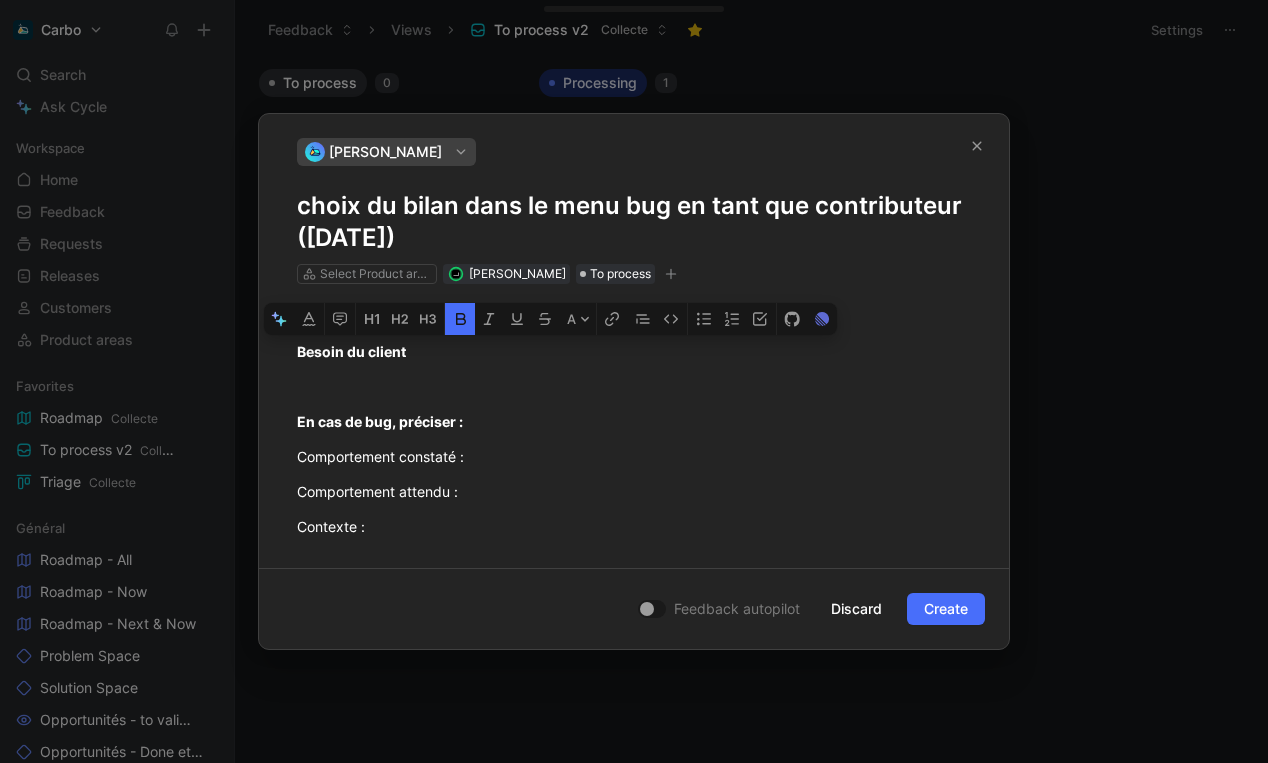 drag, startPoint x: 485, startPoint y: 428, endPoint x: 239, endPoint y: 344, distance: 259.94614 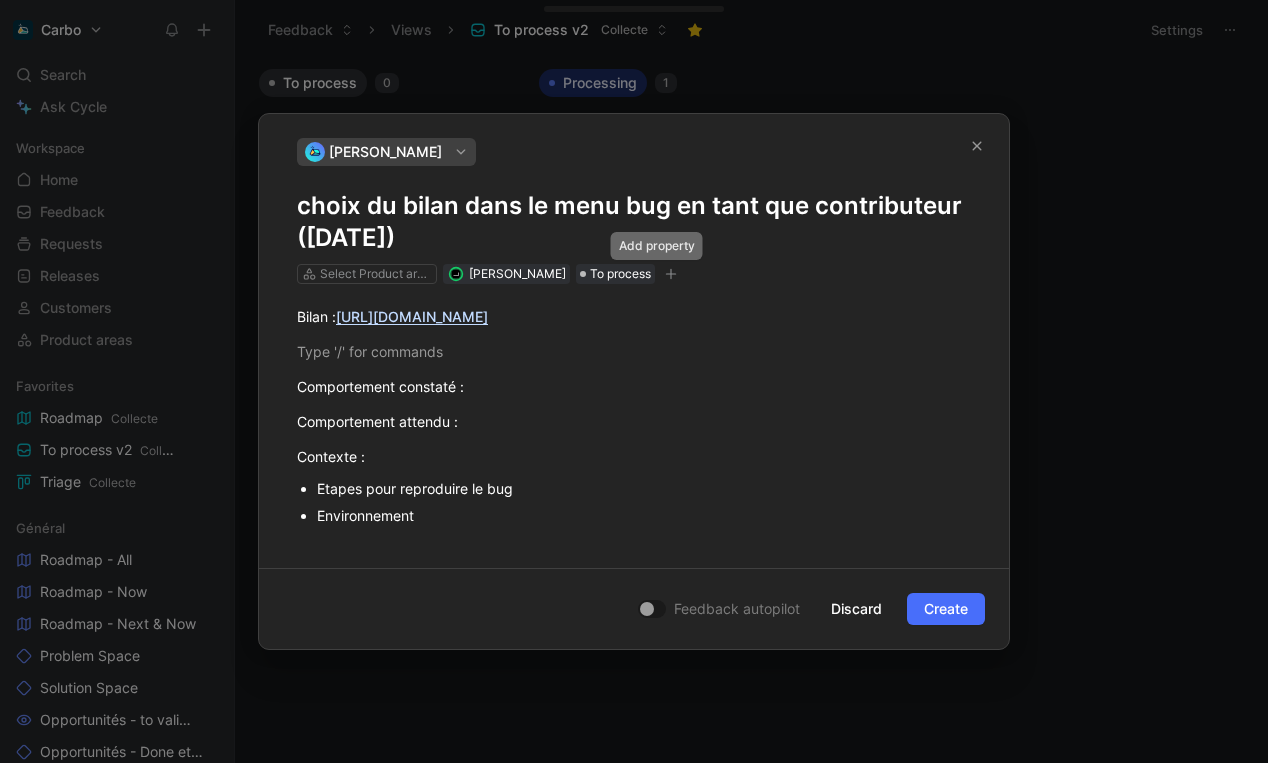 click 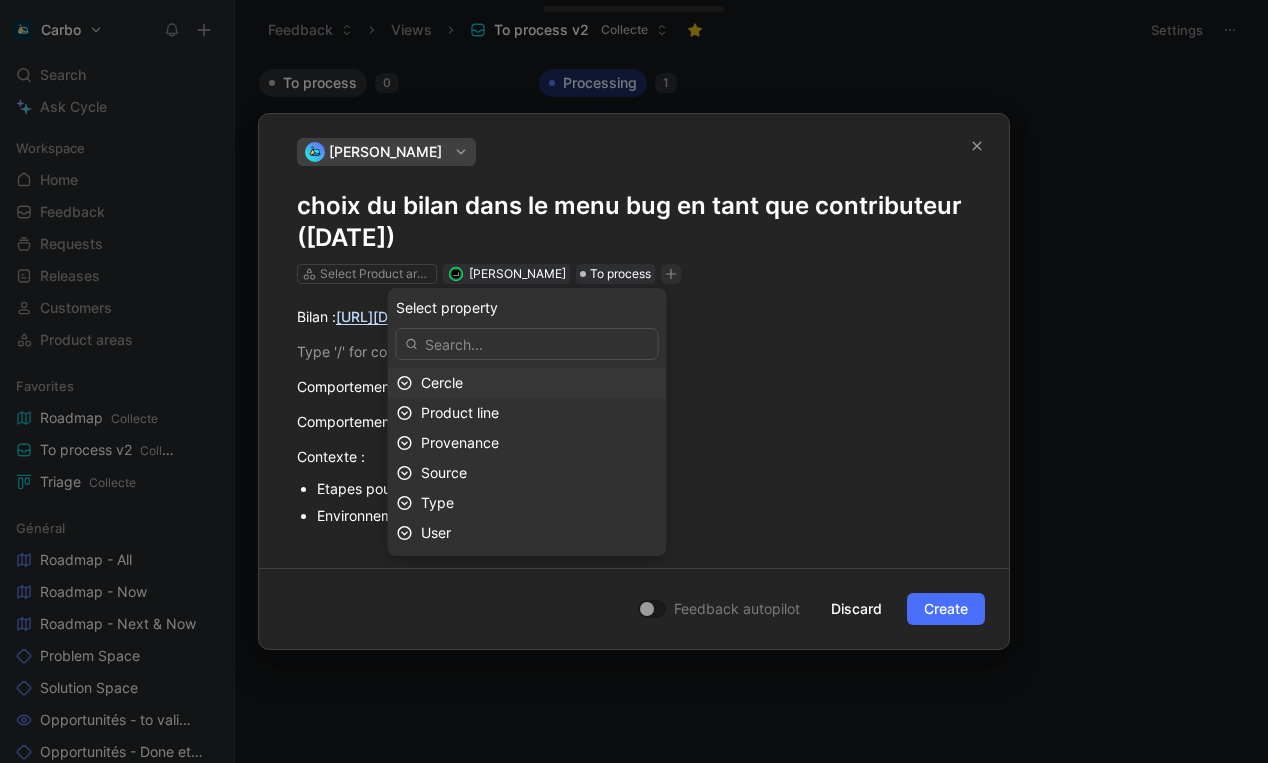 click on "Cercle" at bounding box center (539, 383) 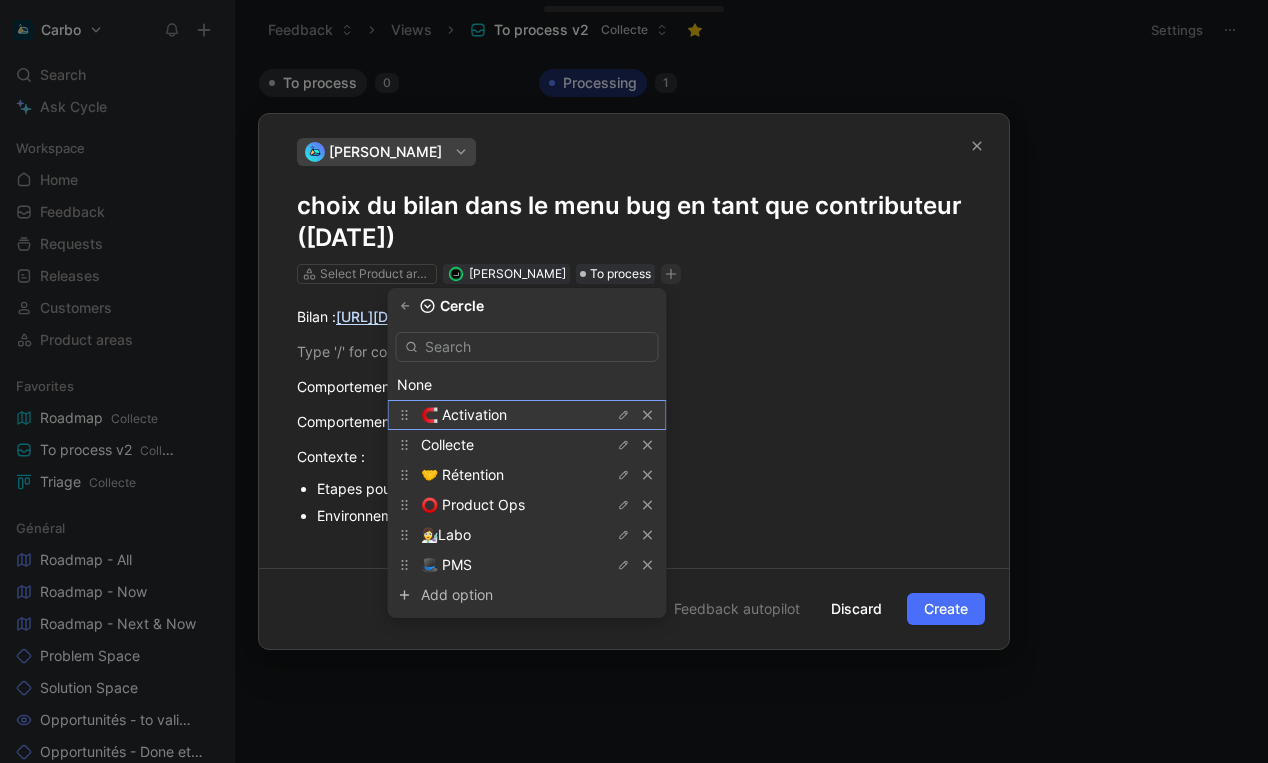 click on "🧲 Activation" at bounding box center [496, 415] 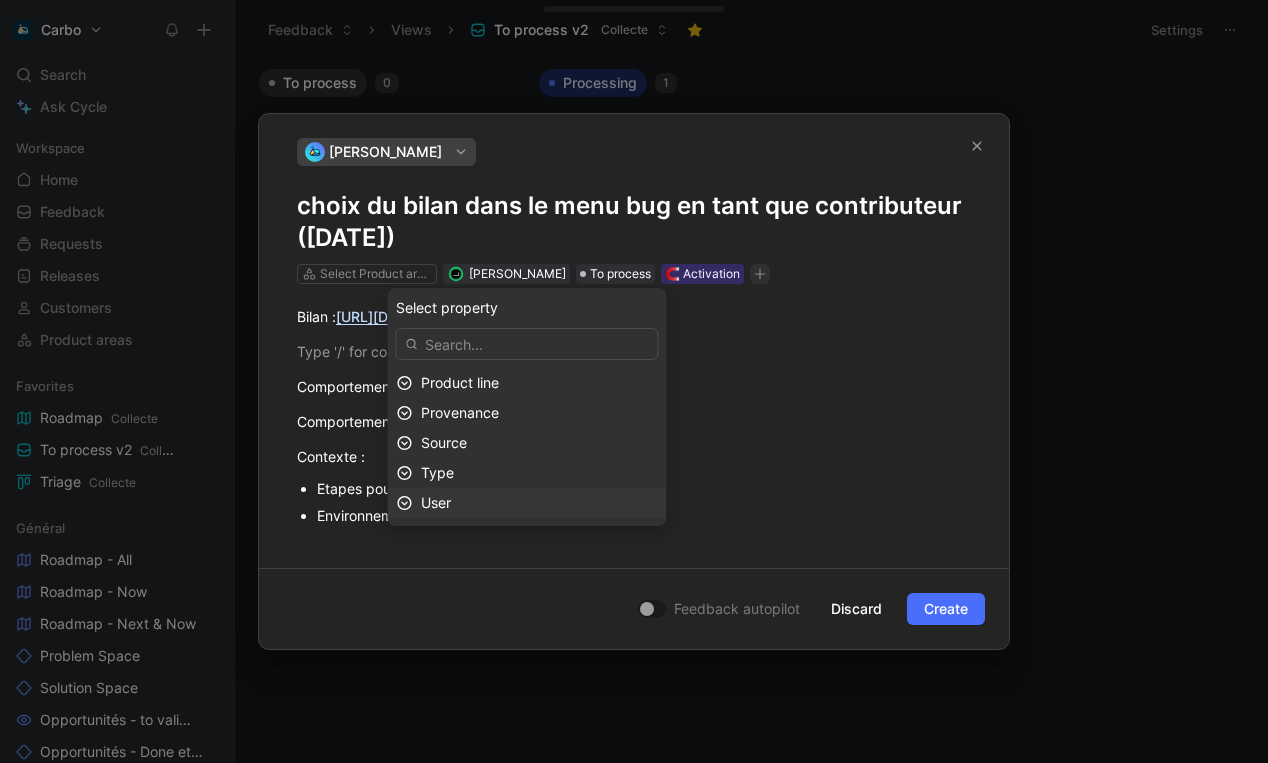 click on "User" at bounding box center [539, 503] 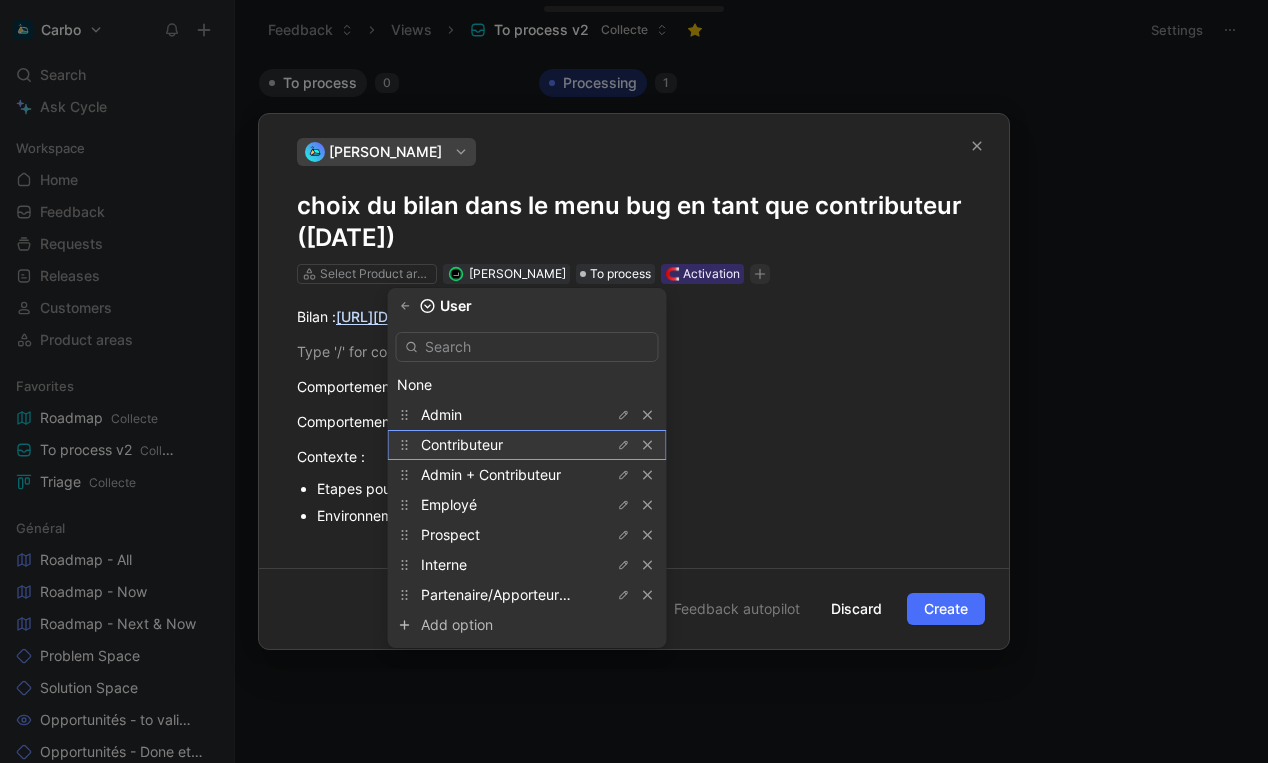 click on "Contributeur" at bounding box center (462, 444) 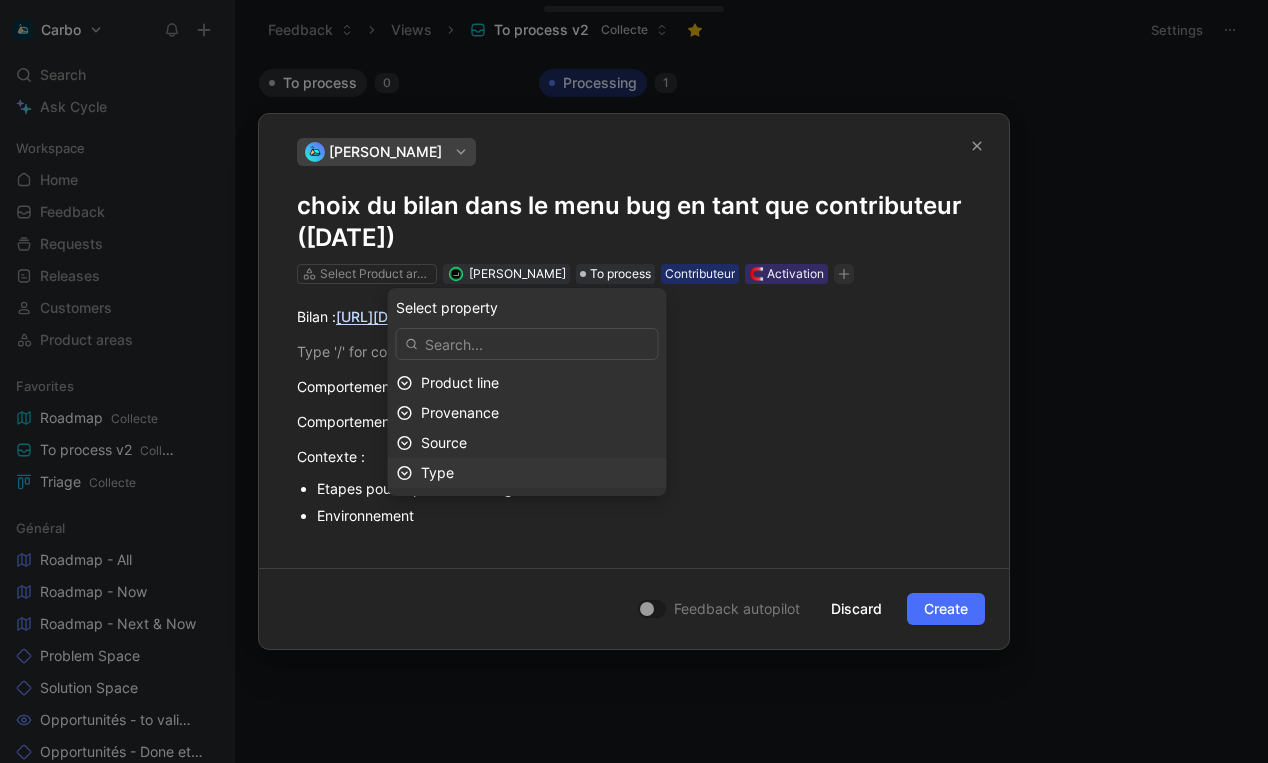 click on "Type" at bounding box center (539, 473) 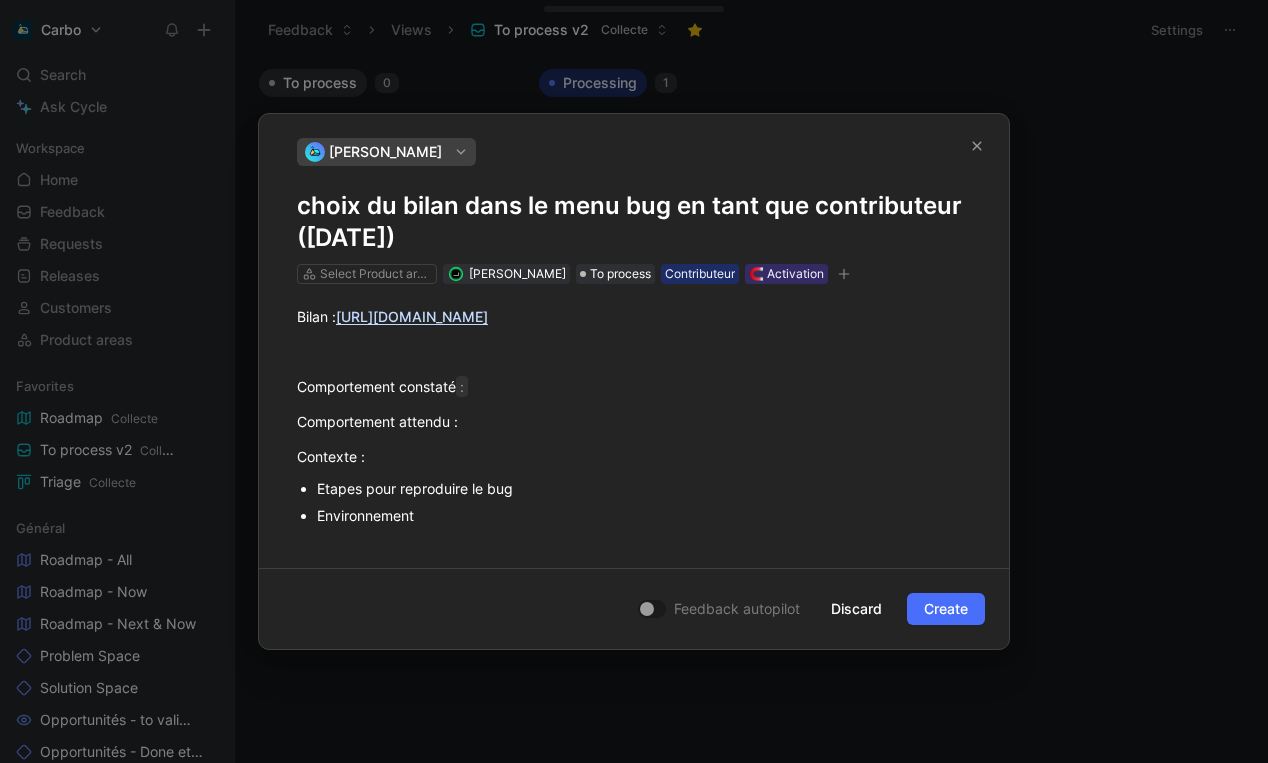 click on "Bilan :  https://pro.sandbox.hellocarbo.com/scores/1156/ Comportement constaté  : Comportement attendu : Contexte : Etapes pour reproduire le bug Environnement" at bounding box center [634, 449] 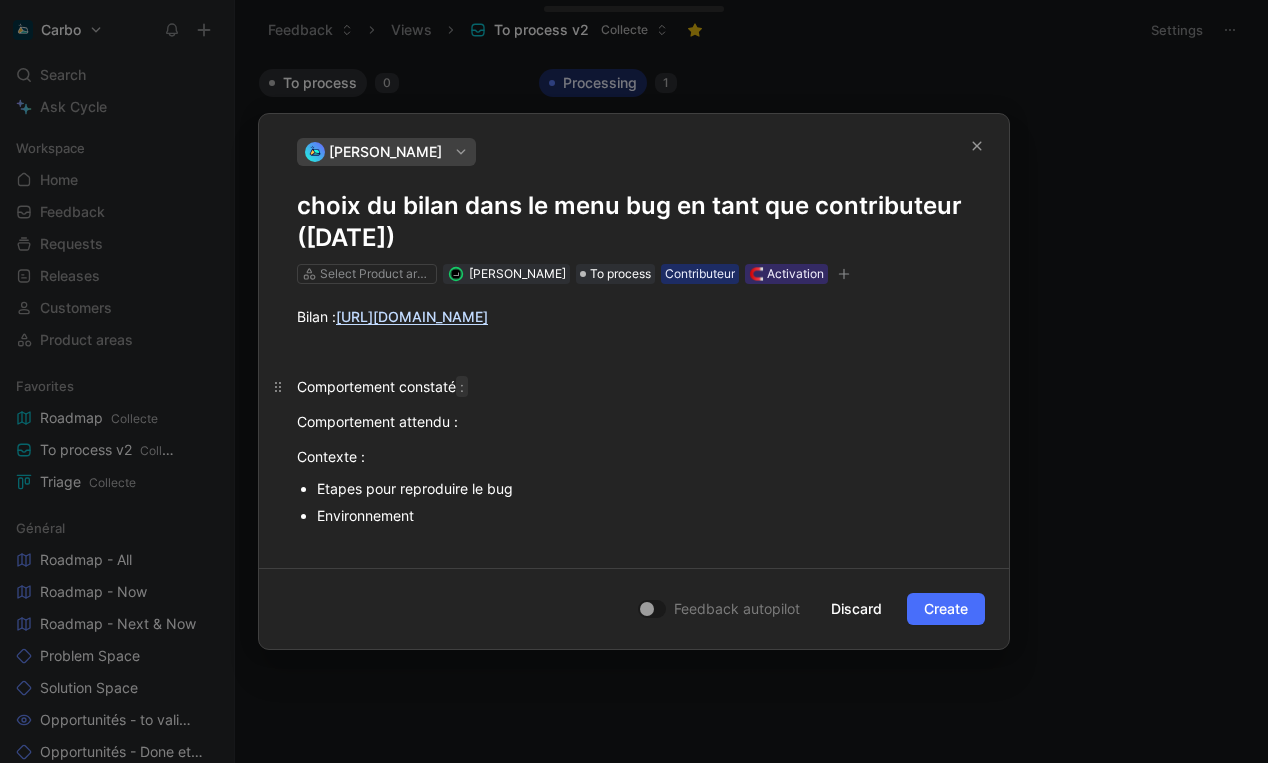 click on "Comportement constaté  :" at bounding box center (634, 386) 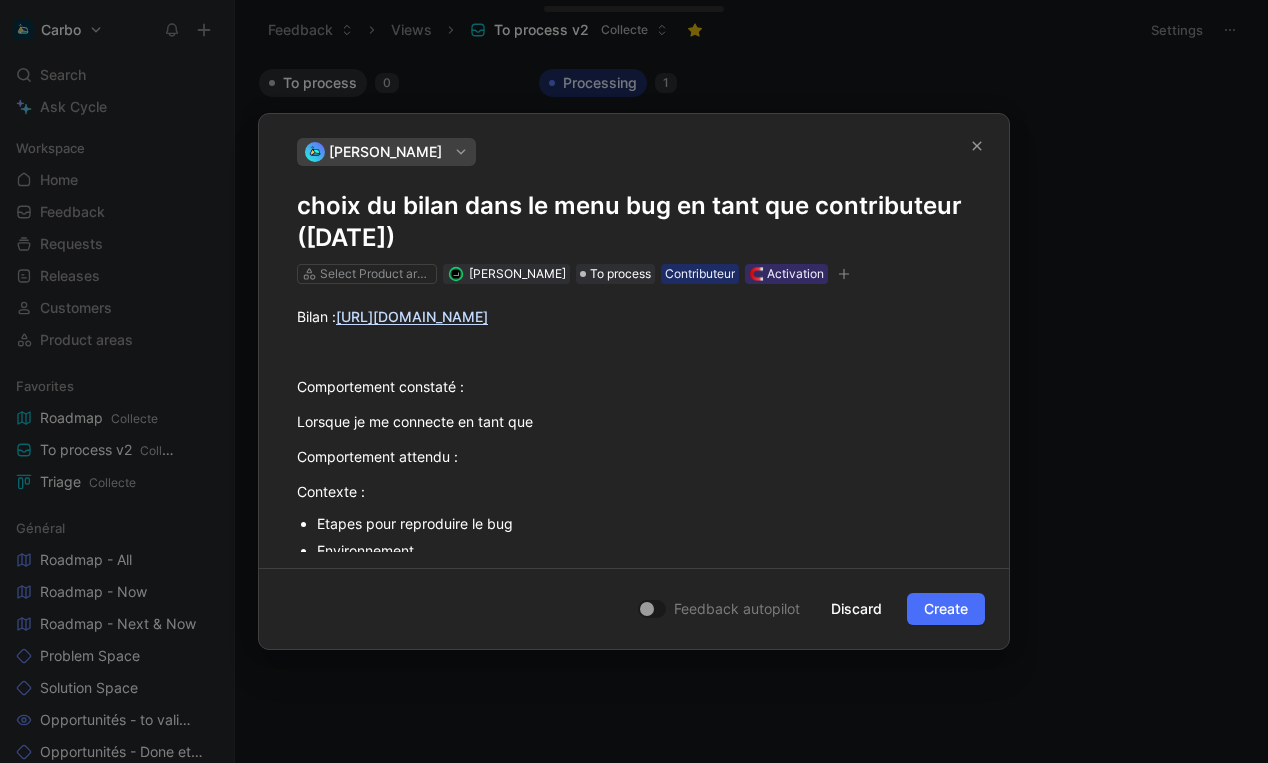 click on "choix du bilan dans le menu bug en tant que contributeur (Jul 07, 2025)" at bounding box center [634, 222] 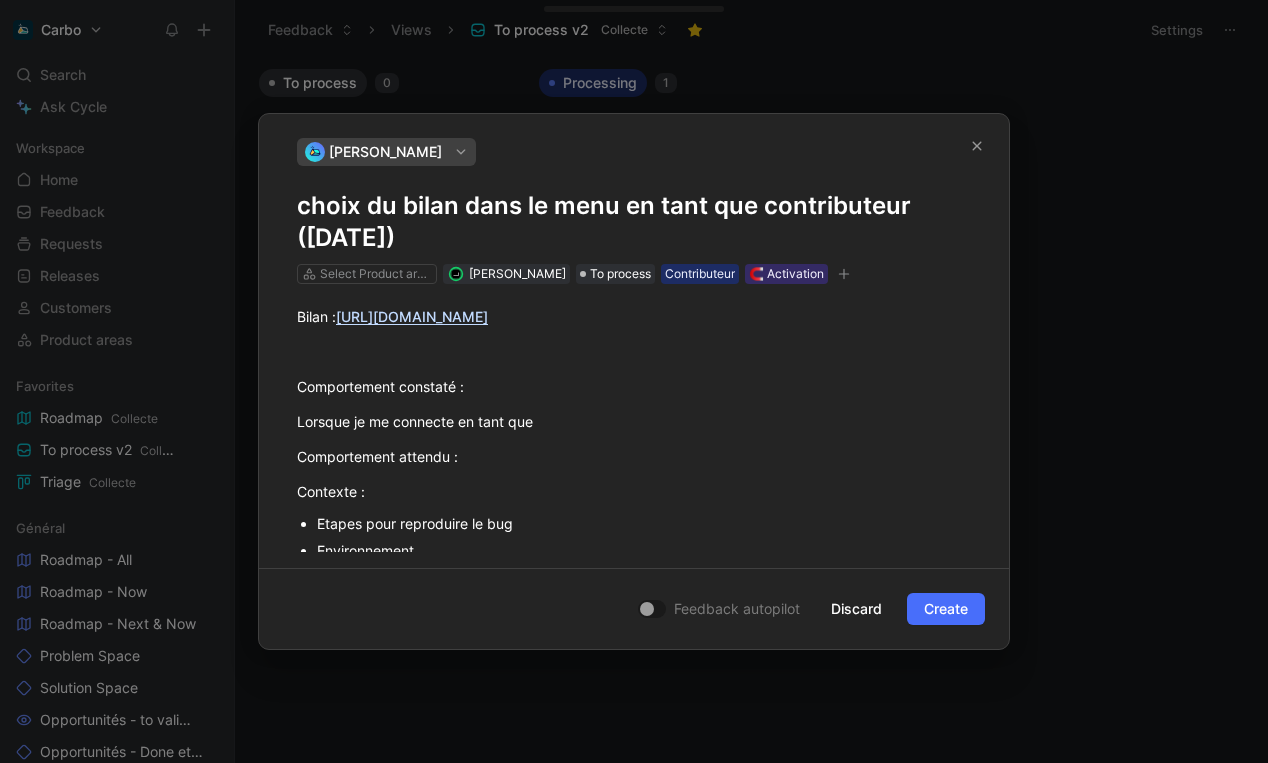 click on "choix du bilan dans le menu en tant que contributeur (Jul 07, 2025)" at bounding box center [634, 222] 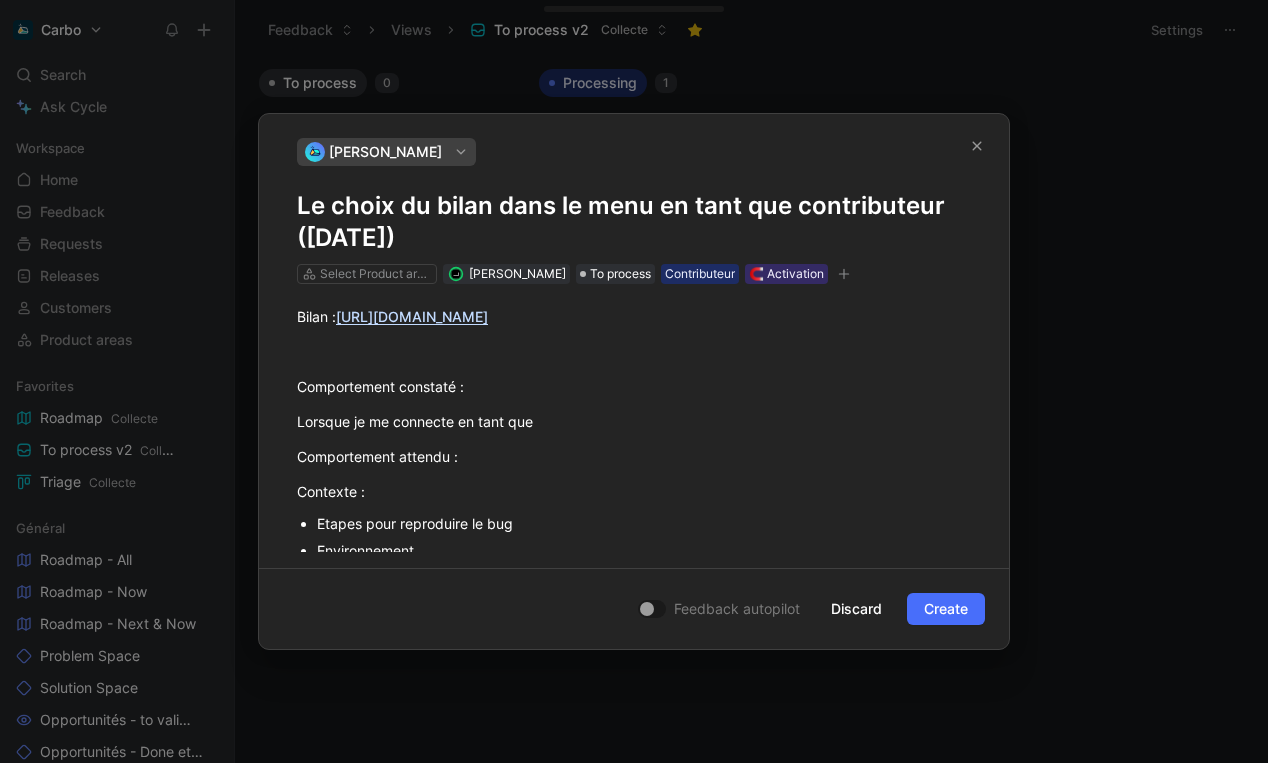 click on "Le choix du bilan dans le menu en tant que contributeur (Jul 07, 2025)" at bounding box center [634, 222] 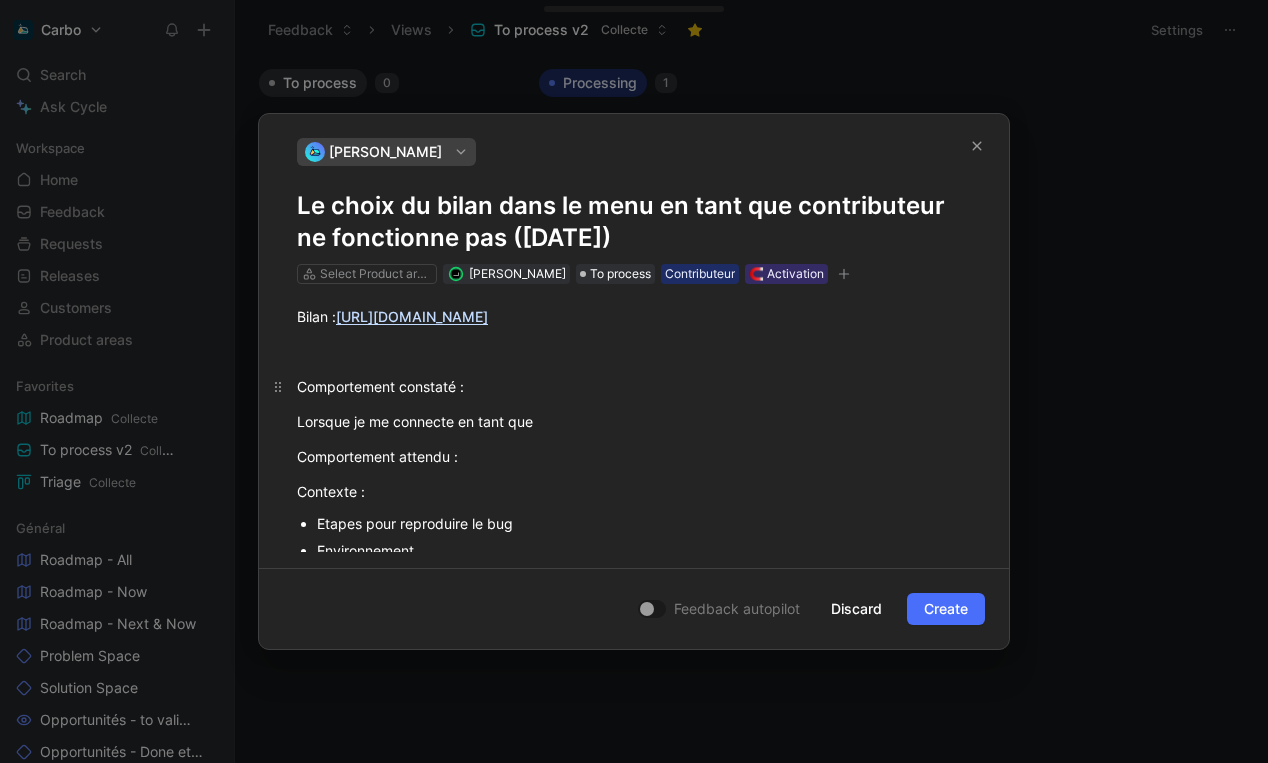 click on "Comportement constaté :" at bounding box center (634, 386) 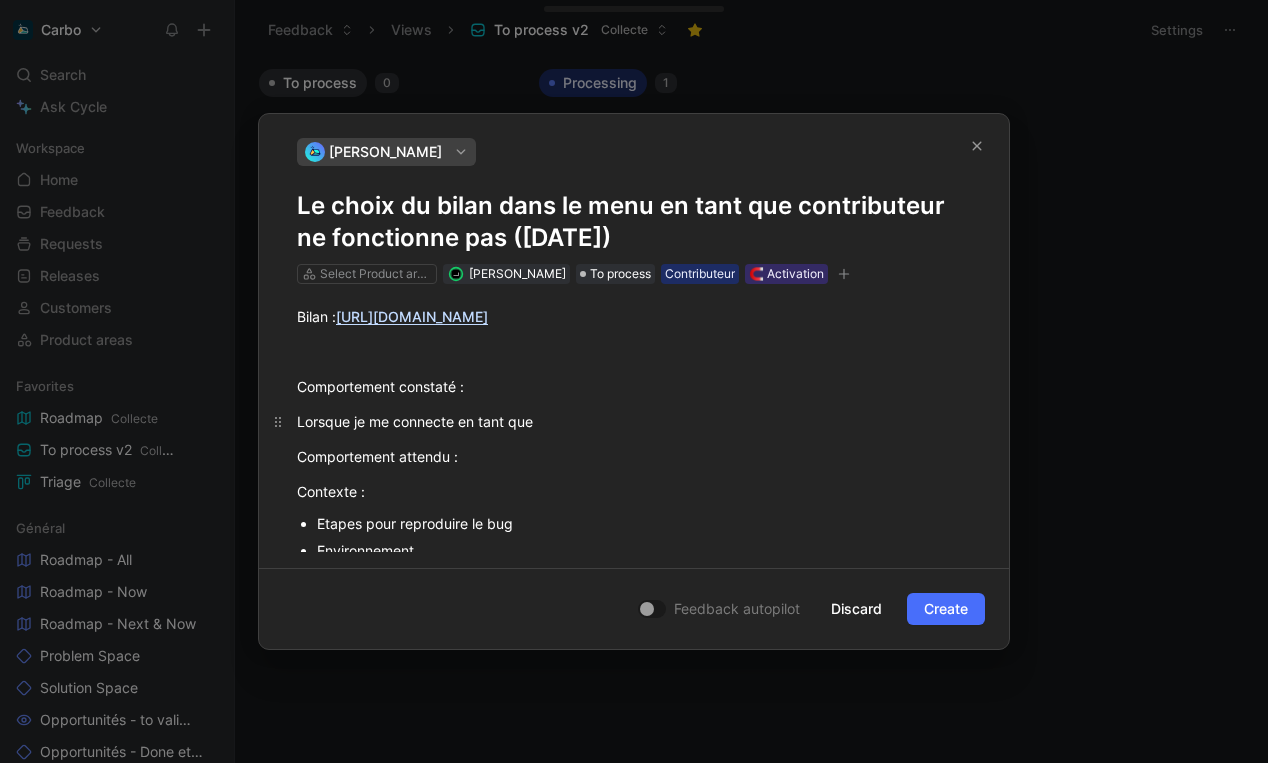 click on "Lorsque je me connecte en tant que" at bounding box center [634, 421] 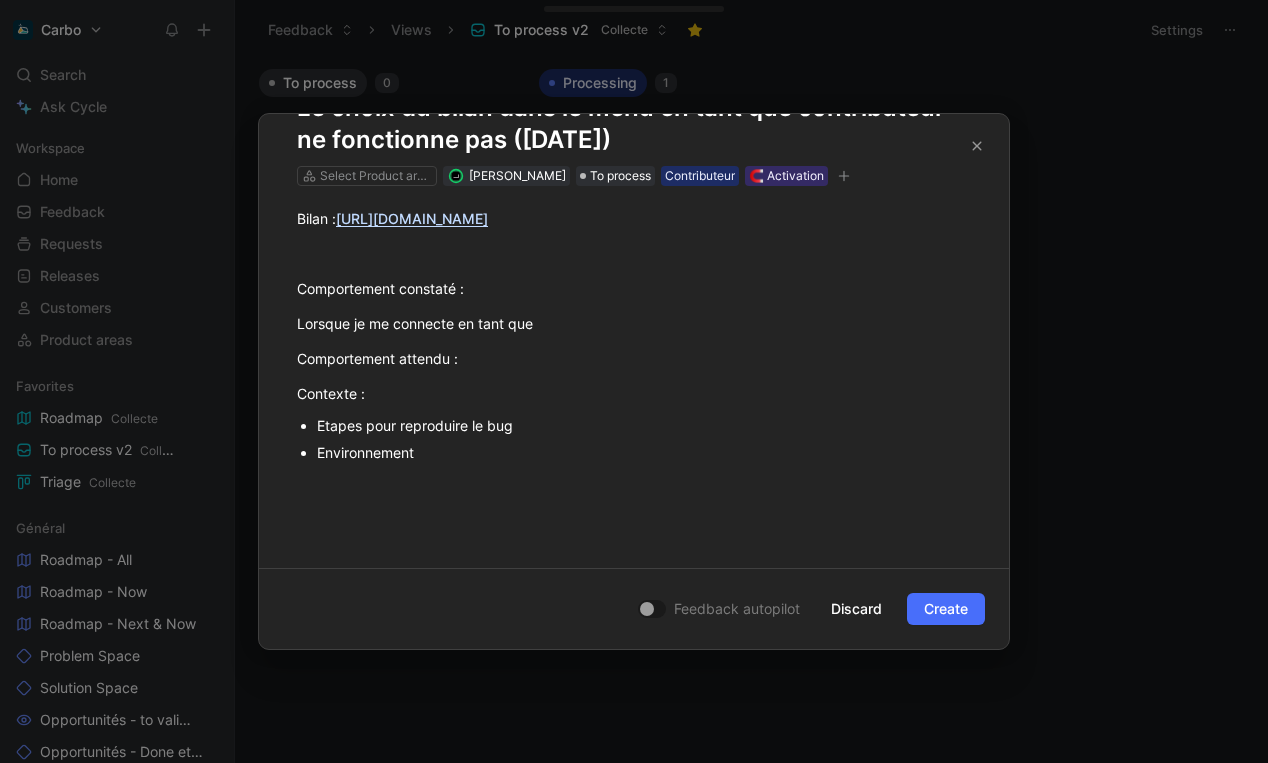 scroll, scrollTop: 104, scrollLeft: 0, axis: vertical 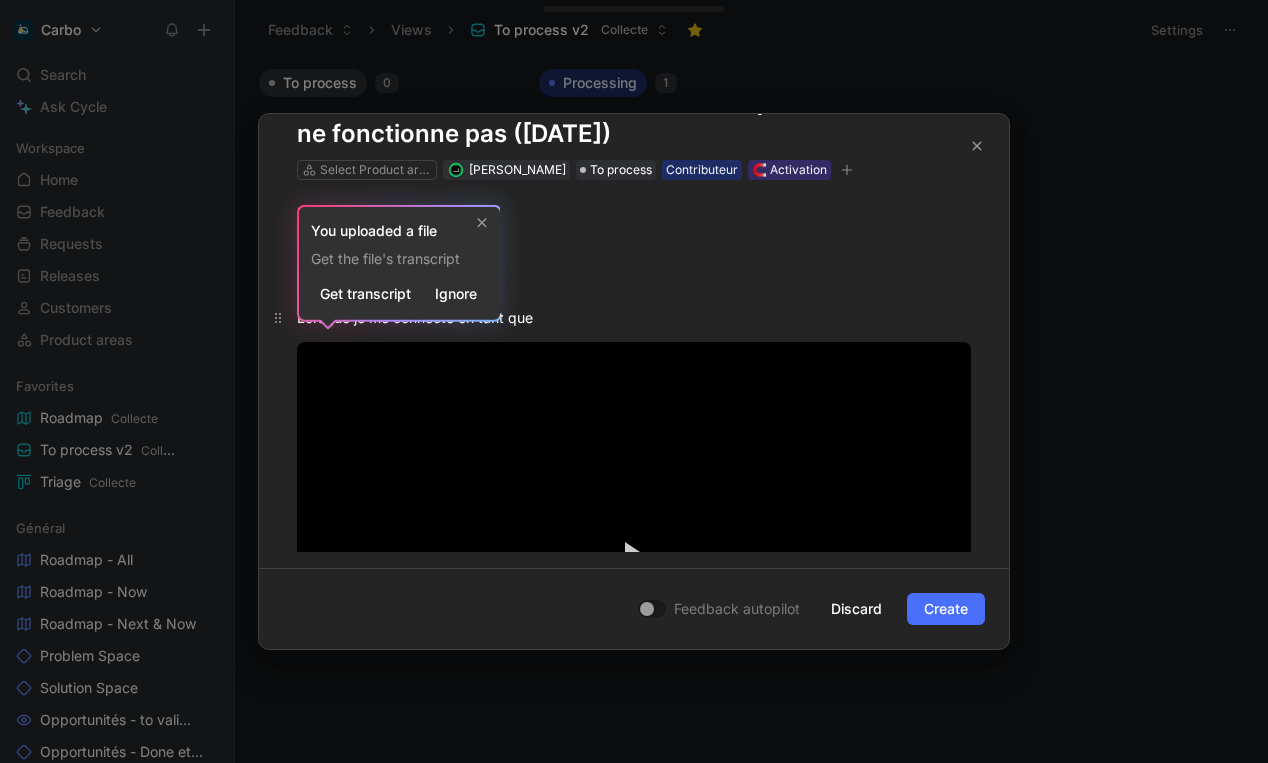 click on "Lorsque je me connecte en tant que" at bounding box center [634, 317] 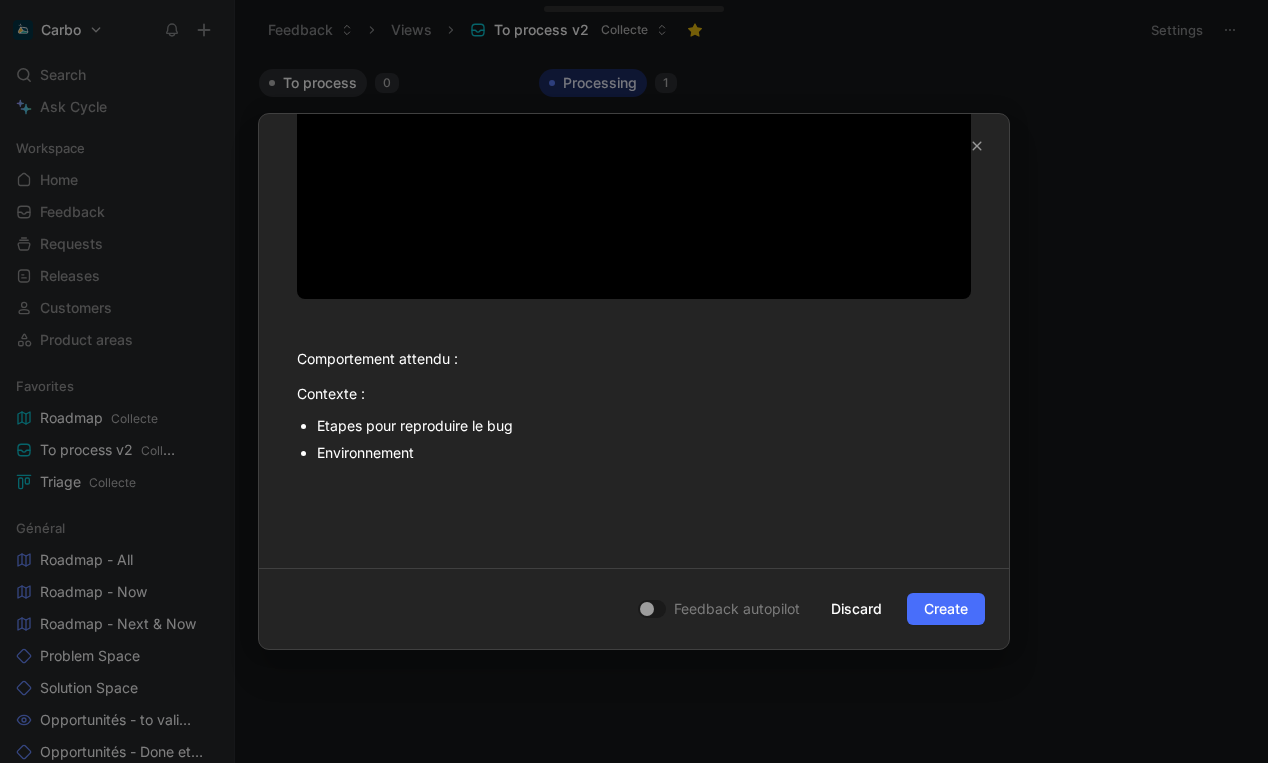 scroll, scrollTop: 588, scrollLeft: 0, axis: vertical 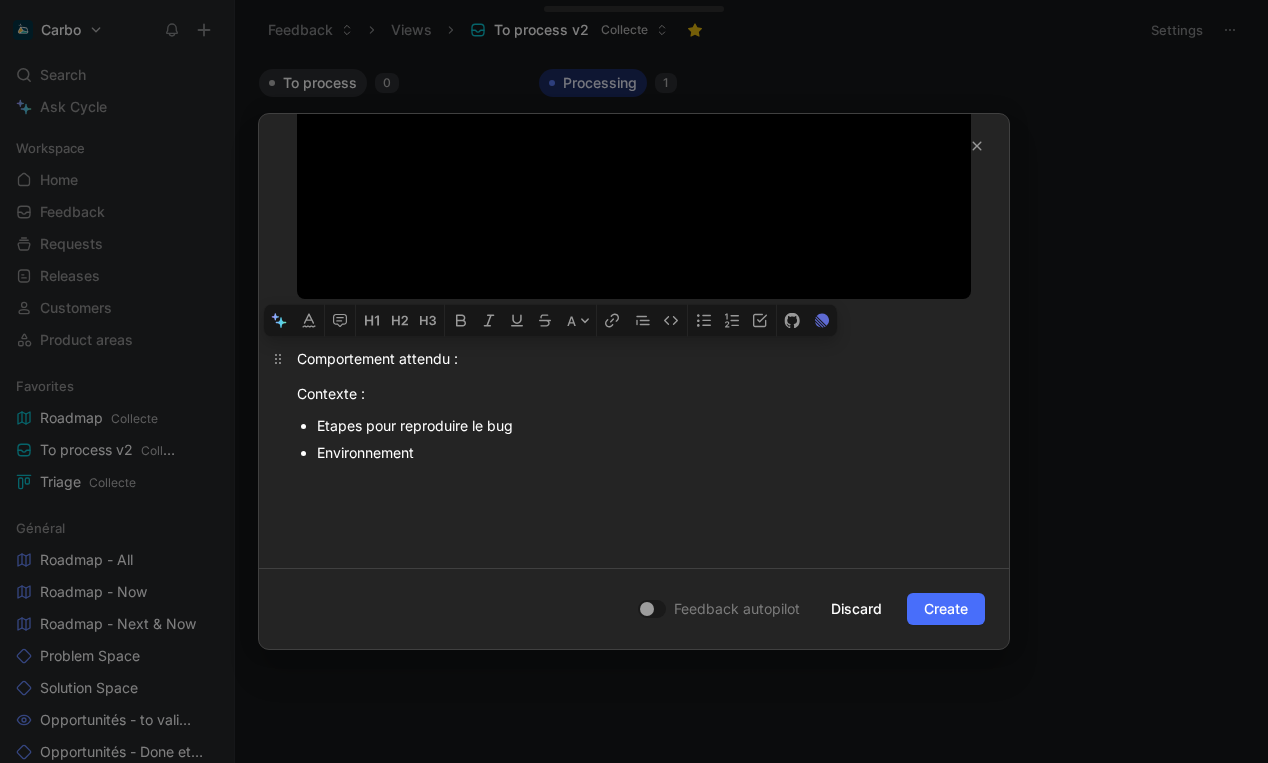 drag, startPoint x: 434, startPoint y: 448, endPoint x: 313, endPoint y: 351, distance: 155.08063 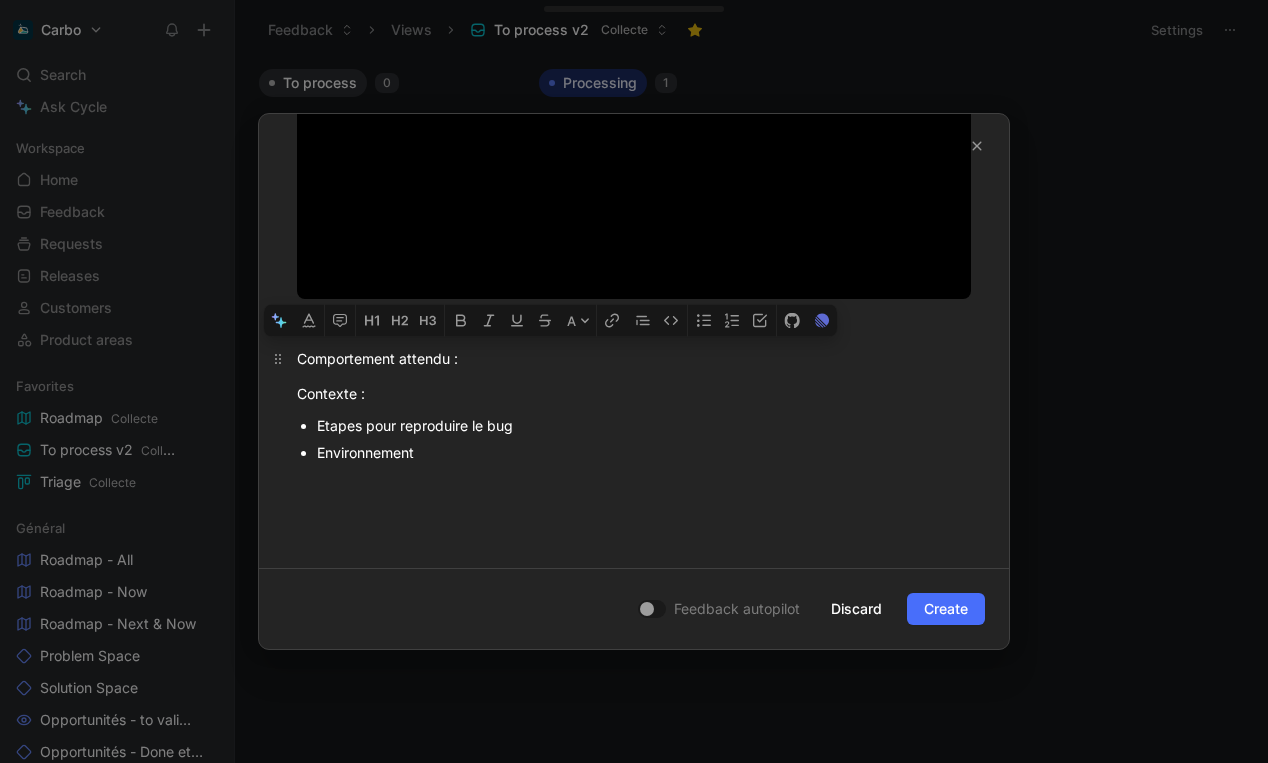 click on "Bilan :  https://pro.sandbox.hellocarbo.com/scores/1156/ Comportement constaté :  Lorsque je me connecte en tant que  Video Player is loading. Play Video Play Mute Current Time  0:00 / Duration  0:28 Loaded :  14.19% 0:00 Stream Type  LIVE Seek to live, currently behind live LIVE Remaining Time  - 0:28   1x Playback Rate 2x 1.75x 1.5x 1.25x 1x , selected 0.75x 0.5x 0.25x Descriptions descriptions off , selected Captions captions off , selected Audio Track Unknown , selected Fullscreen This is a modal window. Comportement attendu : Contexte : Etapes pour reproduire le bug Environnement" at bounding box center [634, 127] 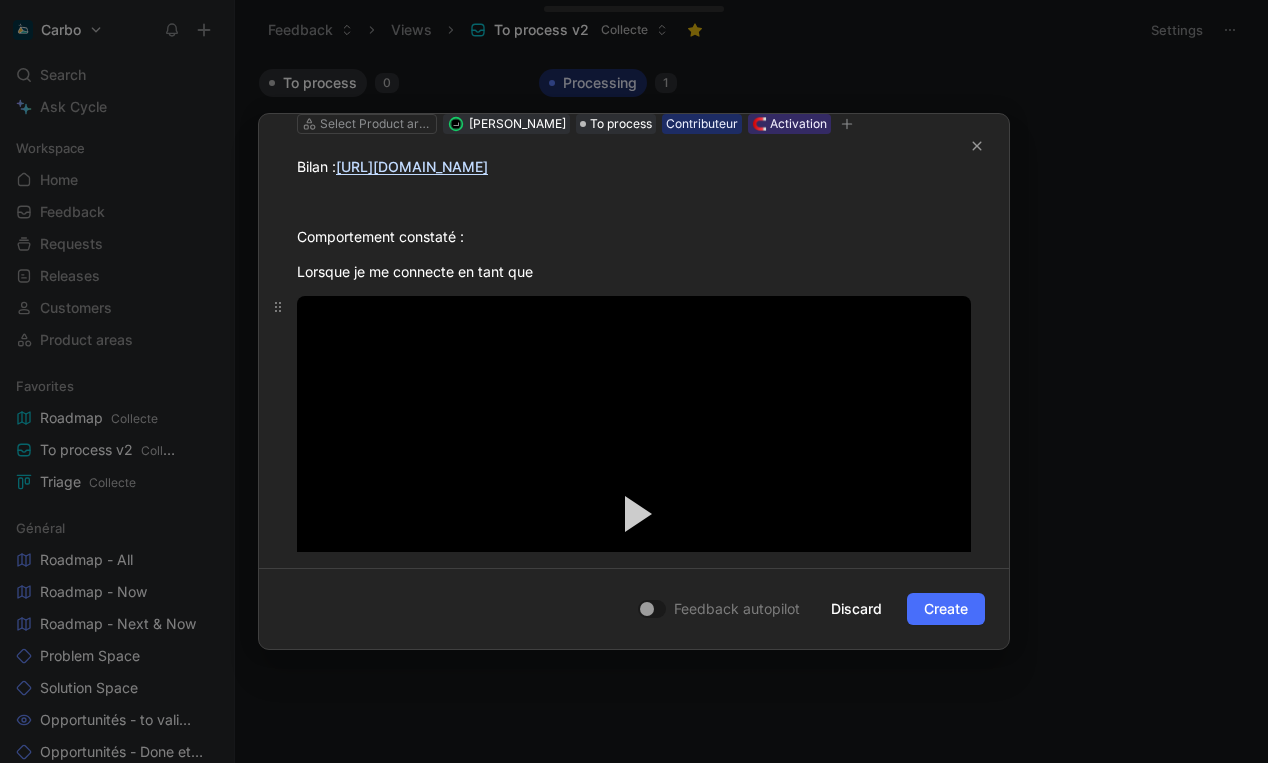 scroll, scrollTop: 122, scrollLeft: 0, axis: vertical 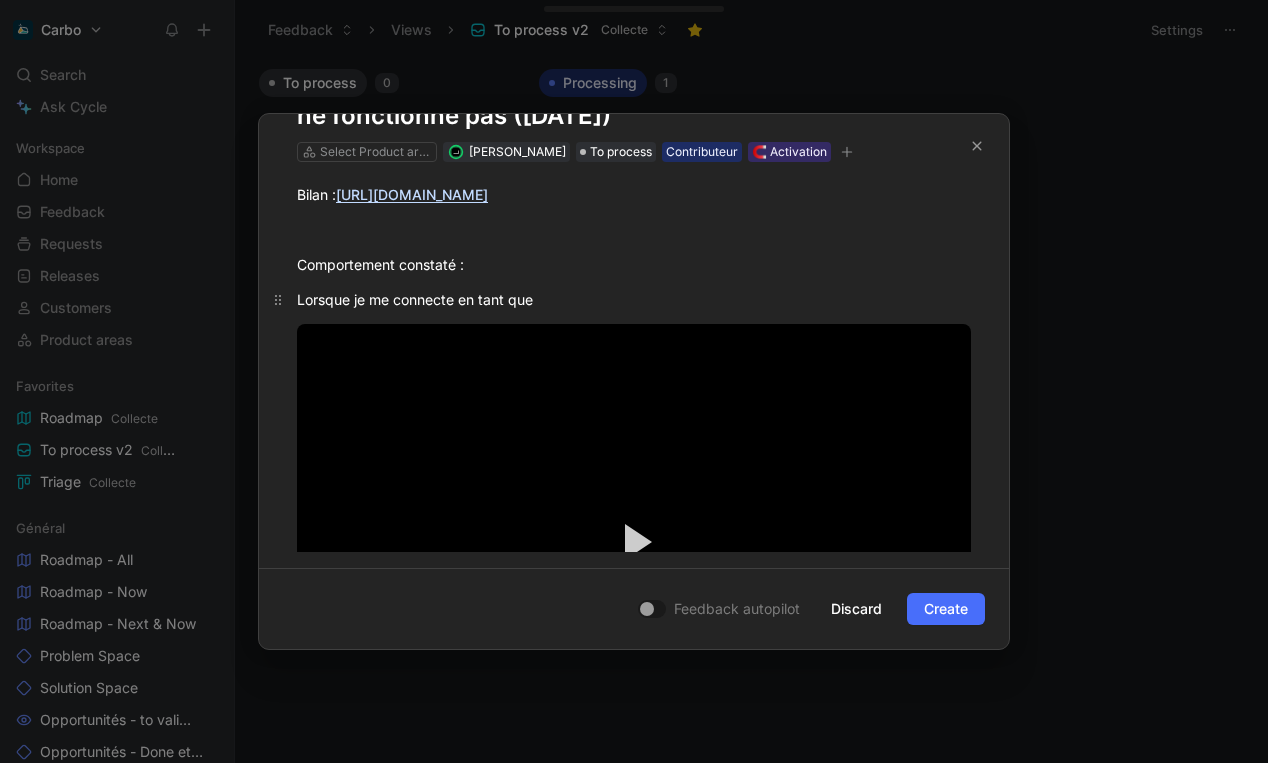 click on "Lorsque je me connecte en tant que" at bounding box center [634, 299] 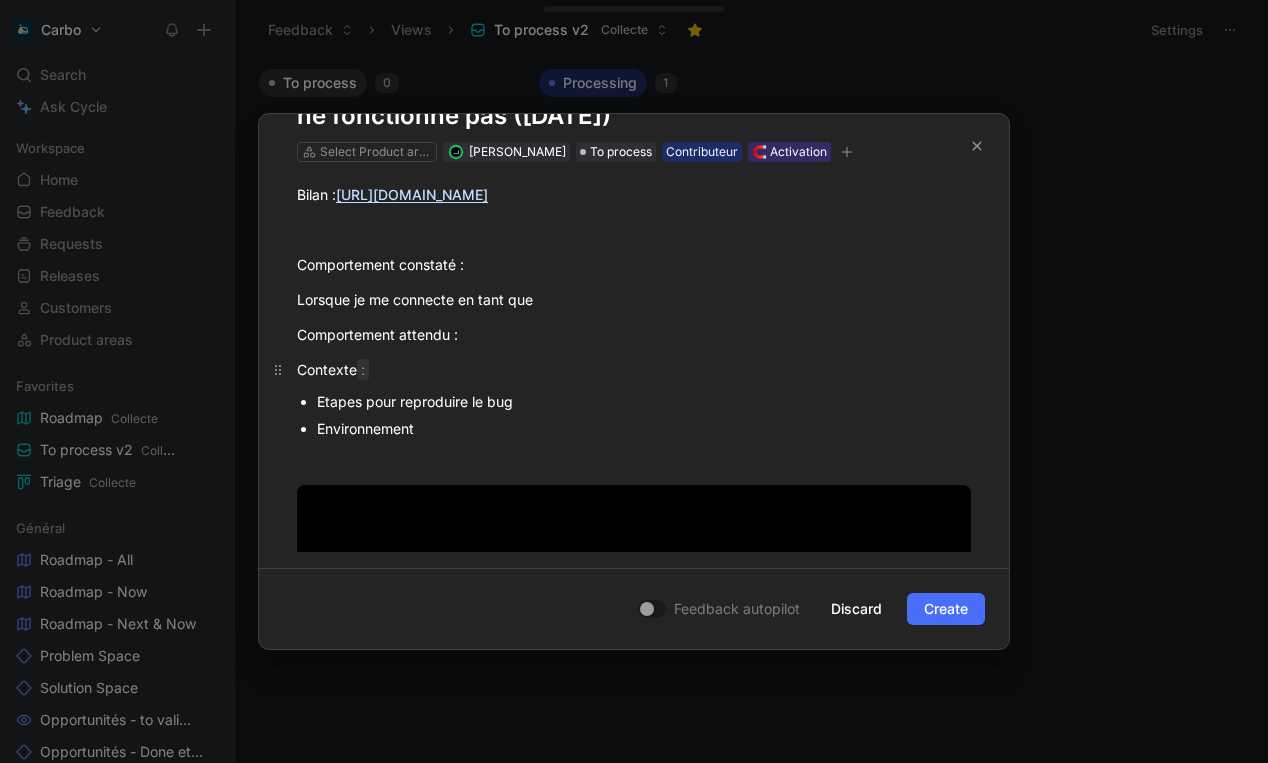 click on "Contexte  :" at bounding box center [634, 369] 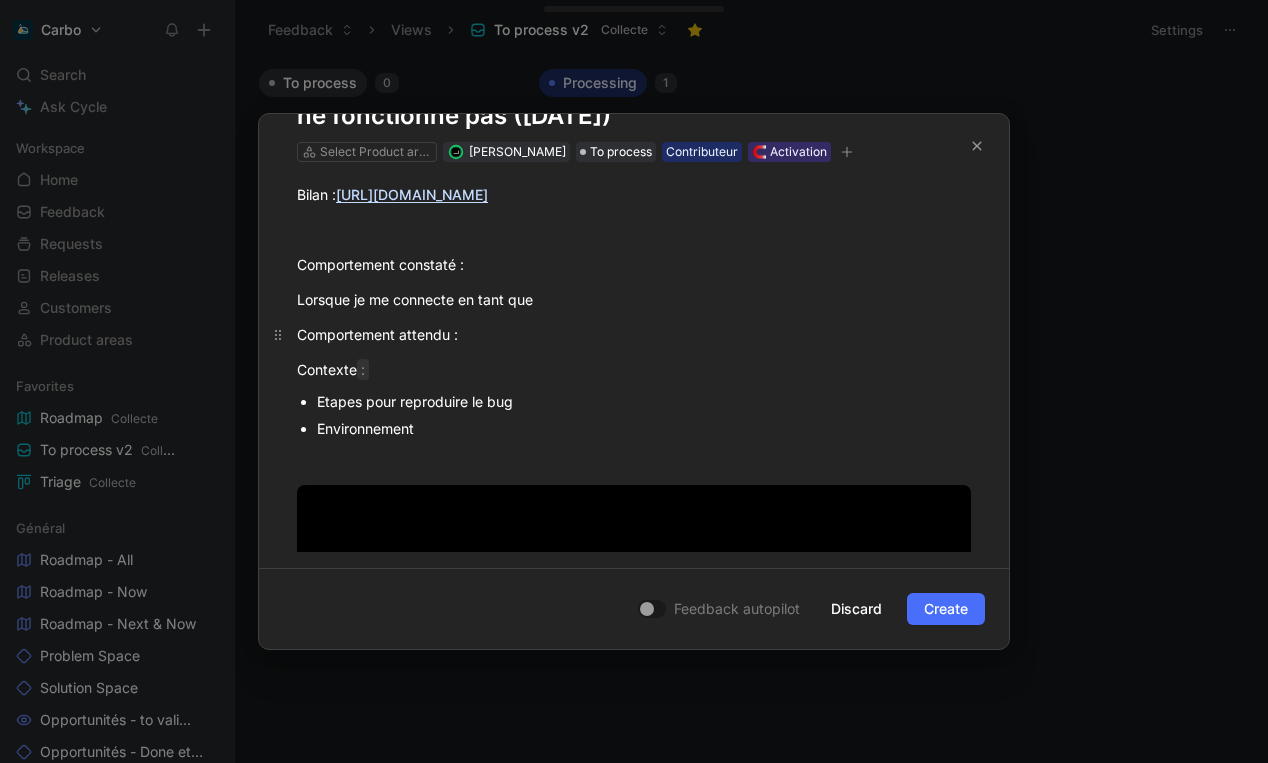 click on "Comportement attendu :" at bounding box center [634, 334] 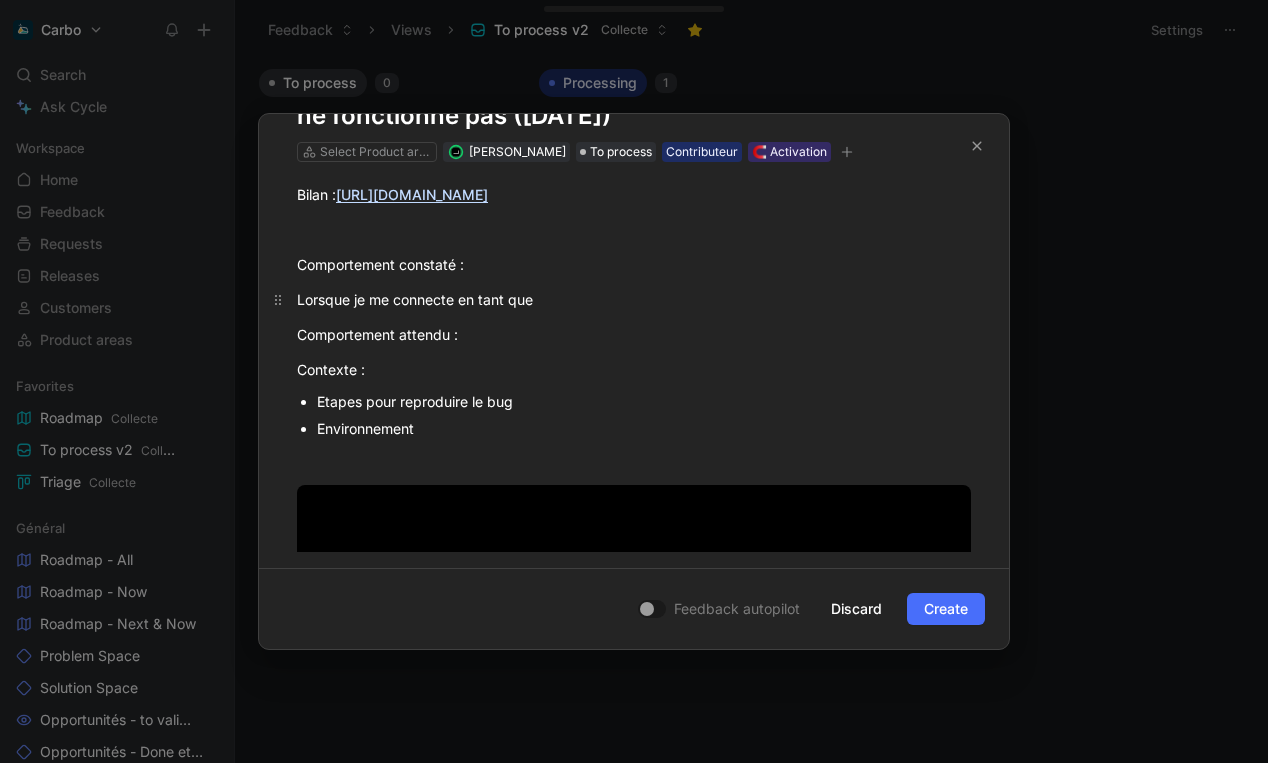 click on "Lorsque je me connecte en tant que" at bounding box center [634, 299] 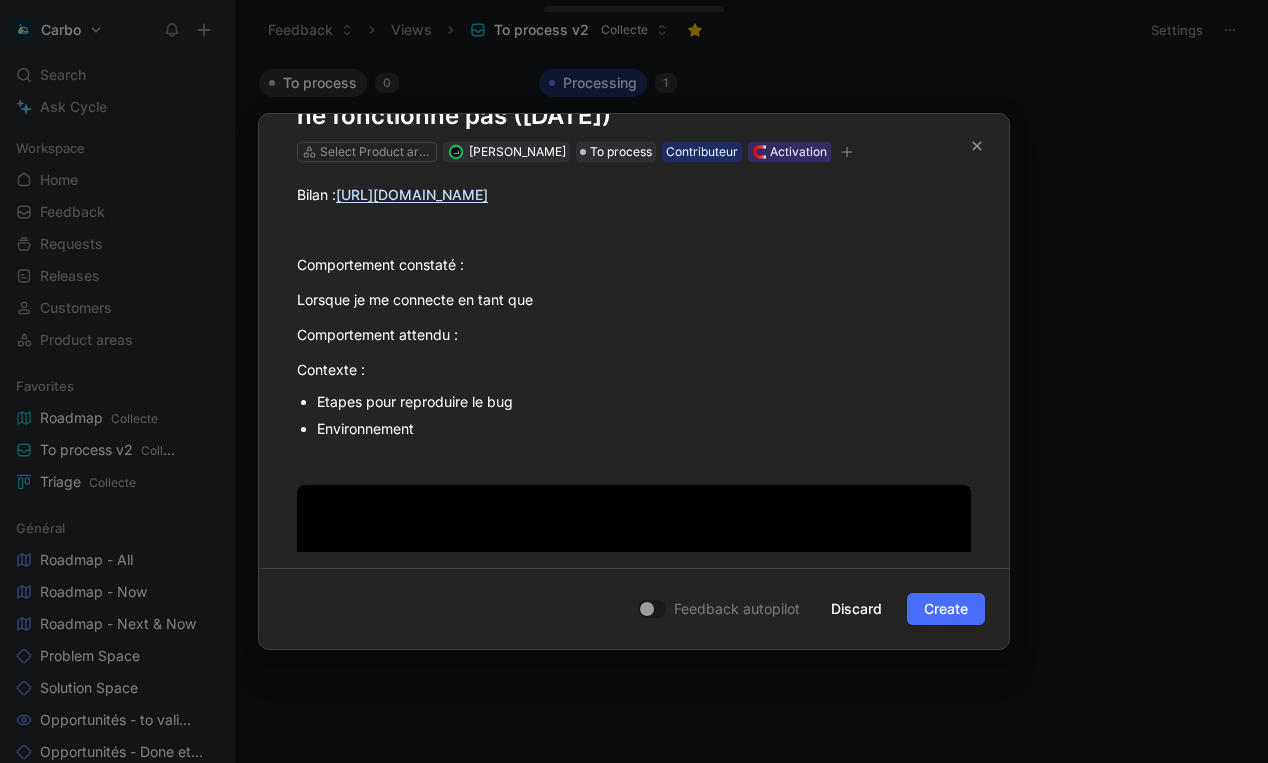 drag, startPoint x: 567, startPoint y: 303, endPoint x: 552, endPoint y: 281, distance: 26.627054 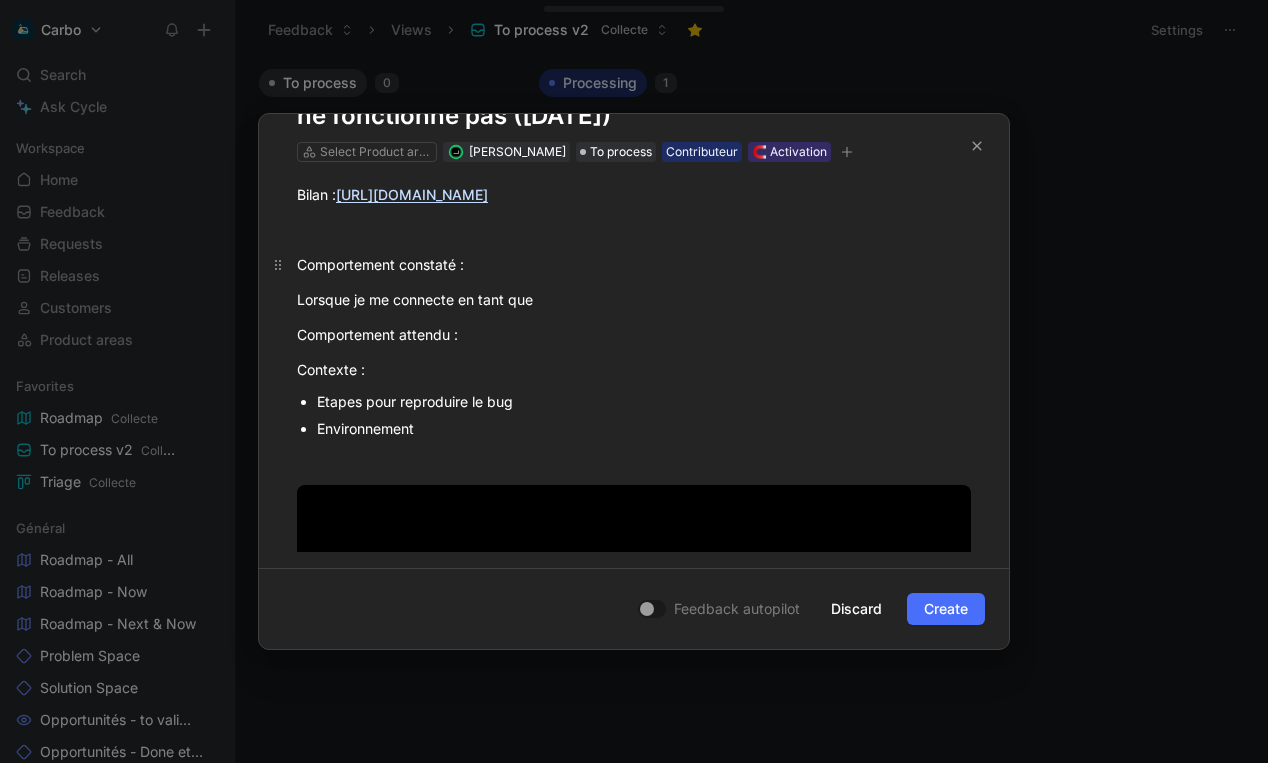 click on "Comportement constaté :" at bounding box center [634, 264] 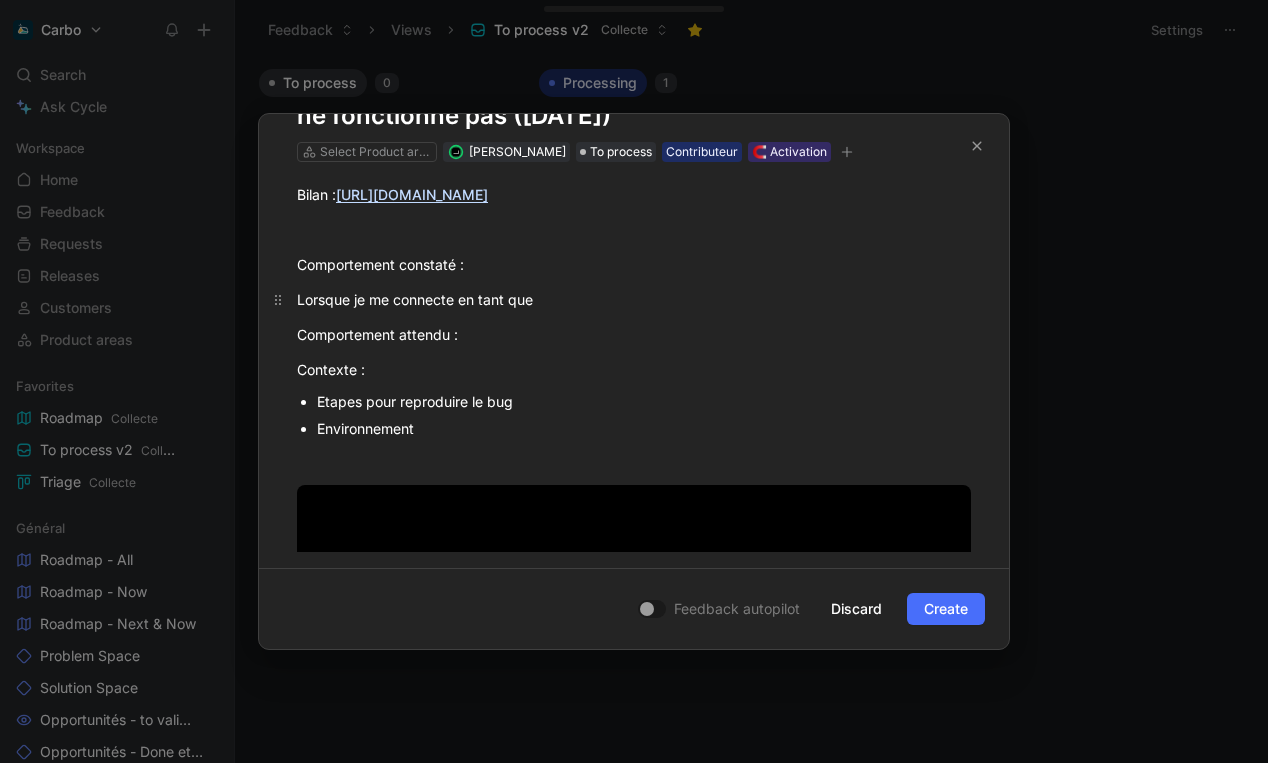 click on "Lorsque je me connecte en tant que" at bounding box center (634, 299) 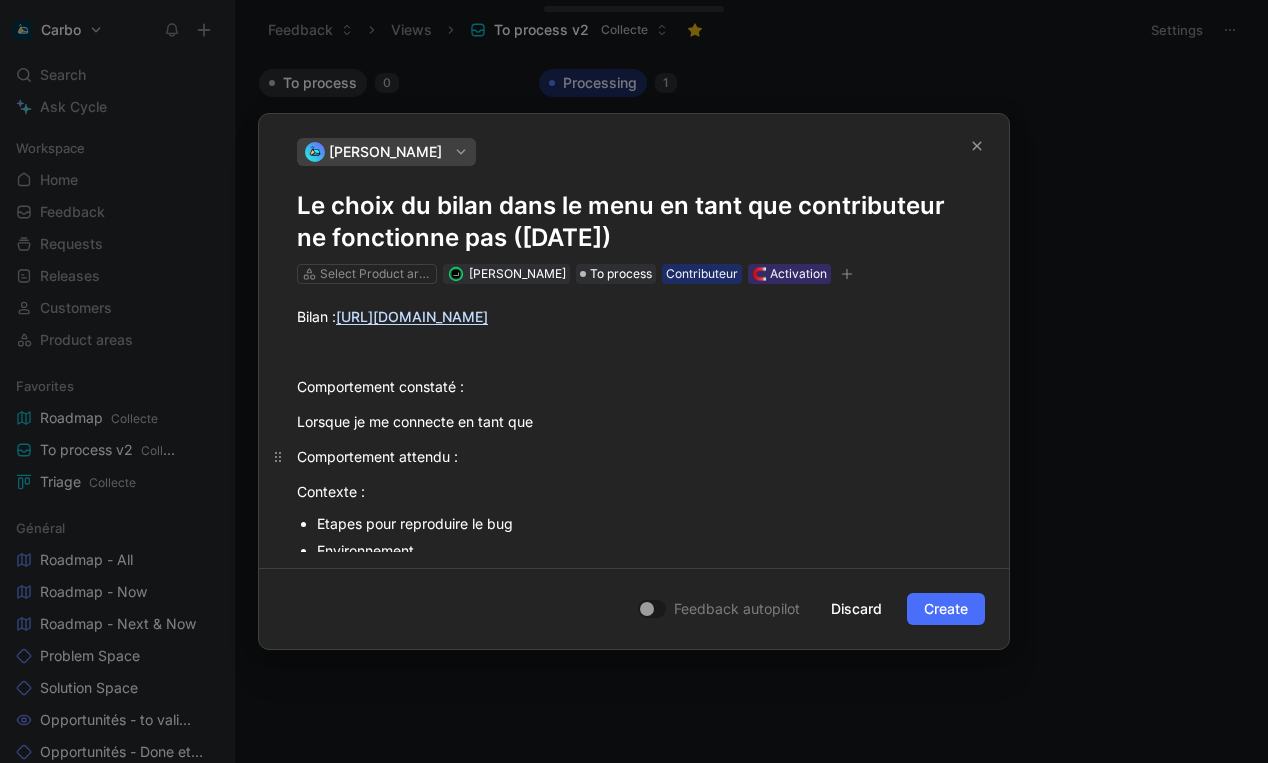 scroll, scrollTop: 0, scrollLeft: 0, axis: both 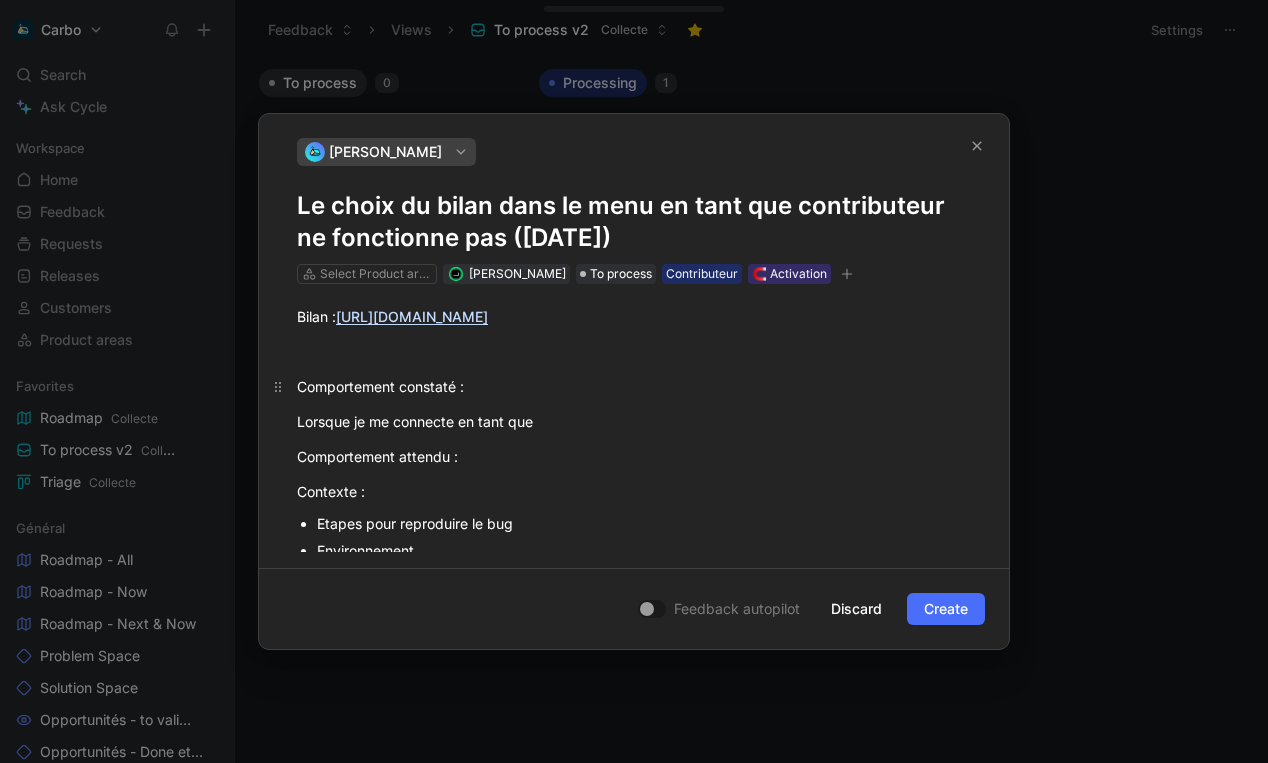 click on "Comportement constaté :" at bounding box center [634, 386] 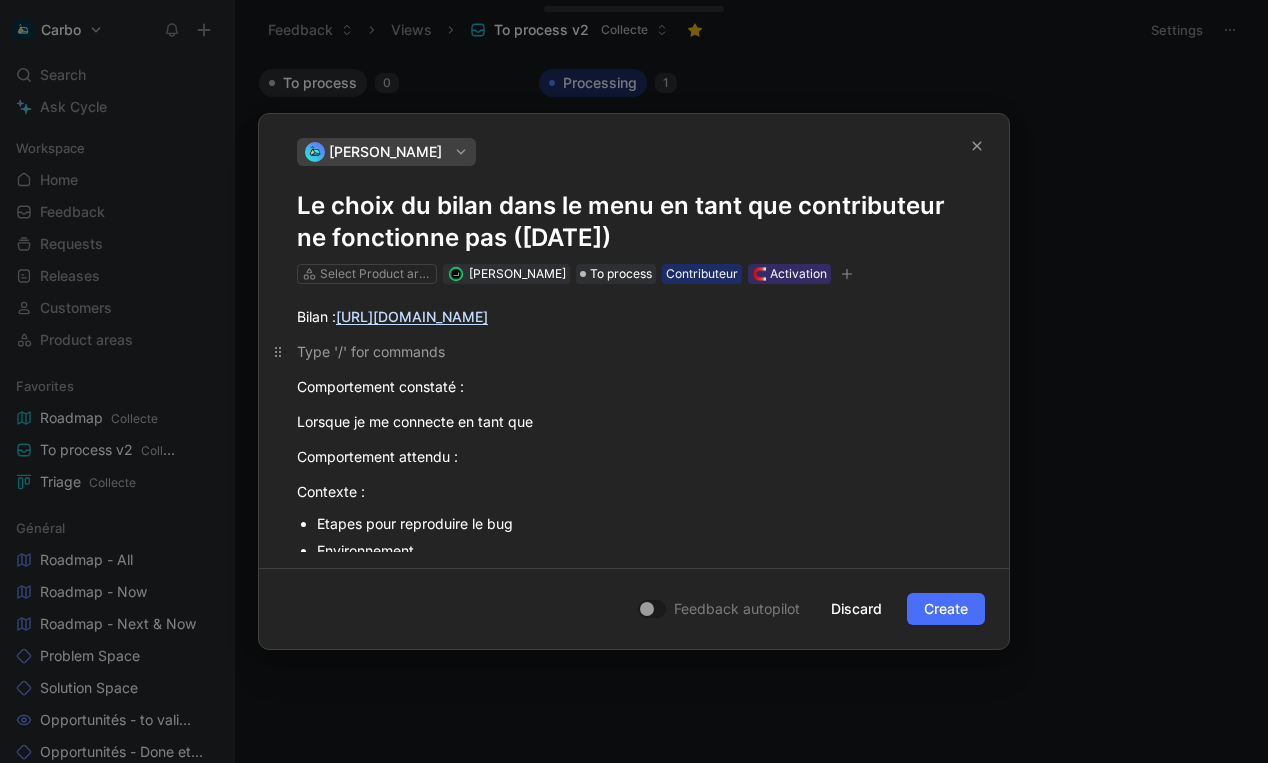 click at bounding box center [634, 351] 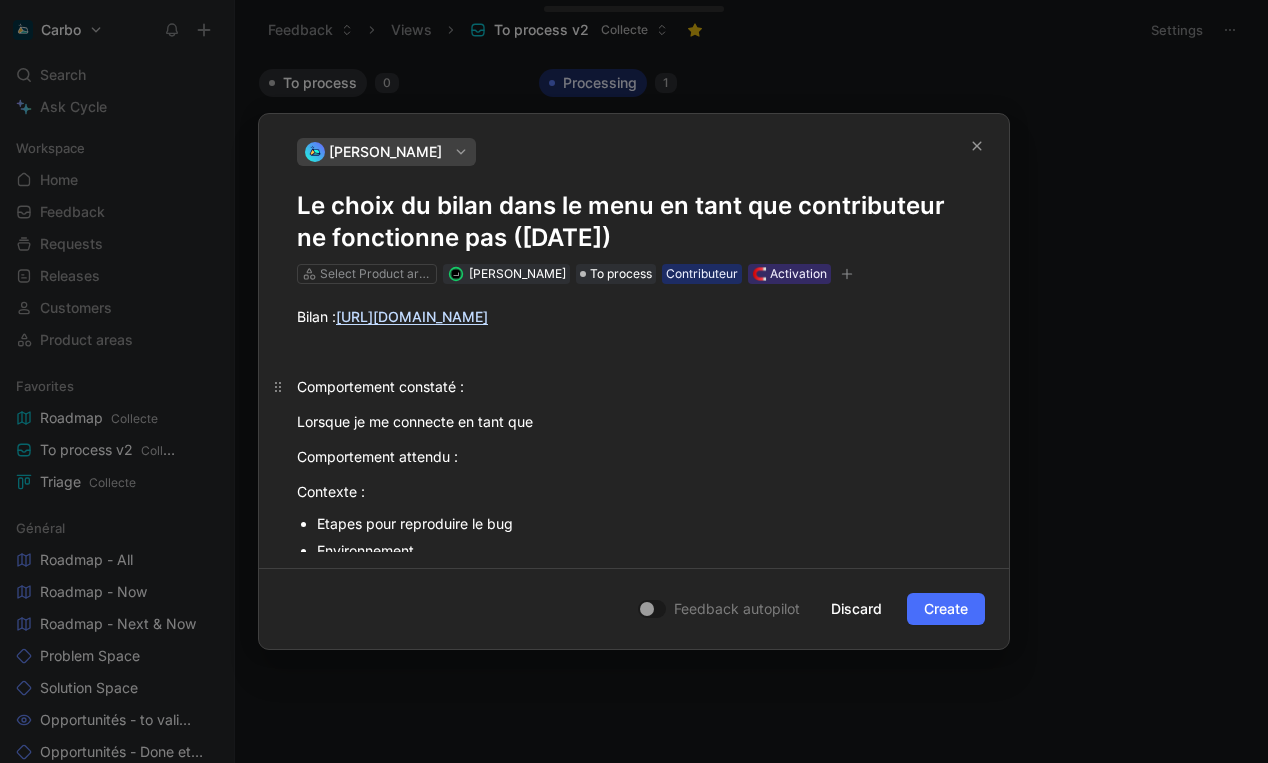 click on "Comportement constaté :" at bounding box center [634, 386] 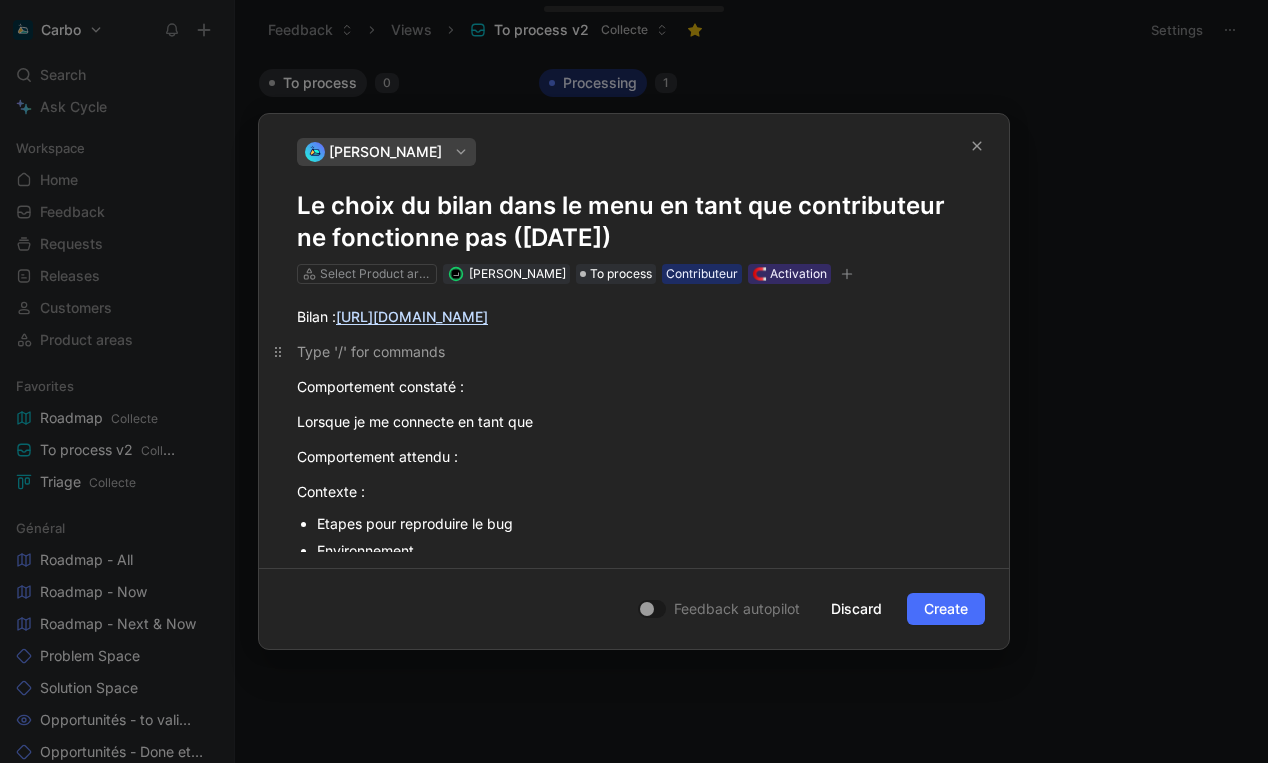 click at bounding box center [634, 351] 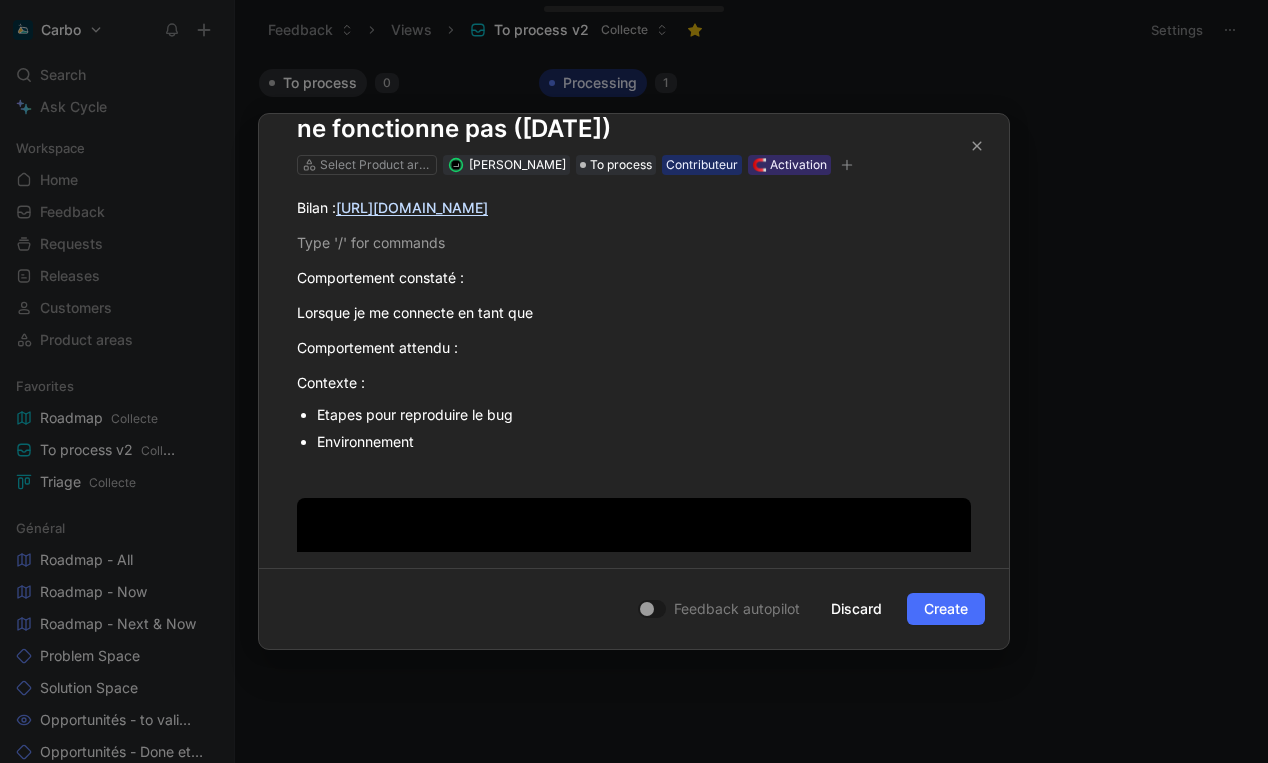 scroll, scrollTop: 113, scrollLeft: 0, axis: vertical 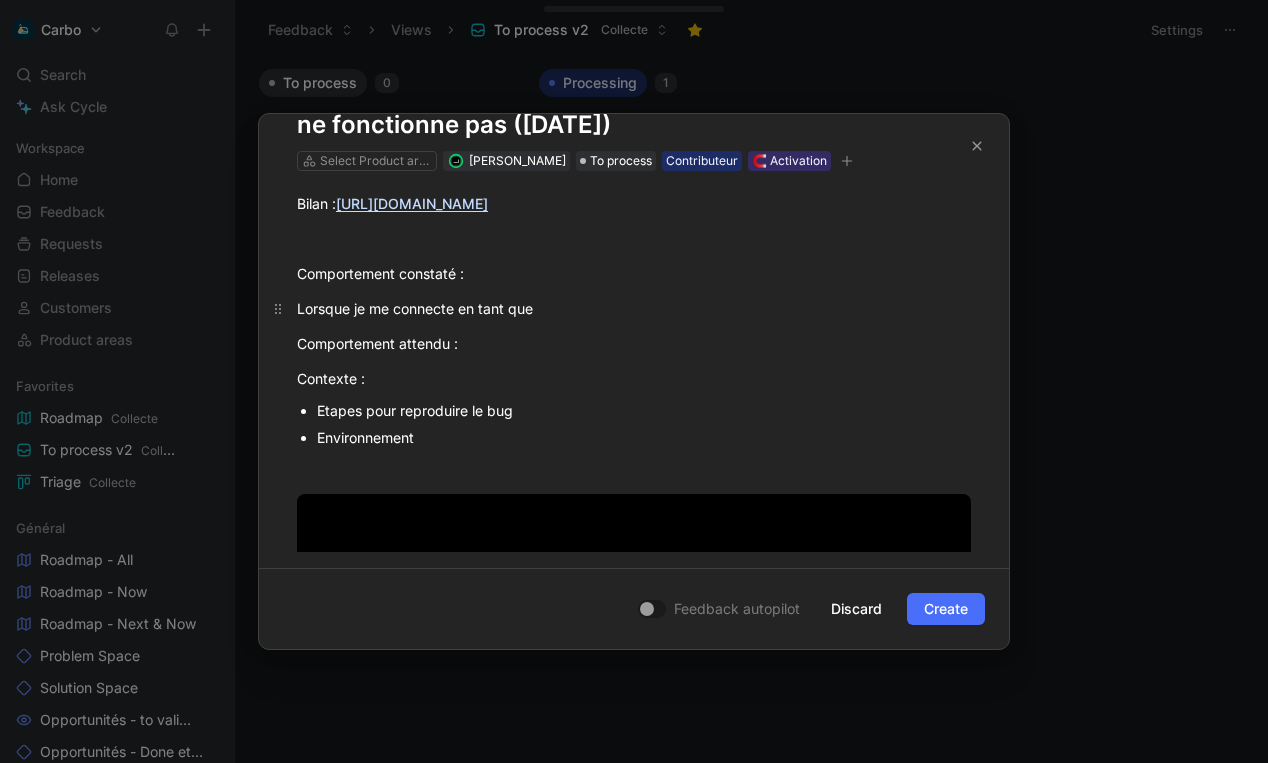 click on "Lorsque je me connecte en tant que" at bounding box center (634, 308) 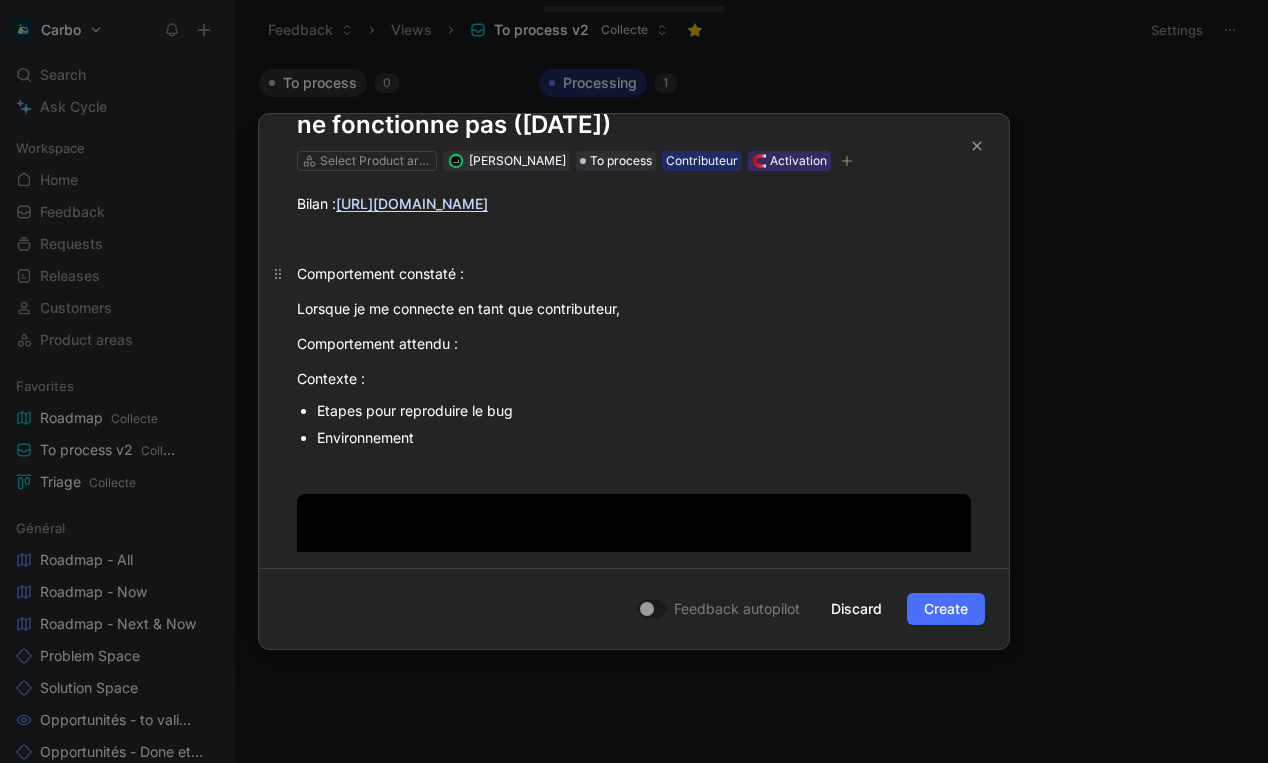 click on "Comportement constaté :" at bounding box center (634, 273) 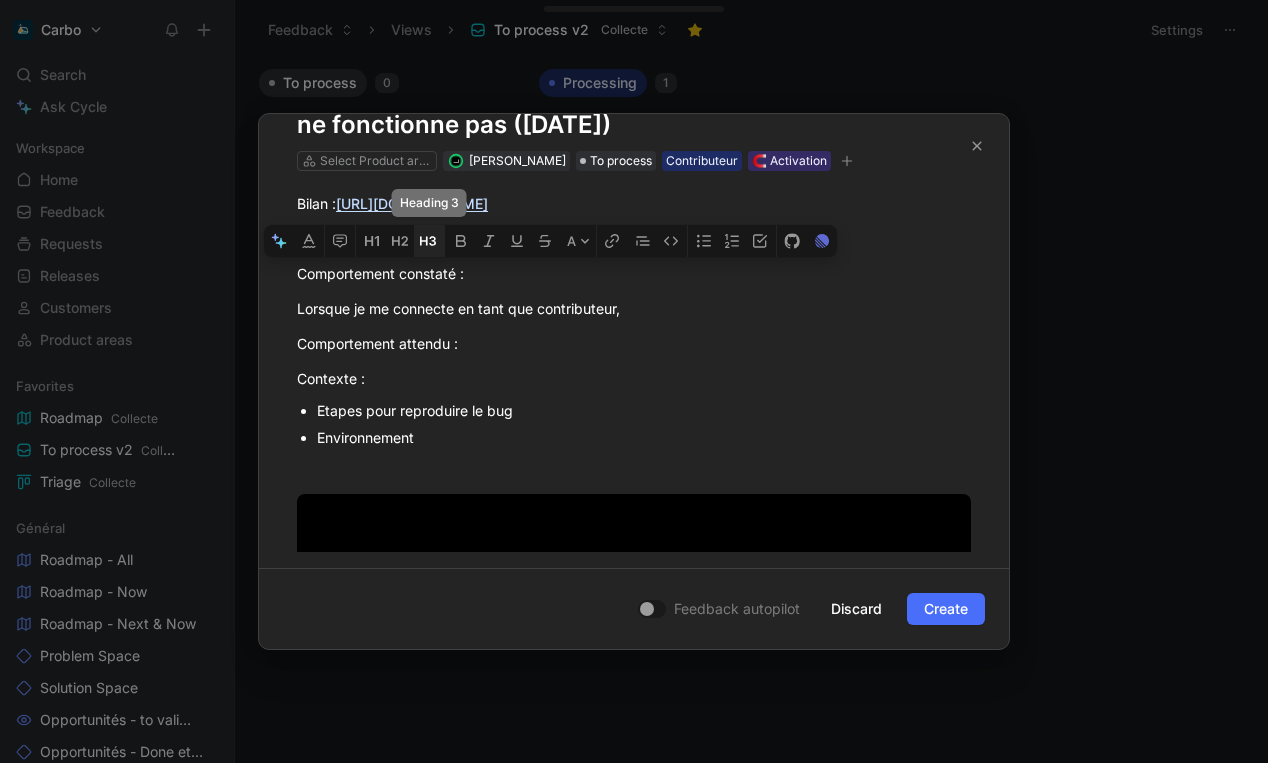 click 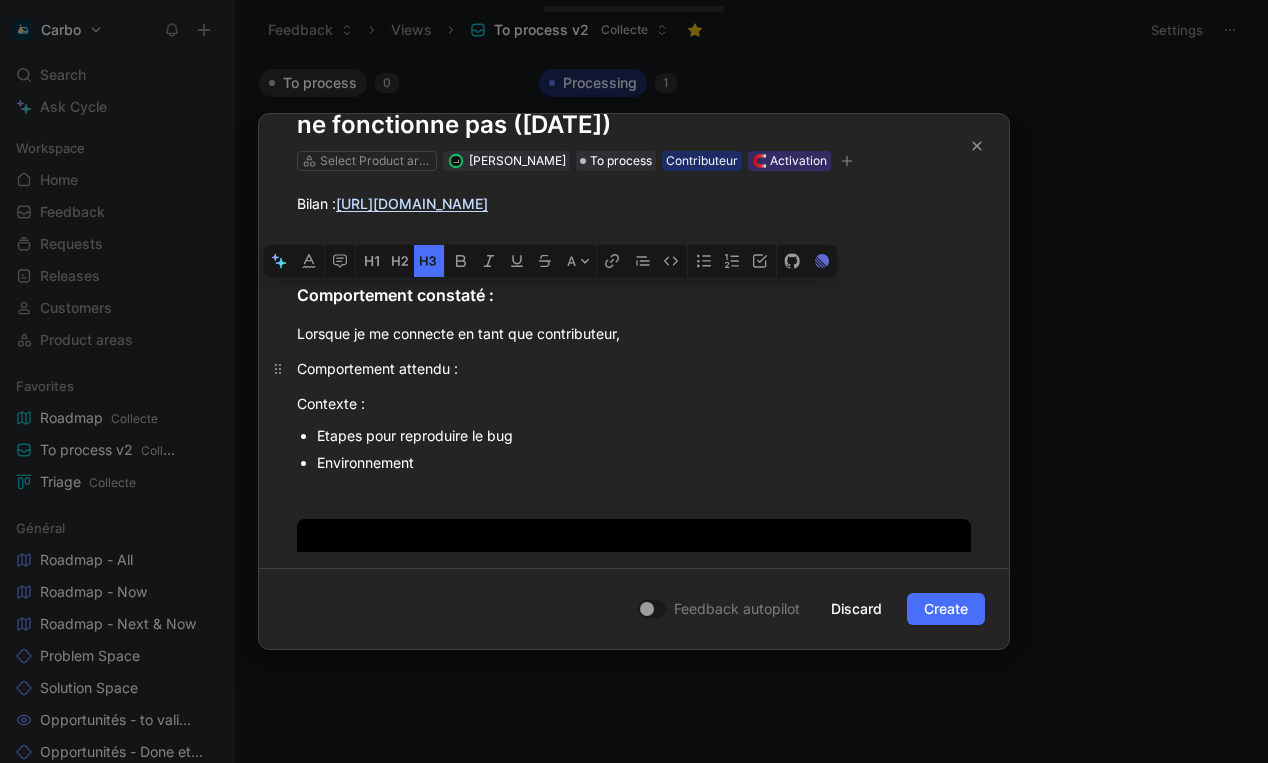 click on "Comportement attendu :" at bounding box center (634, 368) 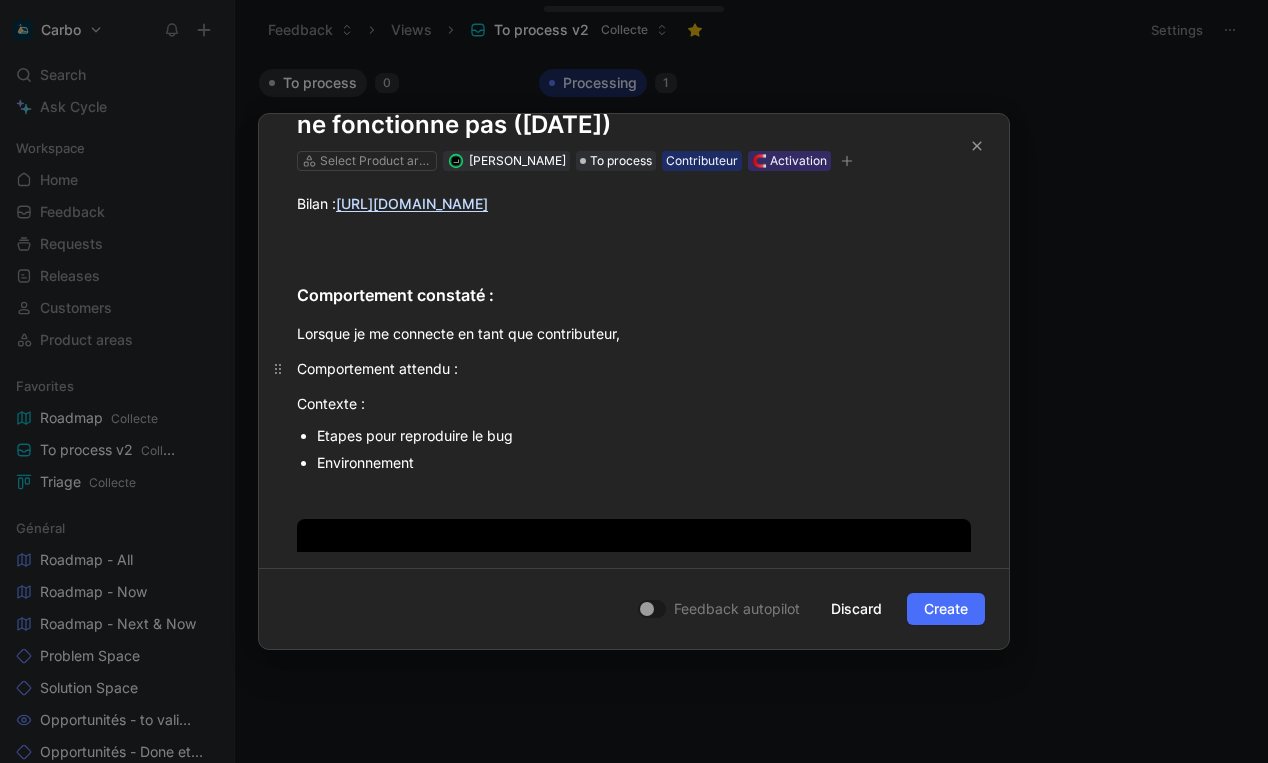 click on "Comportement attendu :" at bounding box center [634, 368] 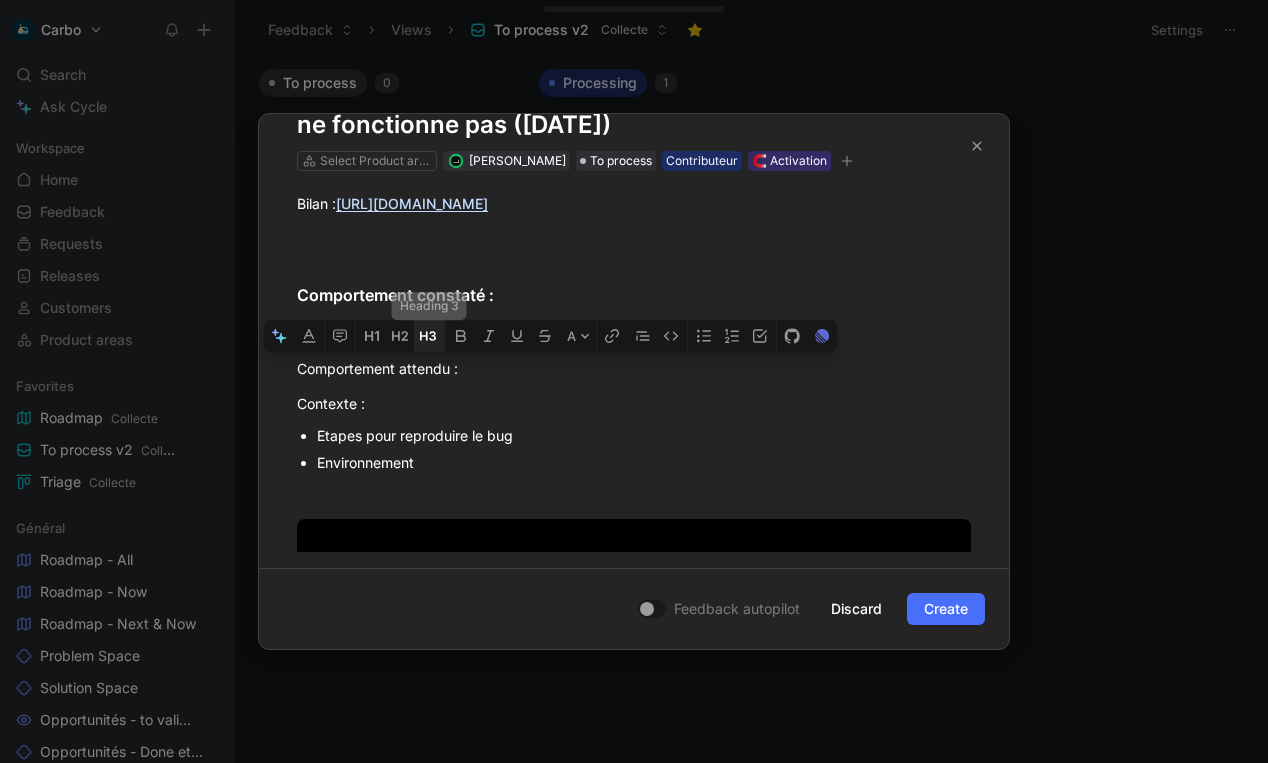 click 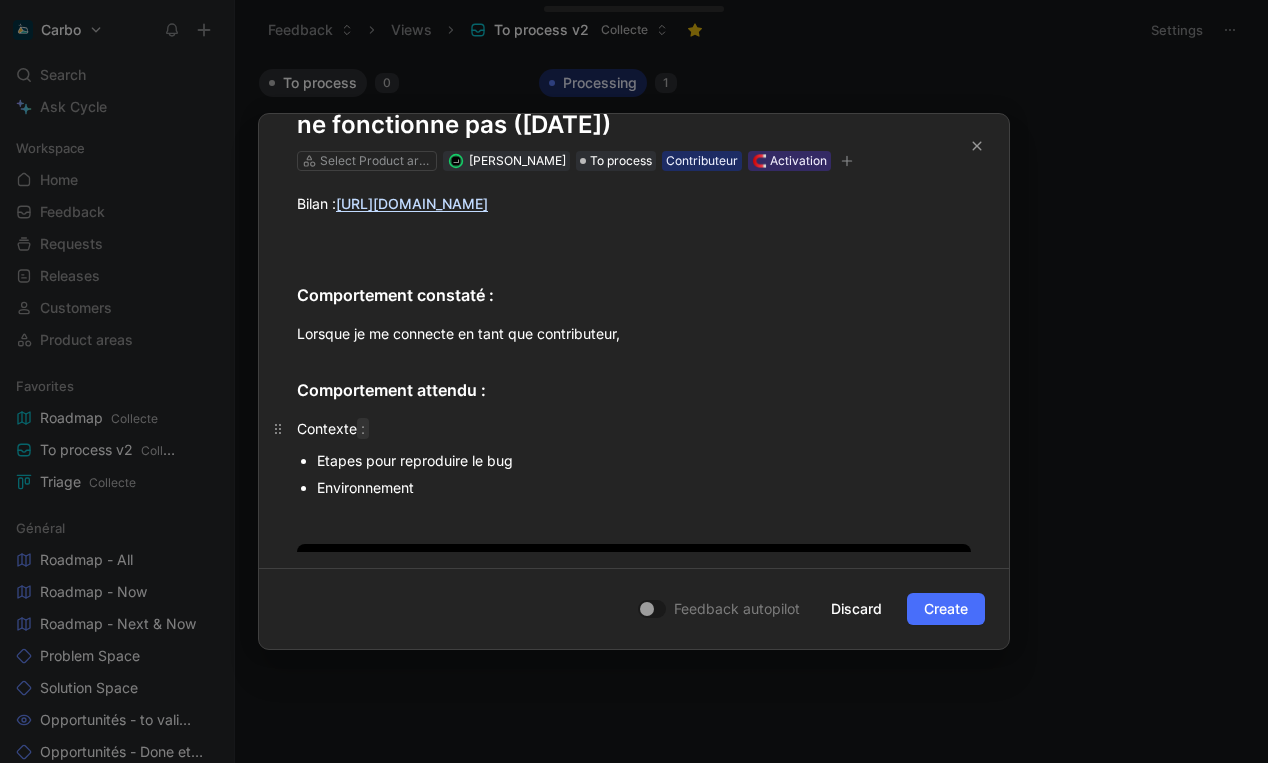 click on "Contexte  :" at bounding box center (634, 428) 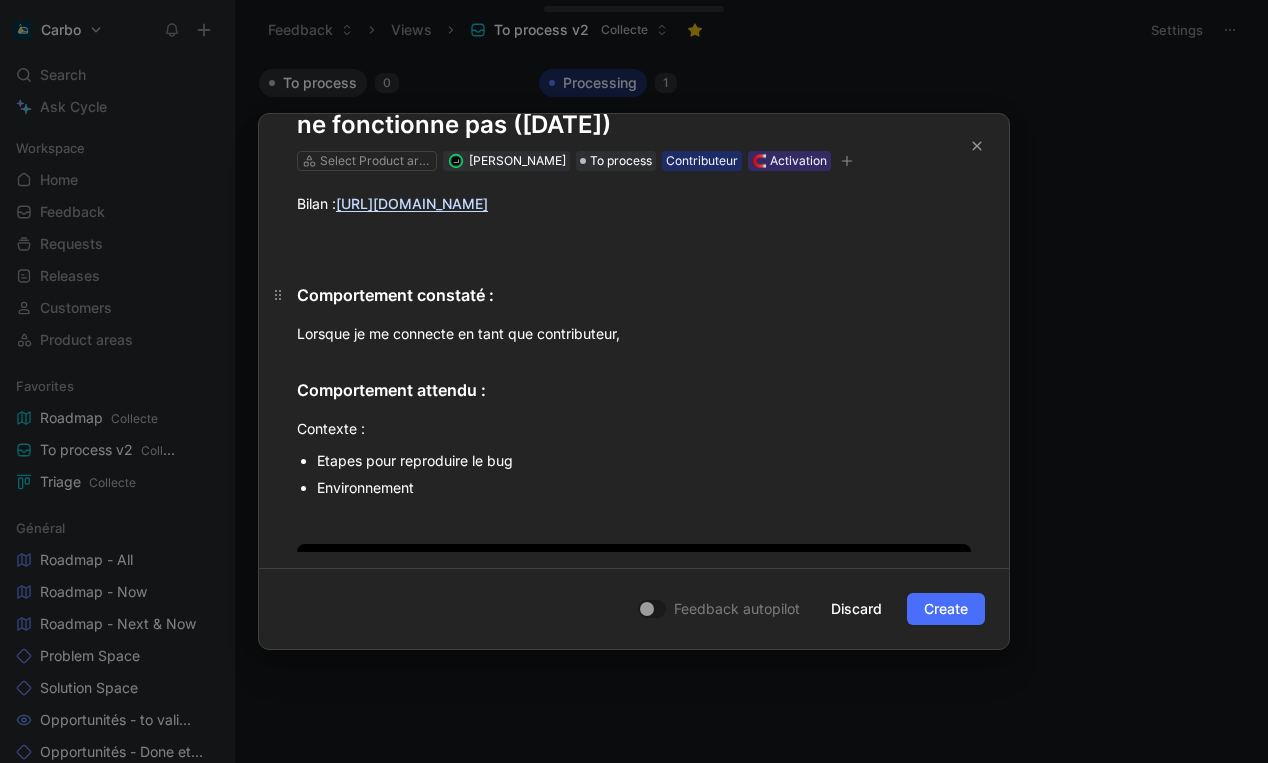 click on "Comportement constaté :" at bounding box center [634, 295] 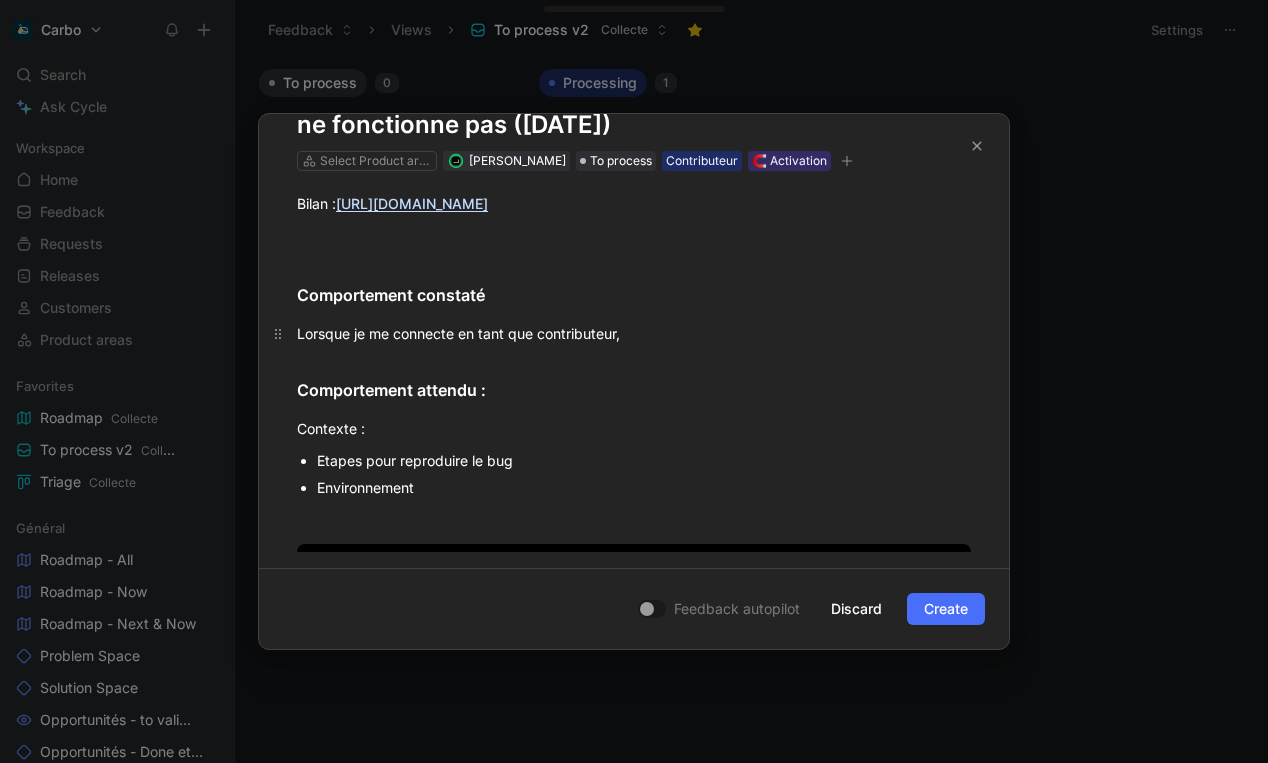 click on "Lorsque je me connecte en tant que contributeur," at bounding box center [634, 333] 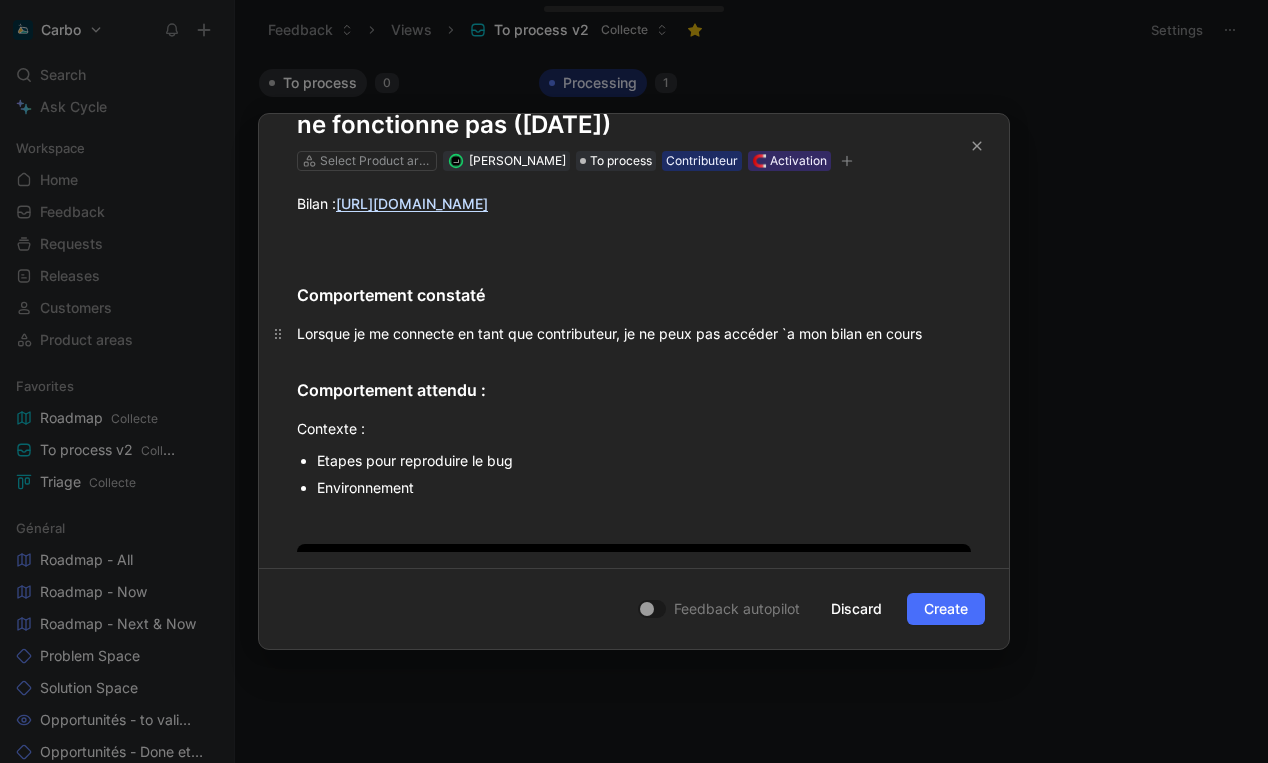 click on "Lorsque je me connecte en tant que contributeur, je ne peux pas accéder `a mon bilan en cours" at bounding box center (634, 333) 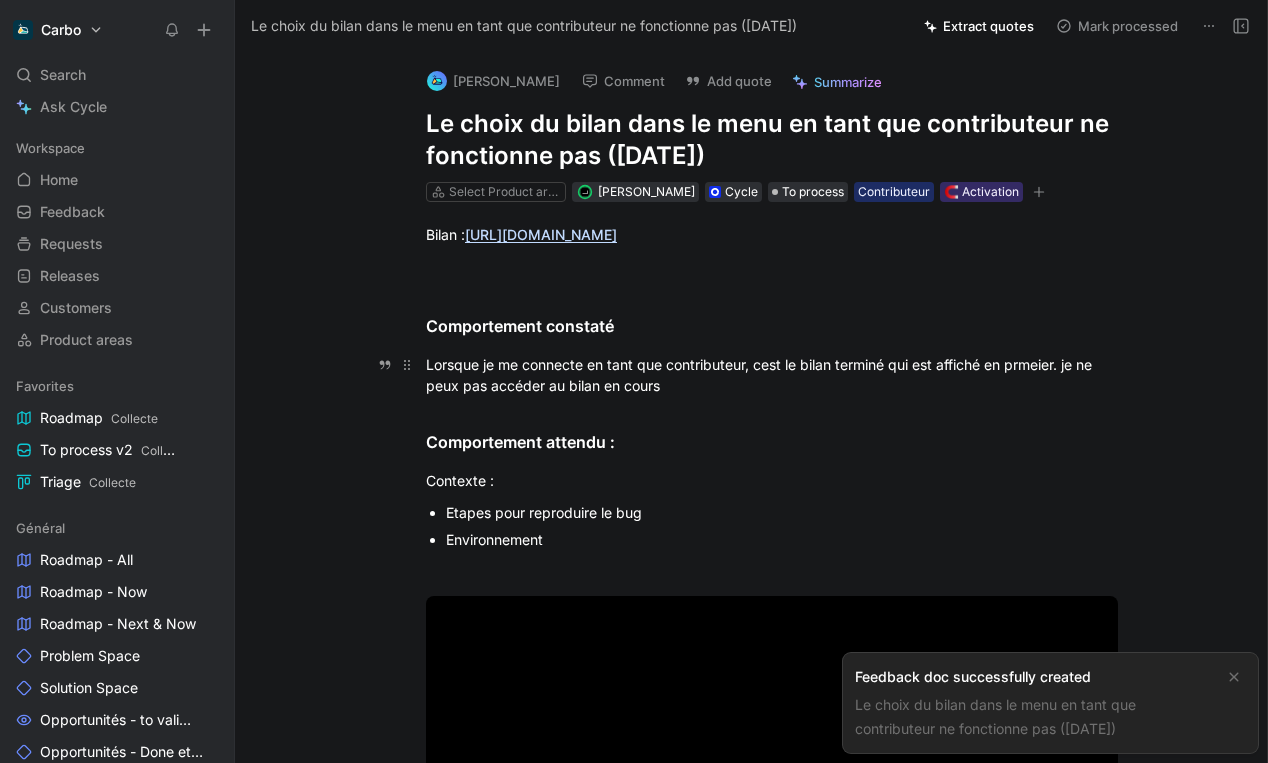 drag, startPoint x: 651, startPoint y: 380, endPoint x: 885, endPoint y: 390, distance: 234.21358 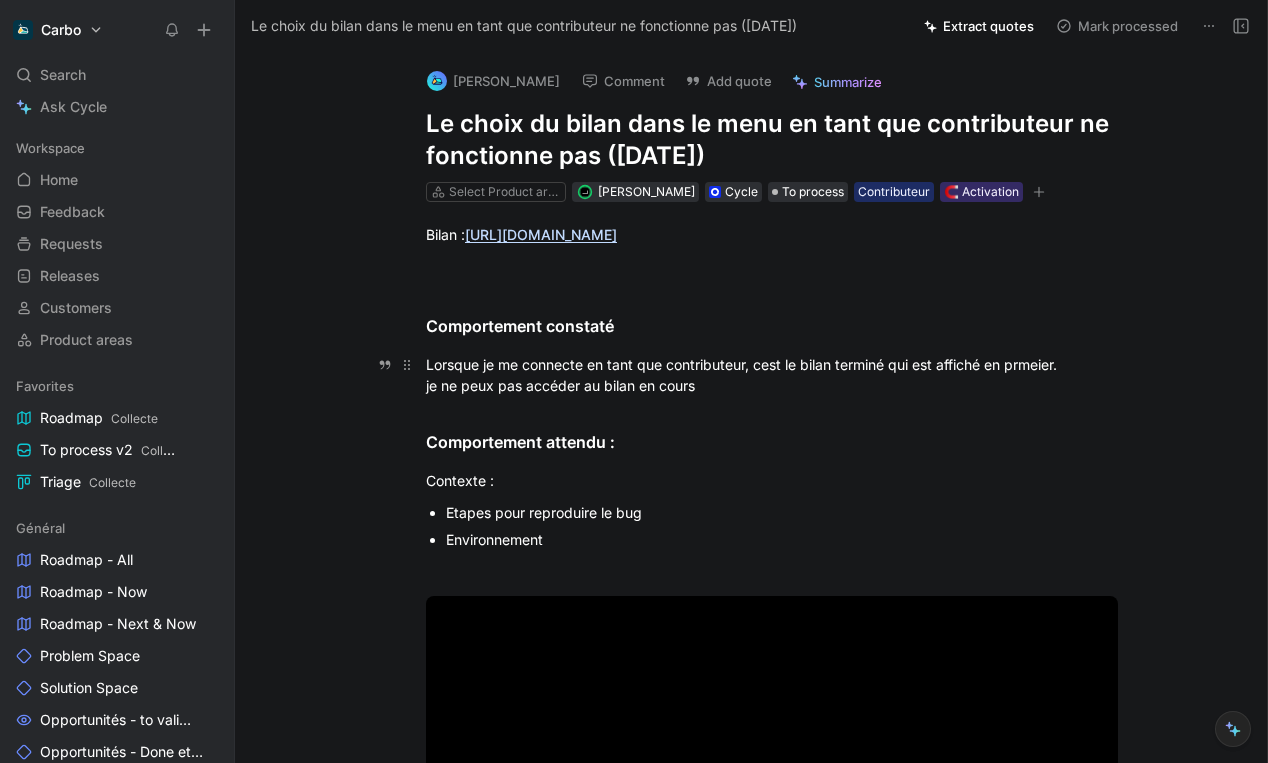type 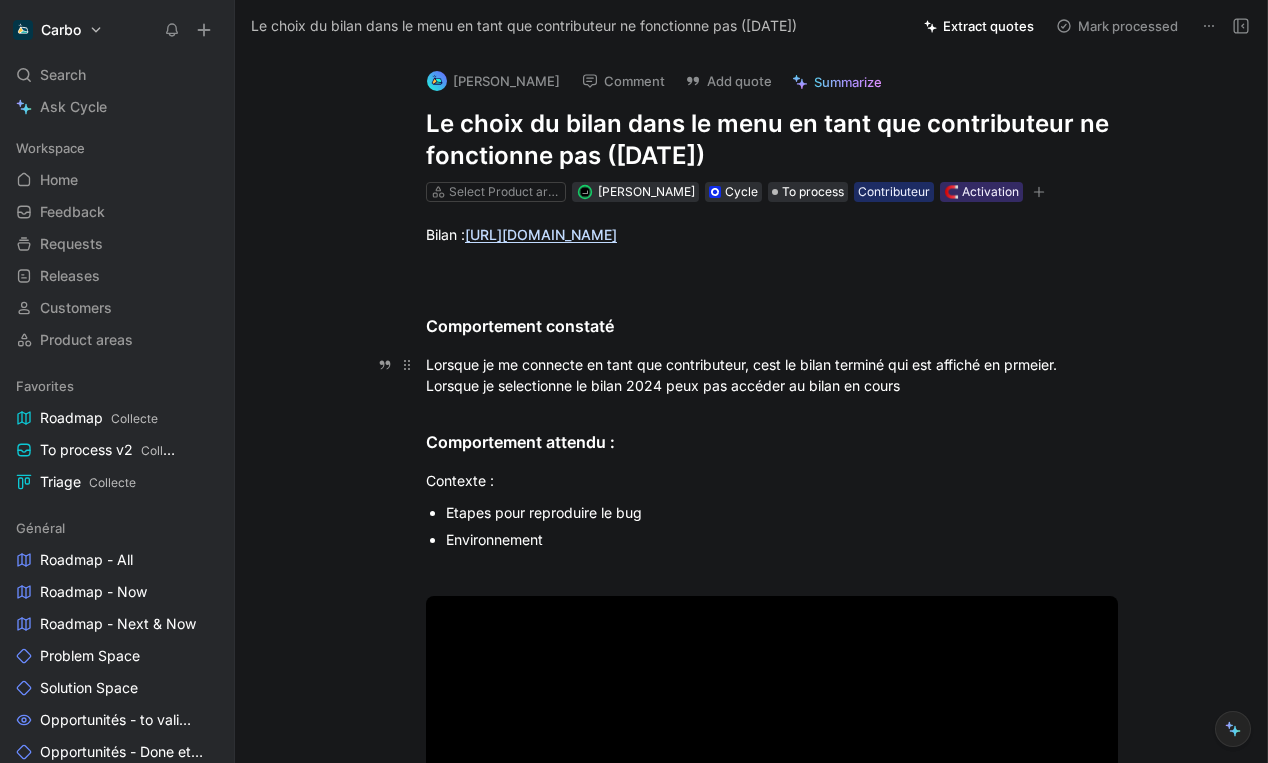 click on "Lorsque je me connecte en tant que contributeur, cest le bilan terminé qui est affiché en prmeier.  Lorsque je selectionne le bilan 2024 peux pas accéder au bilan en cours" at bounding box center (772, 375) 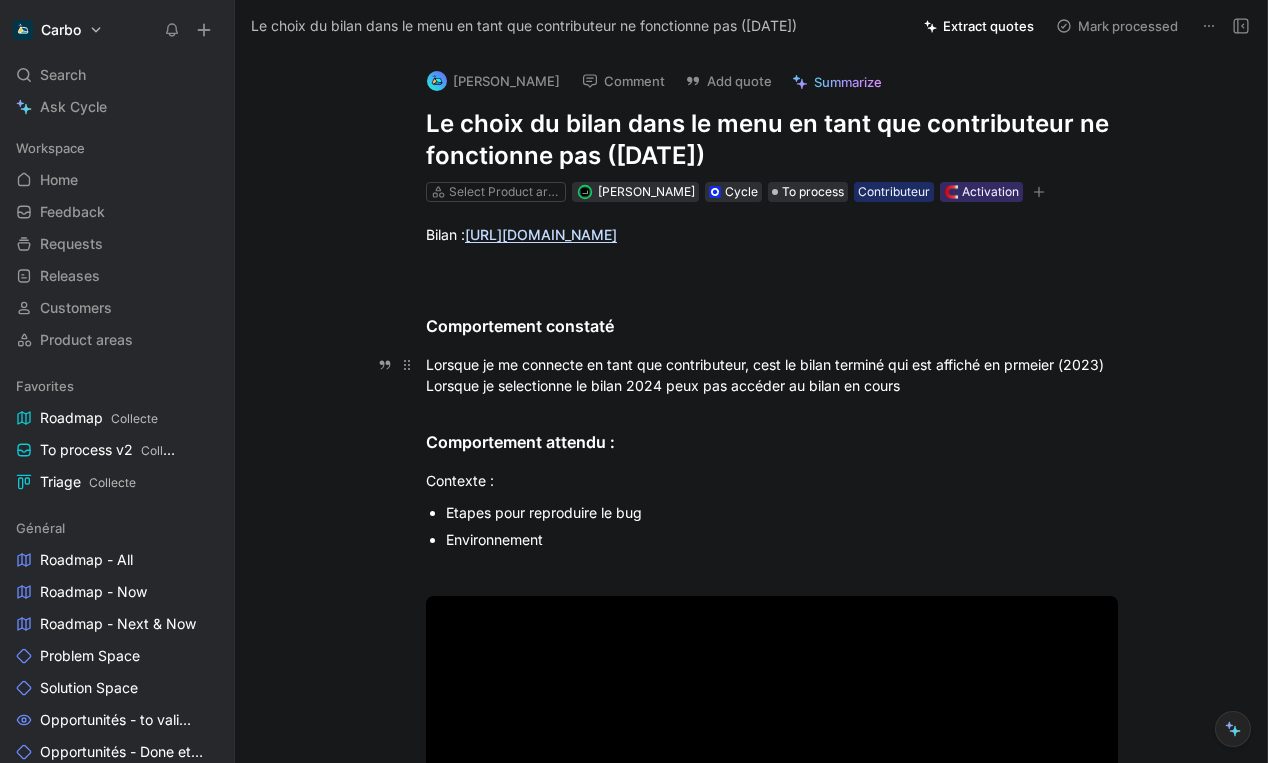 click on "Lorsque je me connecte en tant que contributeur, cest le bilan terminé qui est affiché en prmeier (2023)  Lorsque je selectionne le bilan 2024 peux pas accéder au bilan en cours" at bounding box center [772, 375] 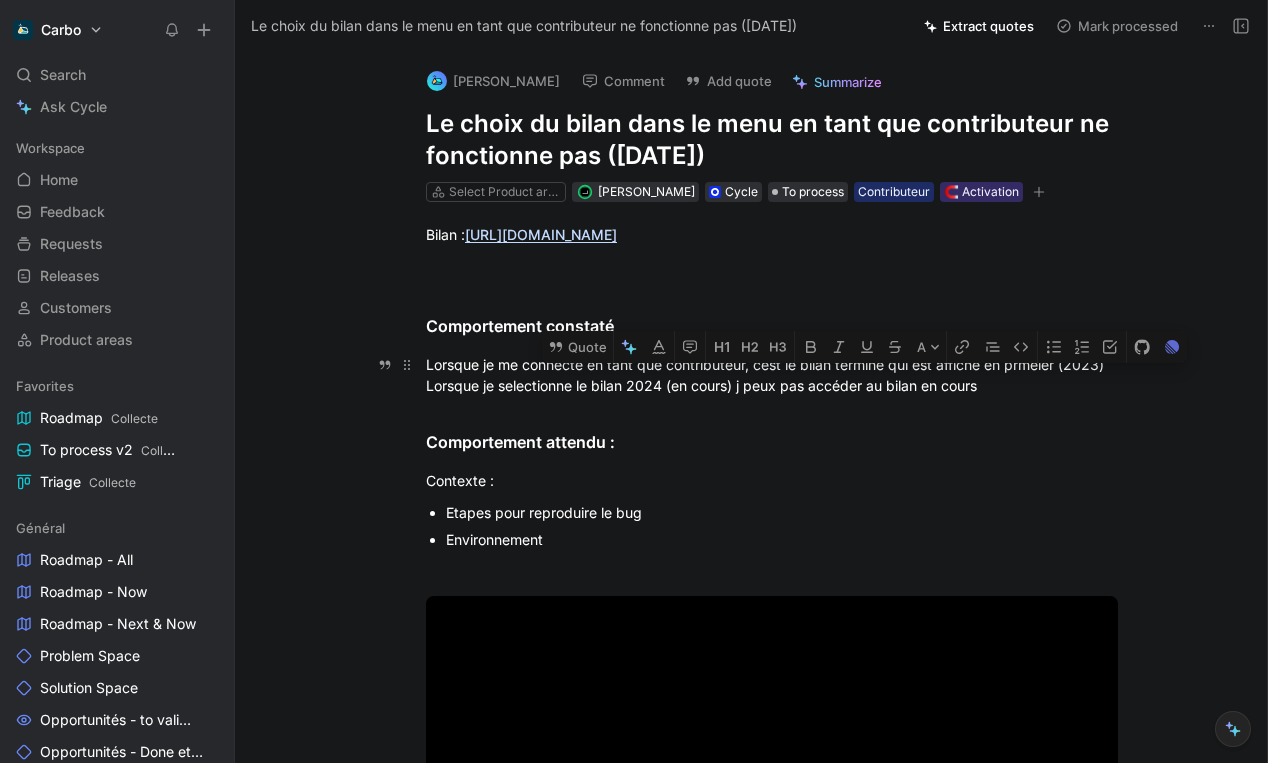 drag, startPoint x: 1012, startPoint y: 387, endPoint x: 740, endPoint y: 391, distance: 272.02942 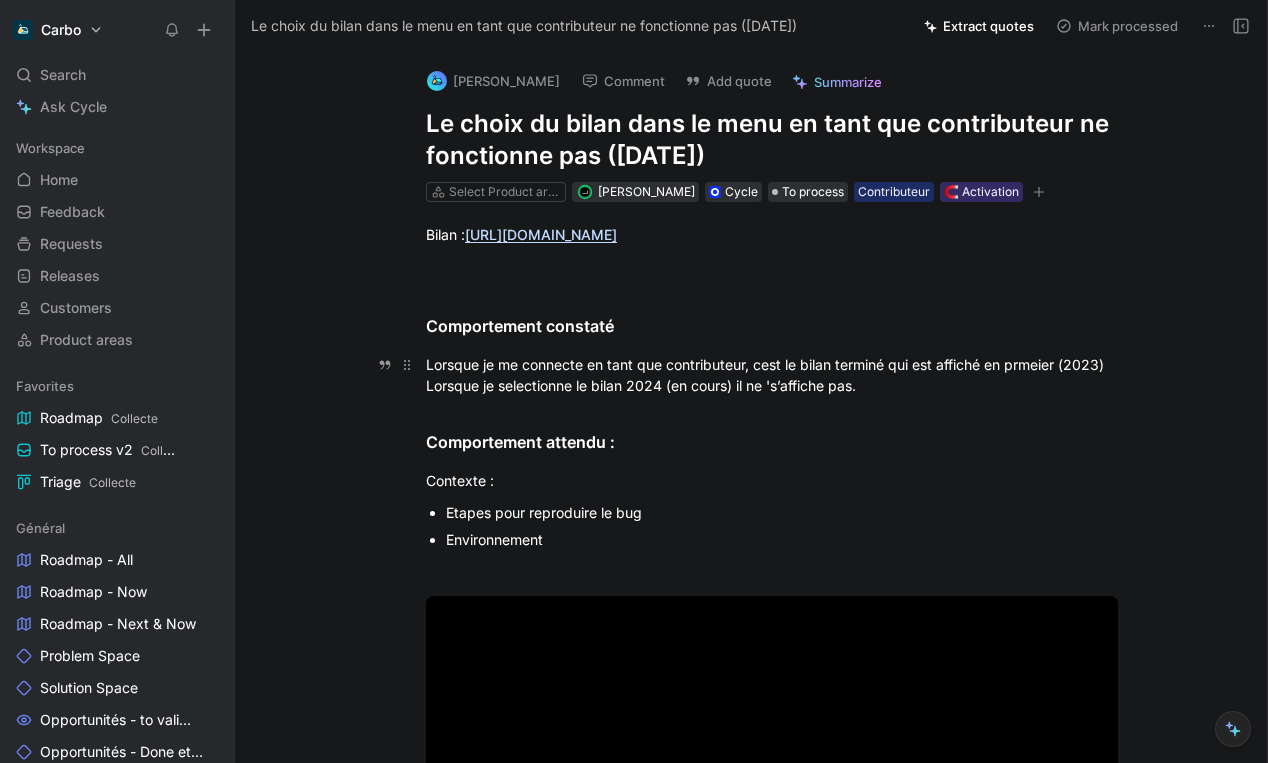 drag, startPoint x: 786, startPoint y: 385, endPoint x: 804, endPoint y: 396, distance: 21.095022 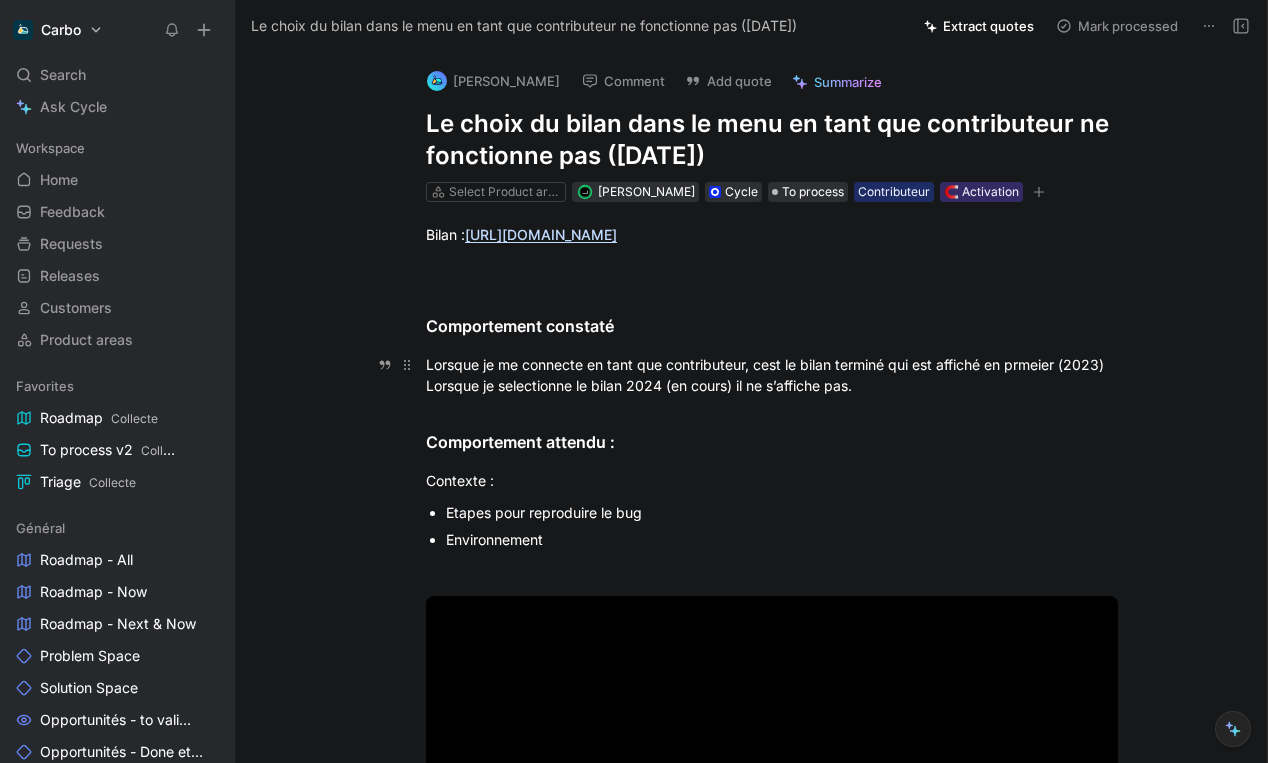 click on "Lorsque je me connecte en tant que contributeur, cest le bilan terminé qui est affiché en prmeier (2023)  Lorsque je selectionne le bilan 2024 (en cours) il ne s’affiche pas." at bounding box center [772, 375] 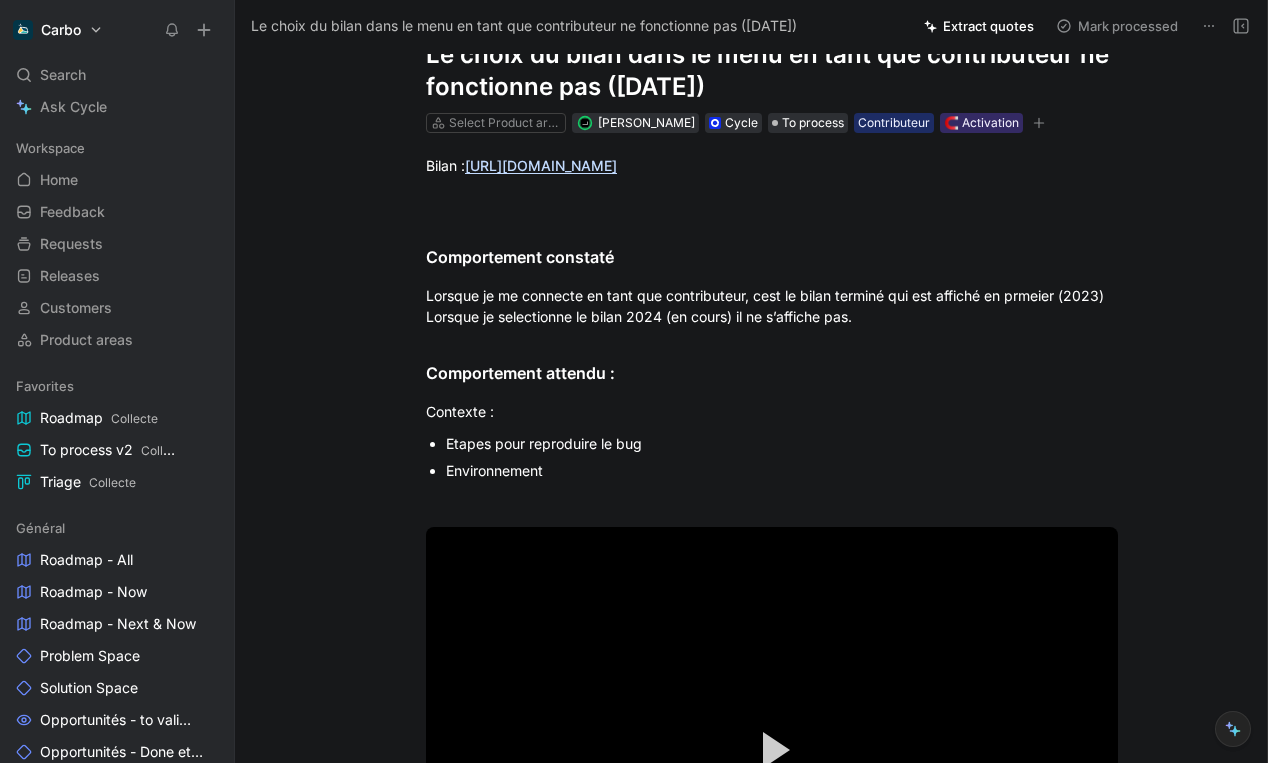 scroll, scrollTop: 108, scrollLeft: 0, axis: vertical 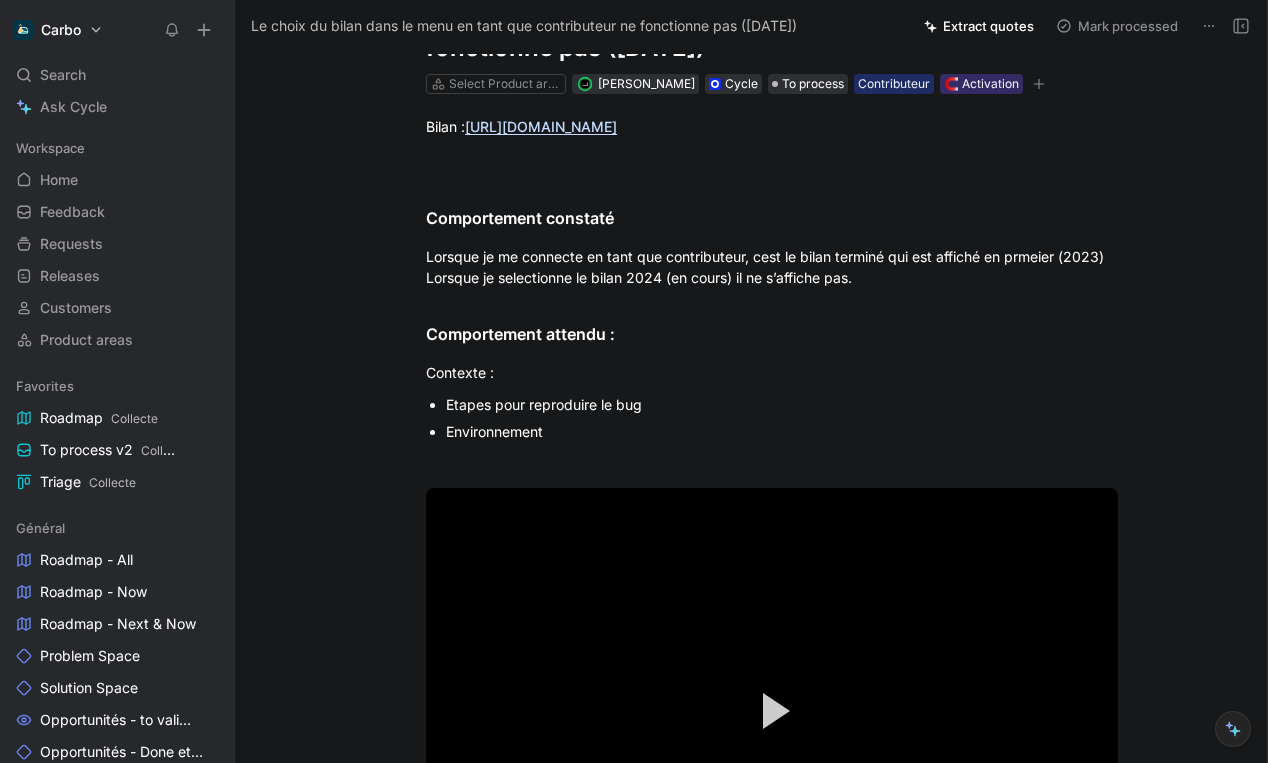 click on "Comportement attendu :" at bounding box center [772, 334] 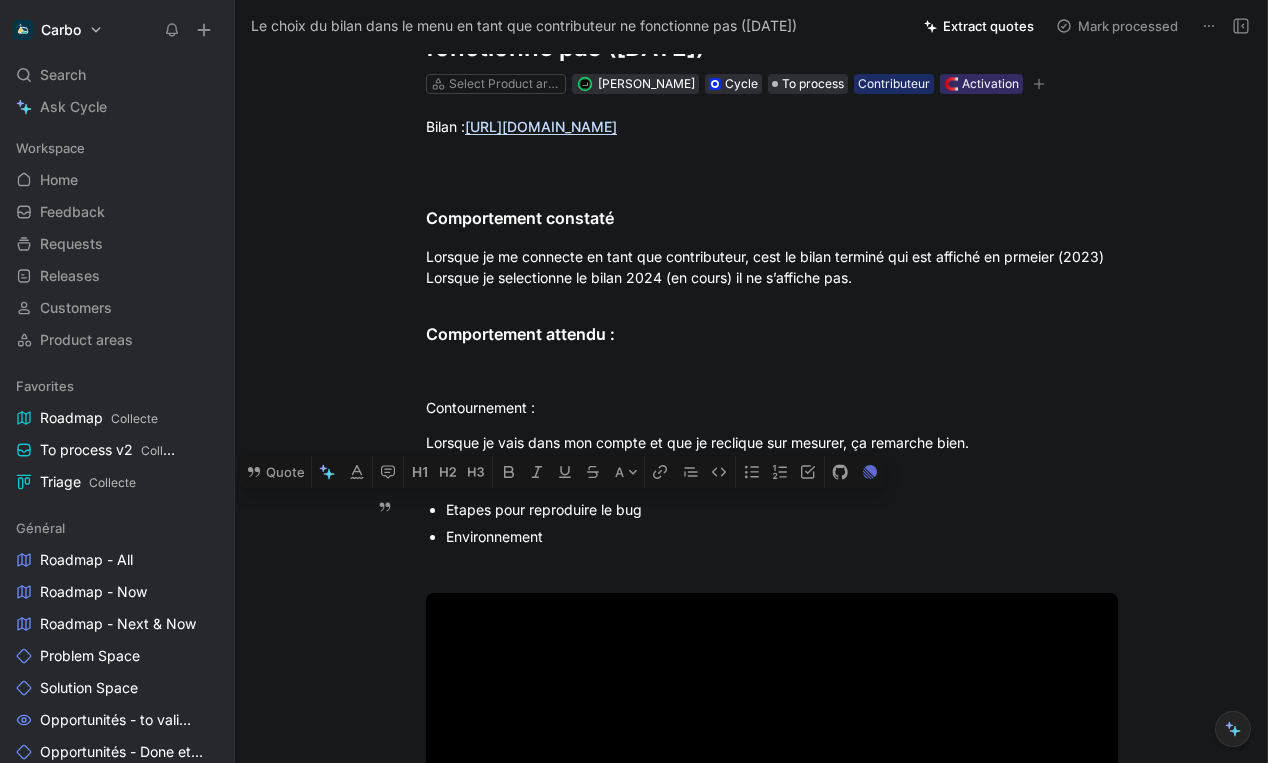 drag, startPoint x: 450, startPoint y: 506, endPoint x: 660, endPoint y: 510, distance: 210.03809 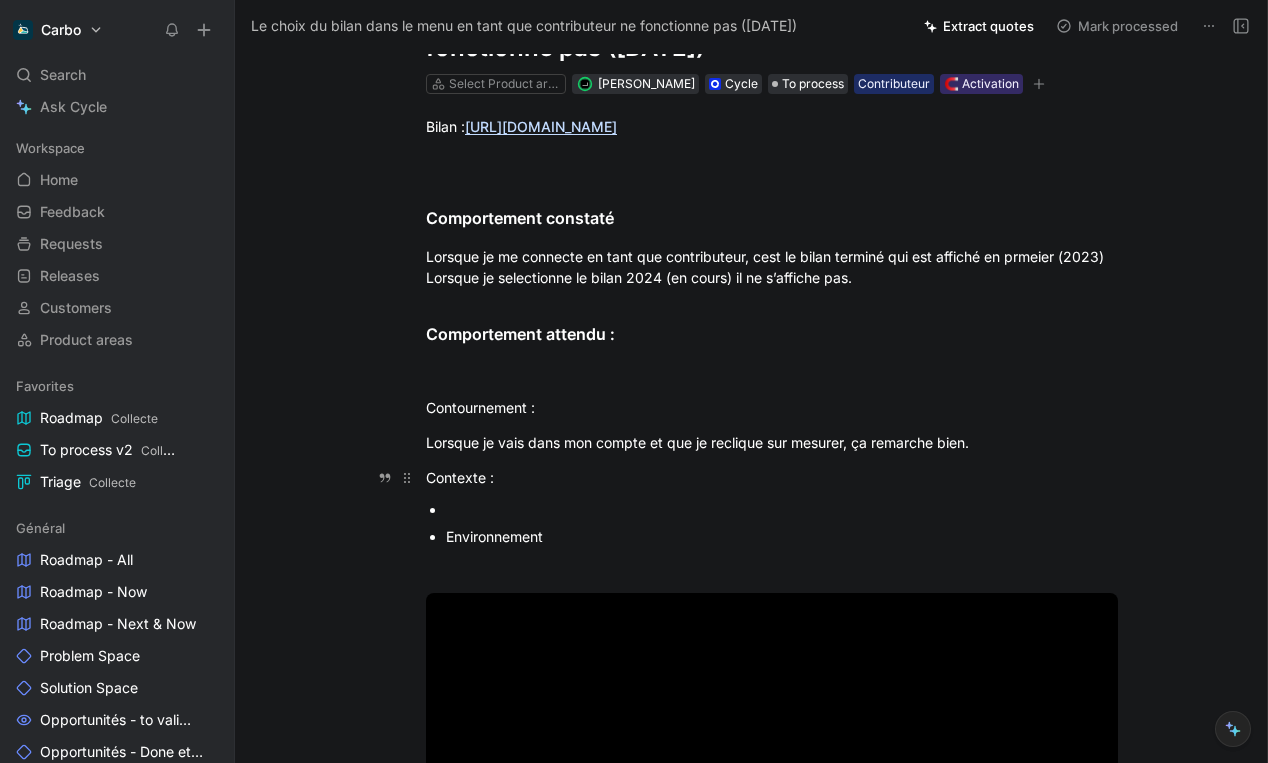 click on "Contexte :" at bounding box center [772, 477] 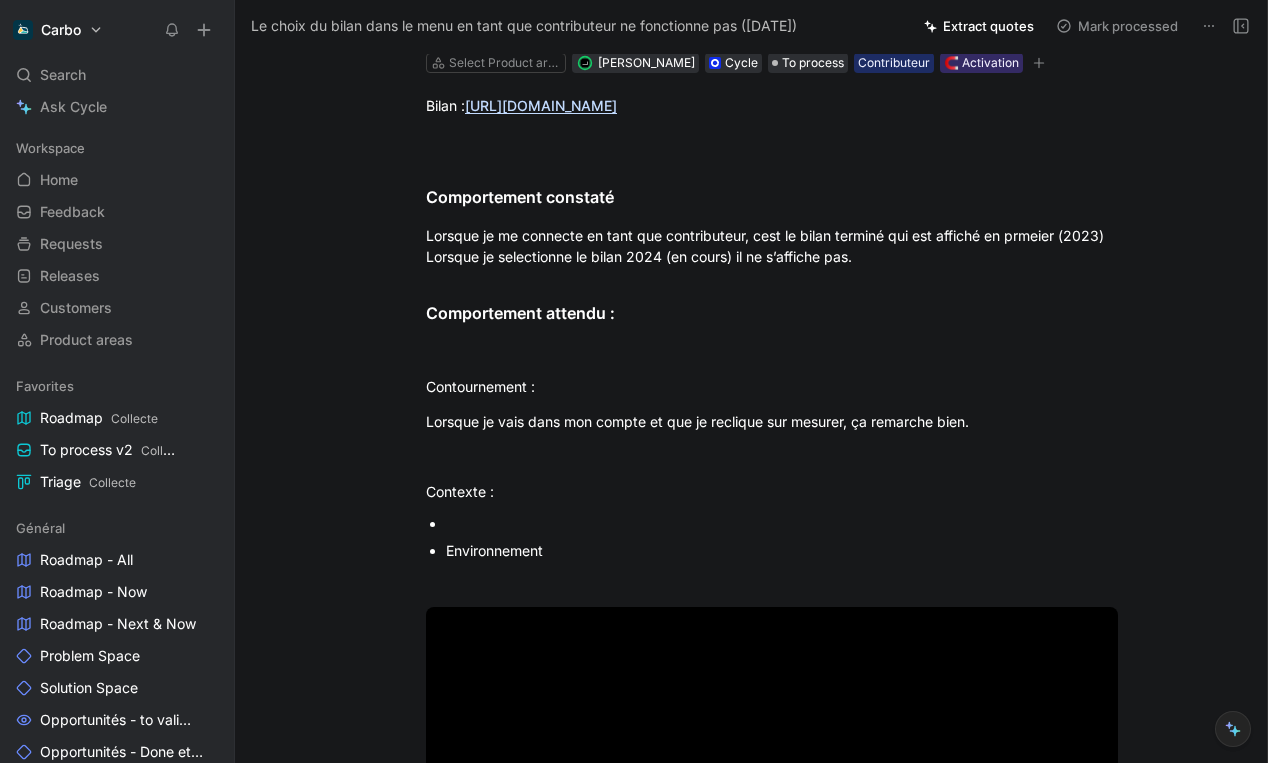 scroll, scrollTop: 135, scrollLeft: 0, axis: vertical 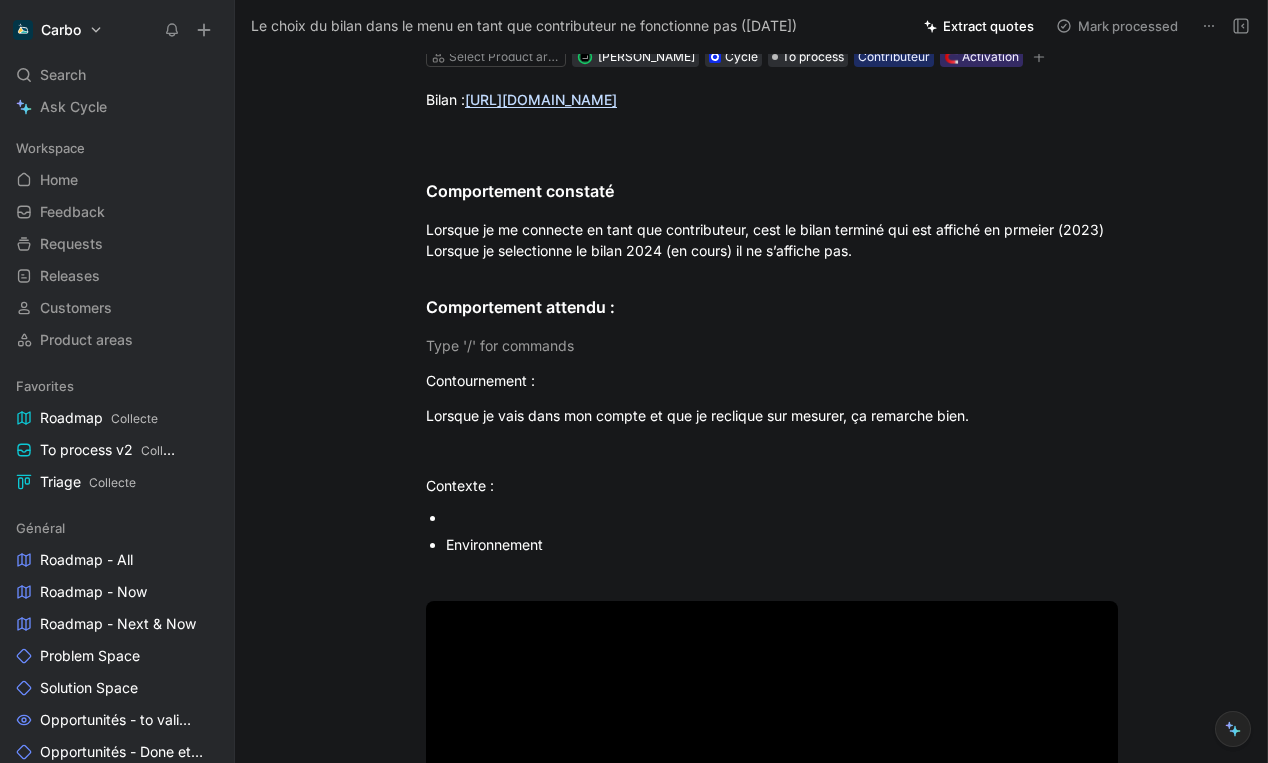 click at bounding box center (772, 345) 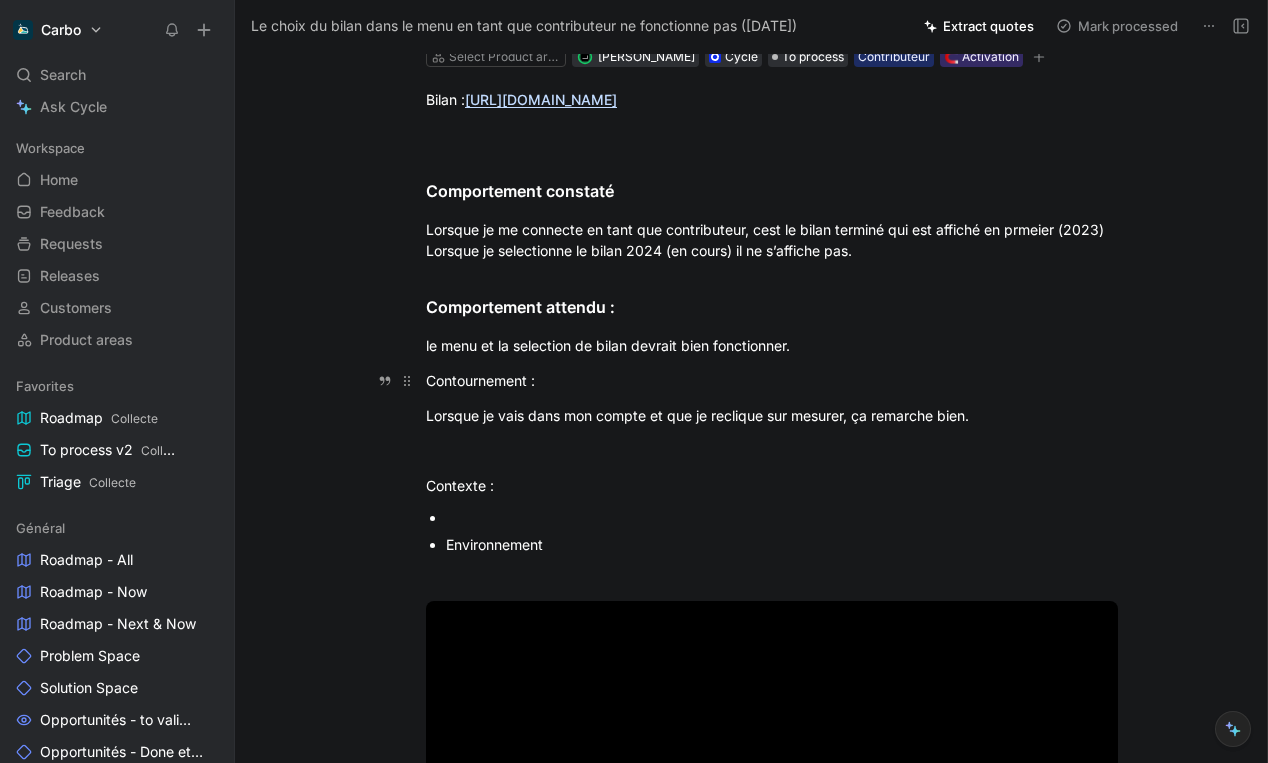 click on "Contournement :" at bounding box center (772, 380) 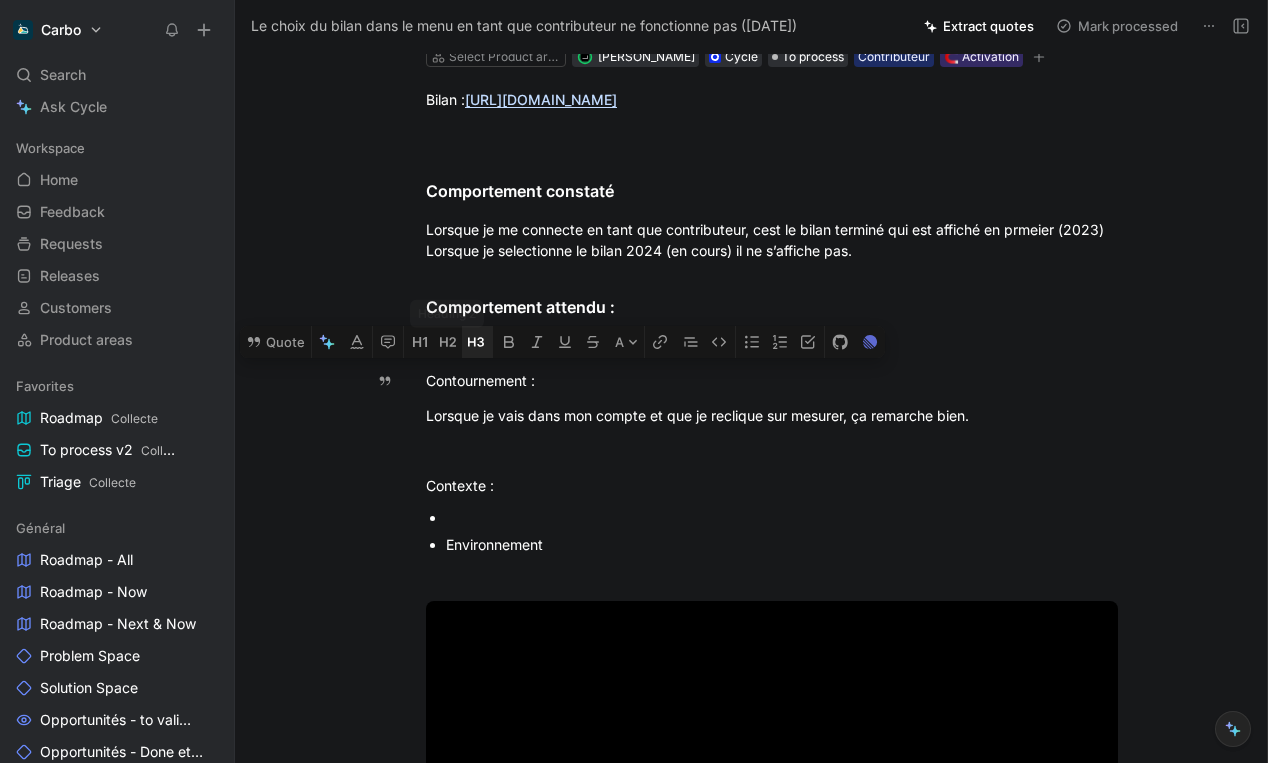 click 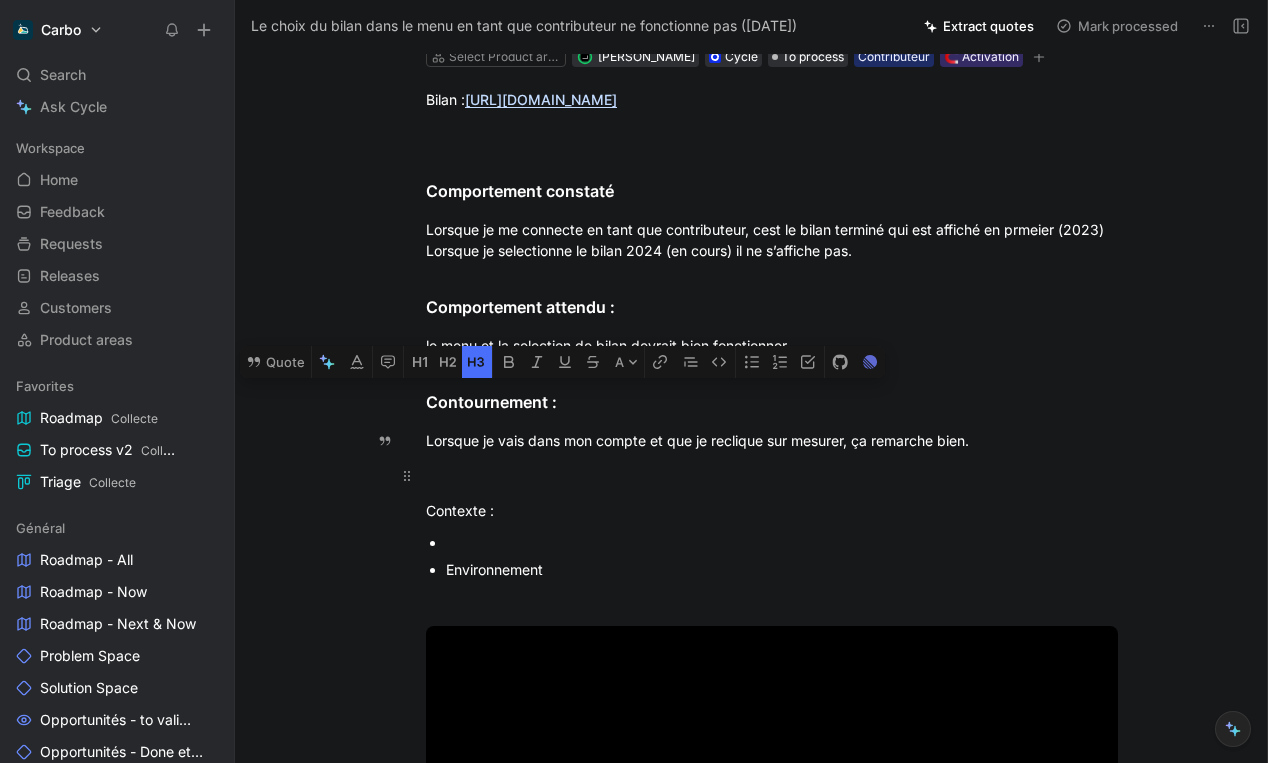 drag, startPoint x: 497, startPoint y: 449, endPoint x: 506, endPoint y: 485, distance: 37.107952 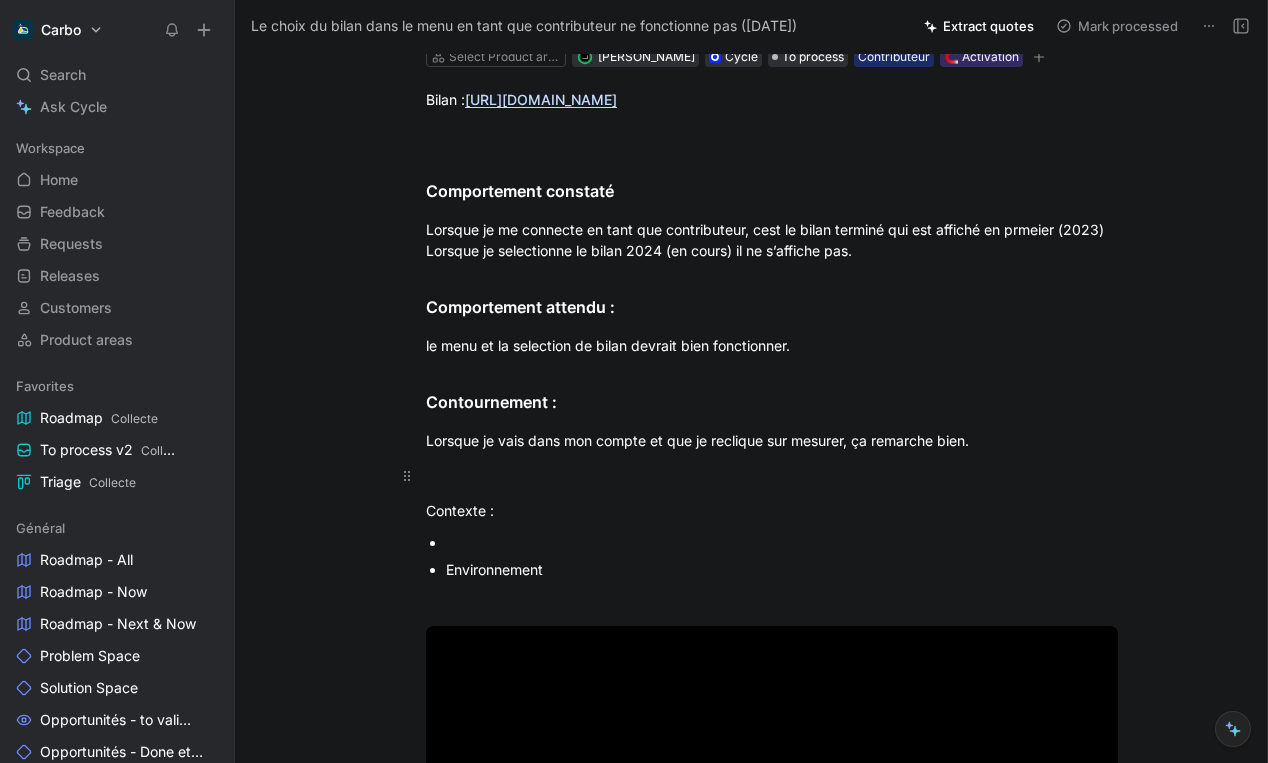click at bounding box center (772, 475) 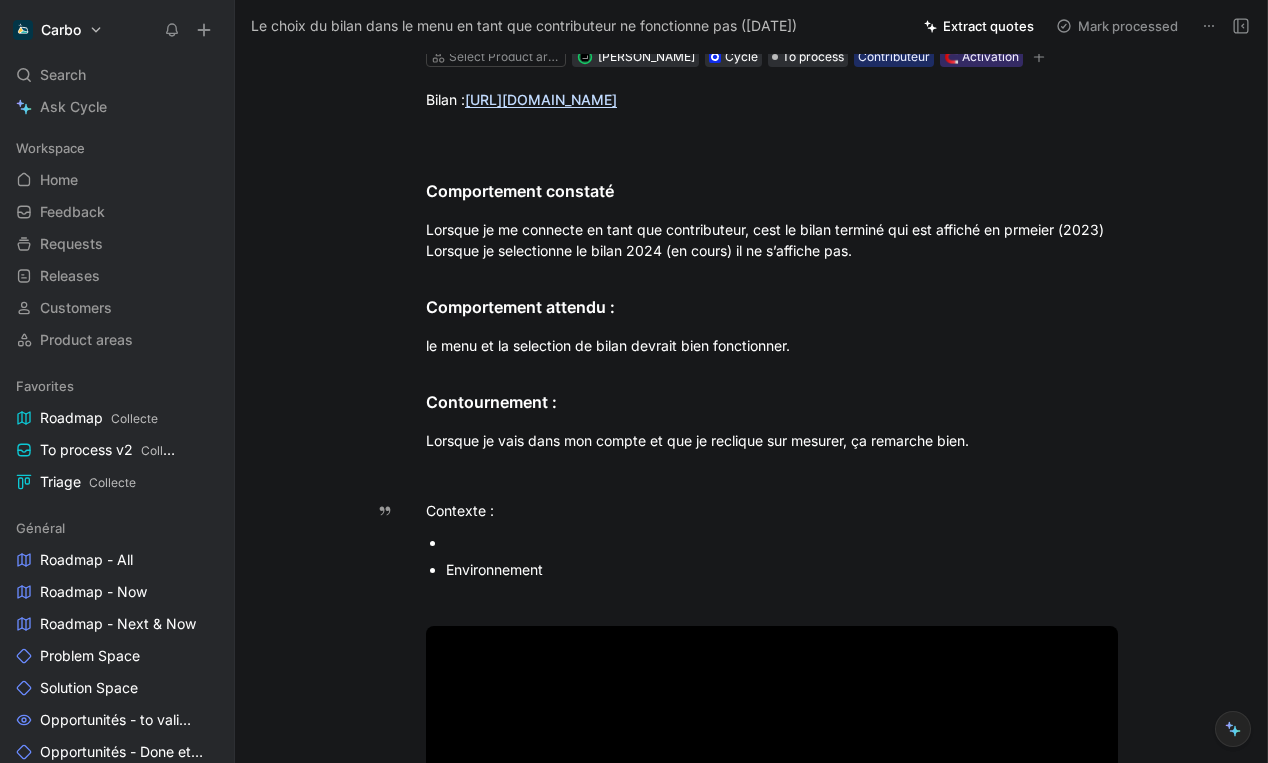 click on "Contexte :" at bounding box center [772, 510] 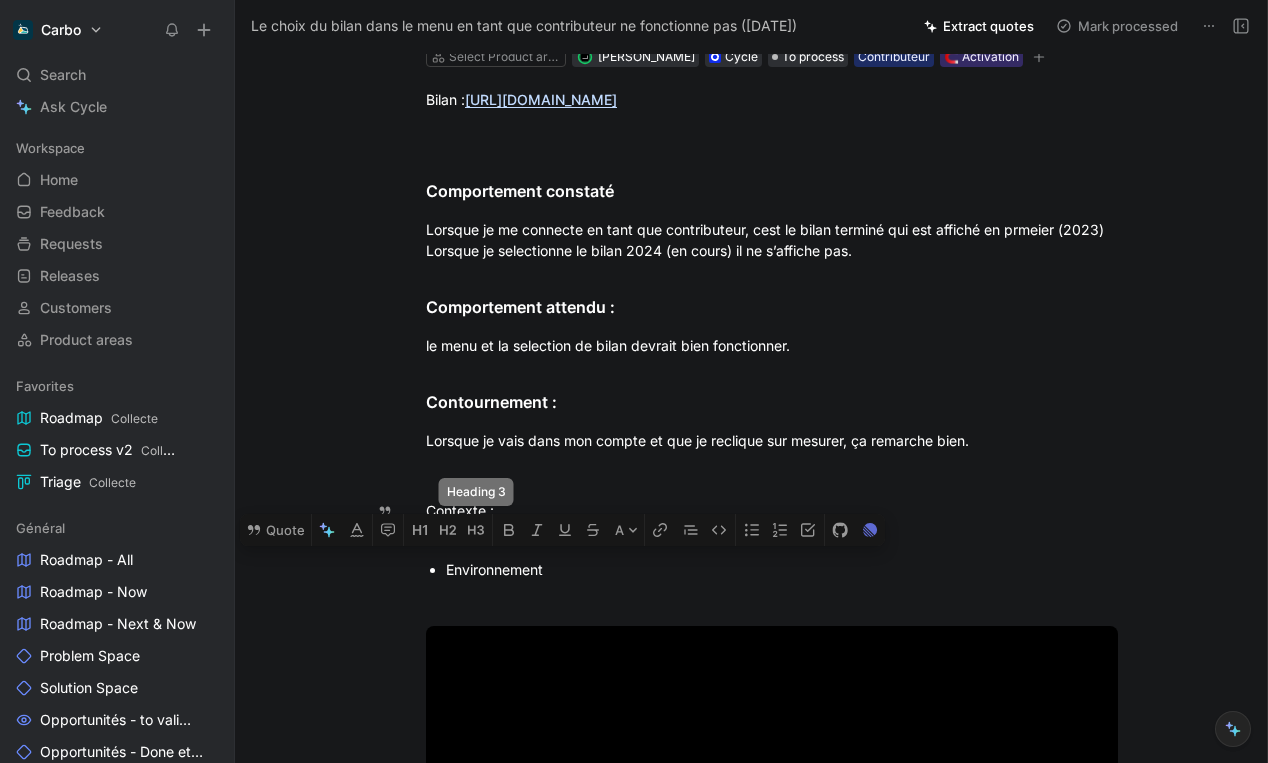 click on "Quote Heading 3 A Bilan :  https://pro.sandbox.hellocarbo.com/scores/1156/ Comportement constaté  Lorsque je me connecte en tant que contributeur, cest le bilan terminé qui est affiché en prmeier (2023)  Lorsque je selectionne le bilan 2024 (en cours) il ne s’affiche pas.  Comportement attendu : le menu et la selection de bilan devrait bien fonctionner.  Contournement :  Lorsque je vais dans mon compte et que je reclique sur mesurer, ça remarche bien.  Contexte : Environnement Video Player is loading. Play Video Play Mute Current Time  0:00 / Duration  0:28 Loaded :  15.89% 0:00 Stream Type  LIVE Seek to live, currently behind live LIVE Remaining Time  - 0:28   1x Playback Rate 2x 1.75x 1.5x 1.25x 1x , selected 0.75x 0.5x 0.25x Descriptions descriptions off , selected Subtitles subtitles off , selected Audio Track Unknown , selected Fullscreen This is a modal window." at bounding box center (772, 651) 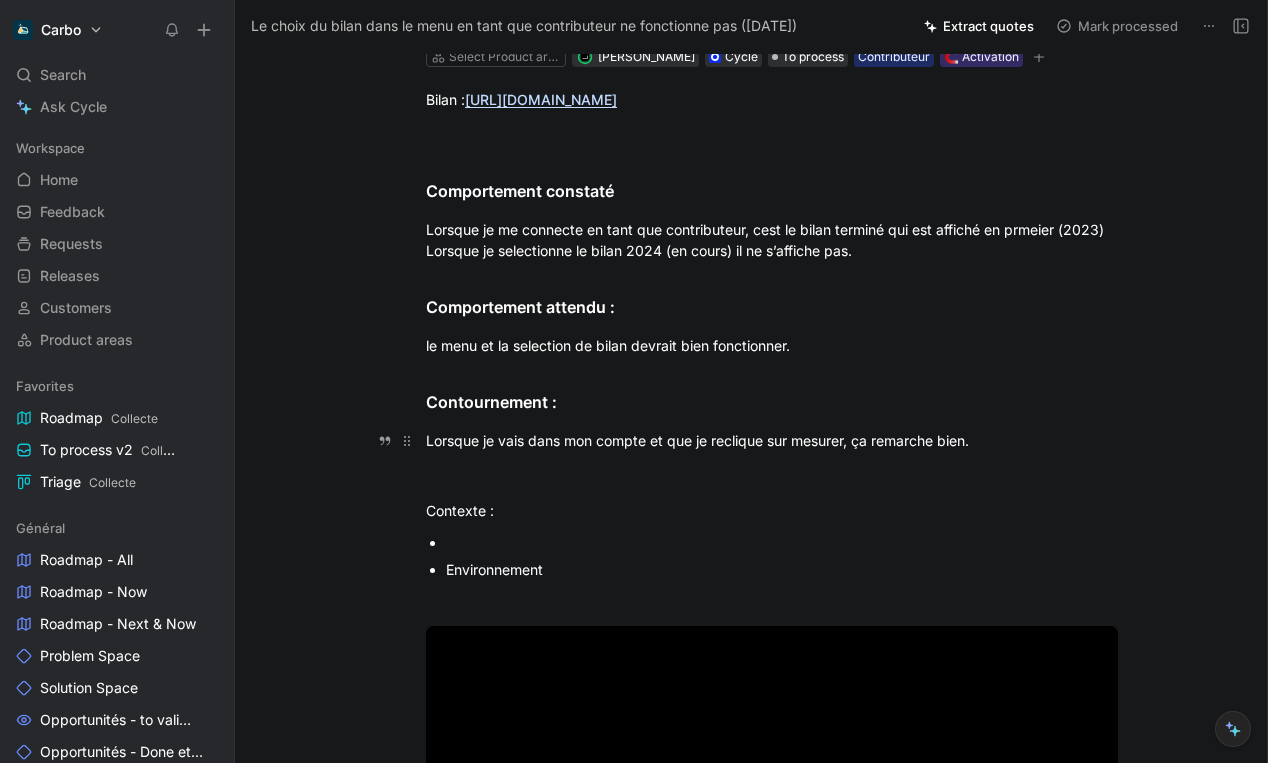 click on "Lorsque je vais dans mon compte et que je reclique sur mesurer, ça remarche bien." at bounding box center (772, 440) 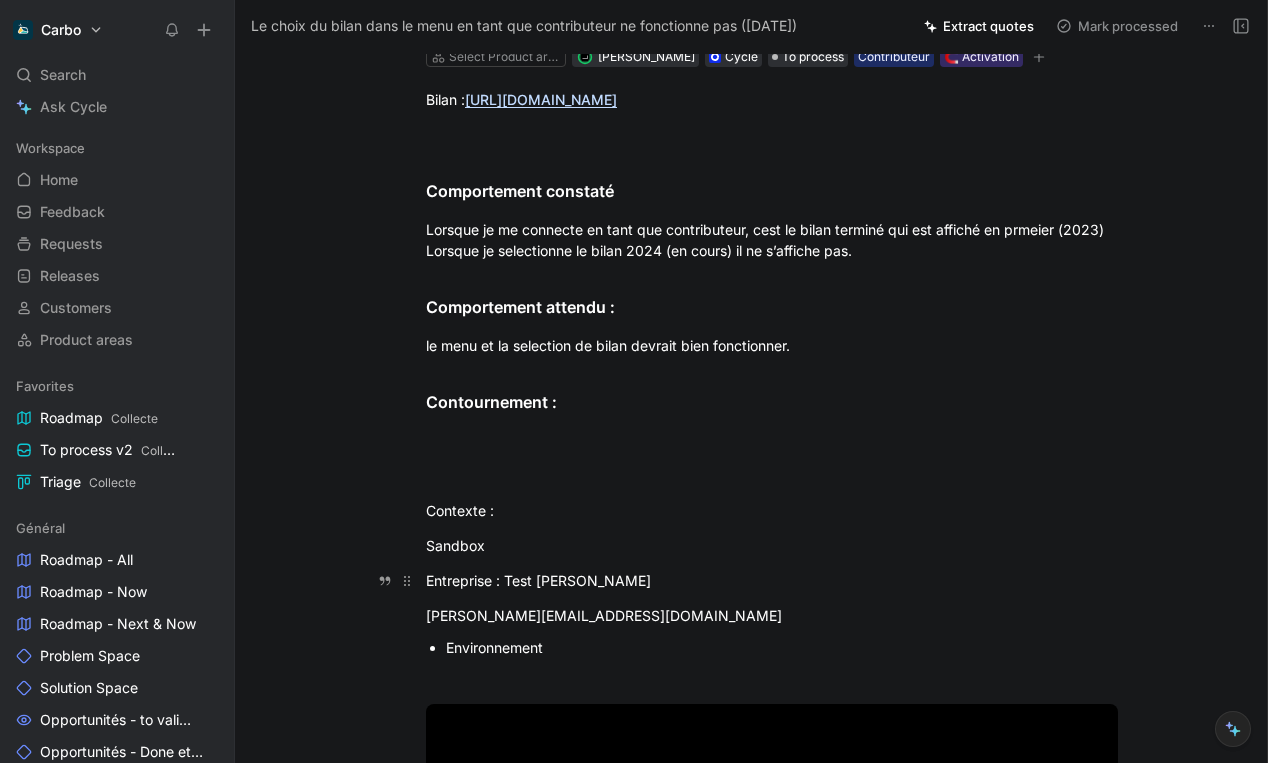 click on "Entreprise : Test Laurent" at bounding box center [772, 580] 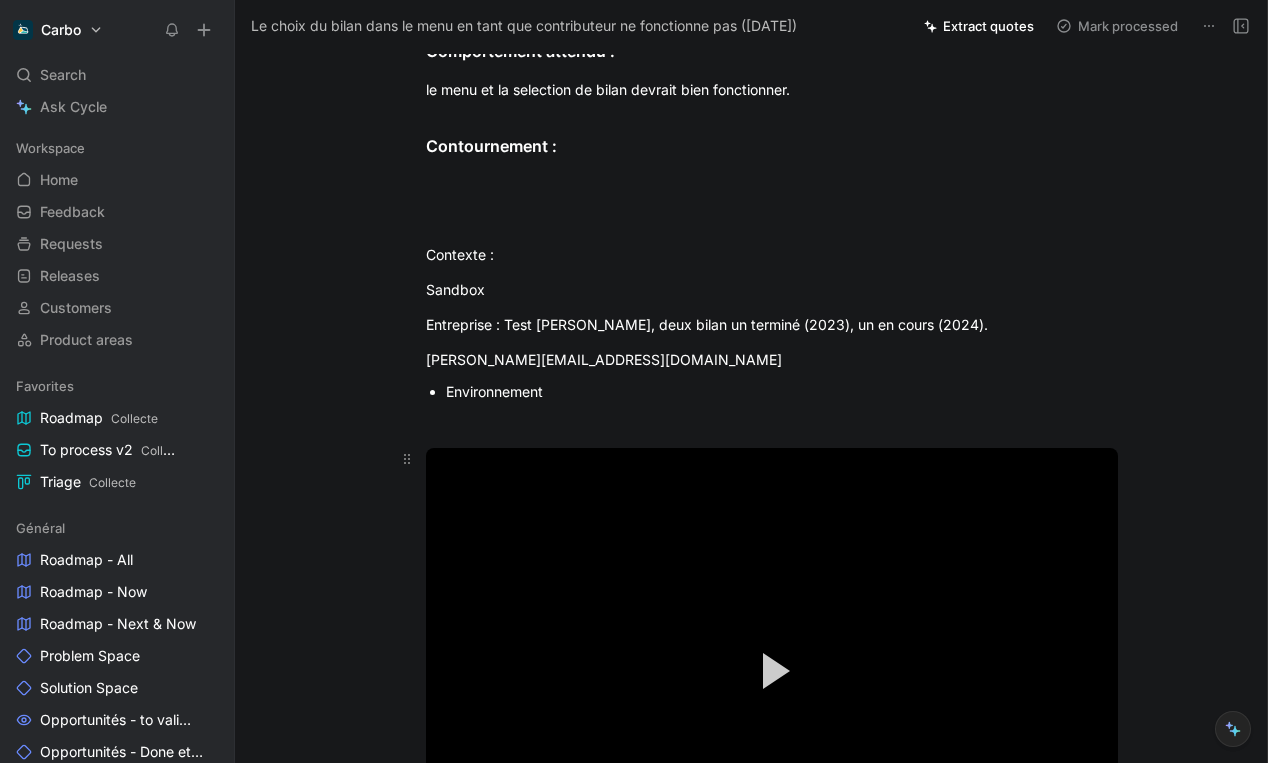 scroll, scrollTop: 427, scrollLeft: 0, axis: vertical 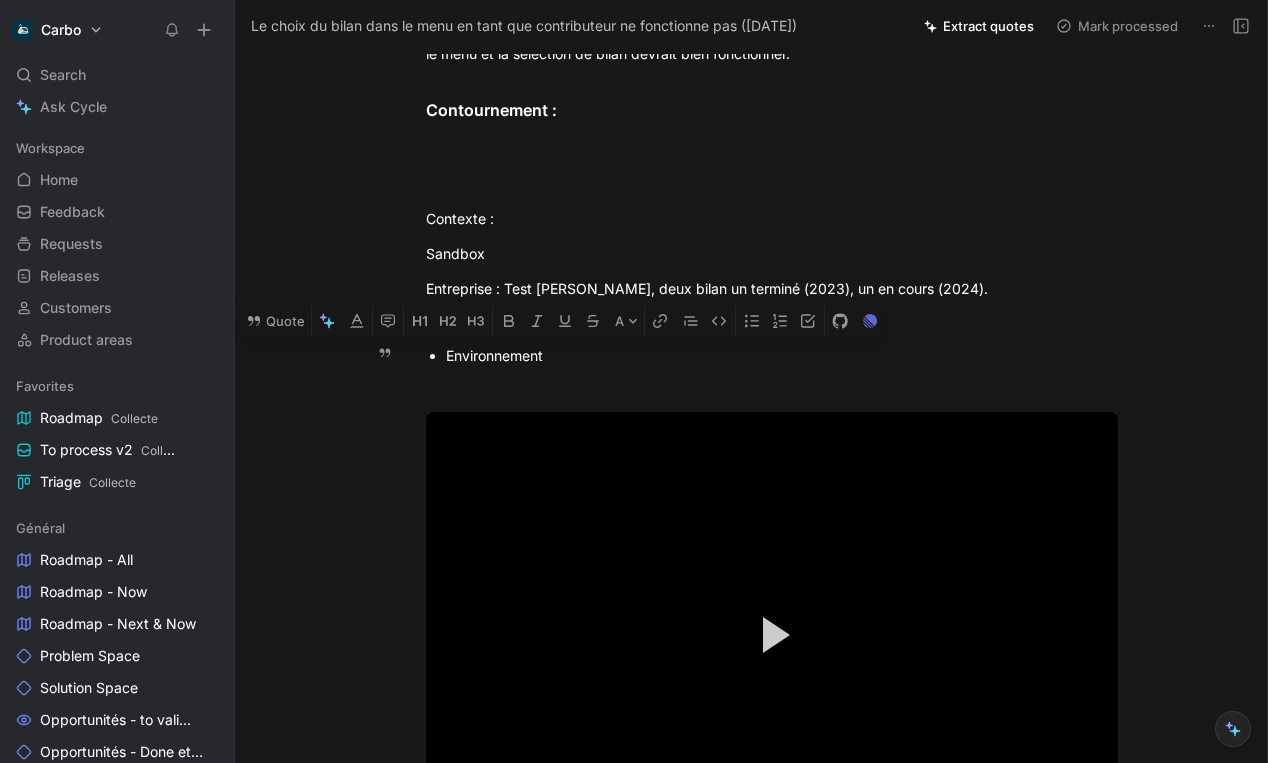 drag, startPoint x: 576, startPoint y: 354, endPoint x: 431, endPoint y: 349, distance: 145.08618 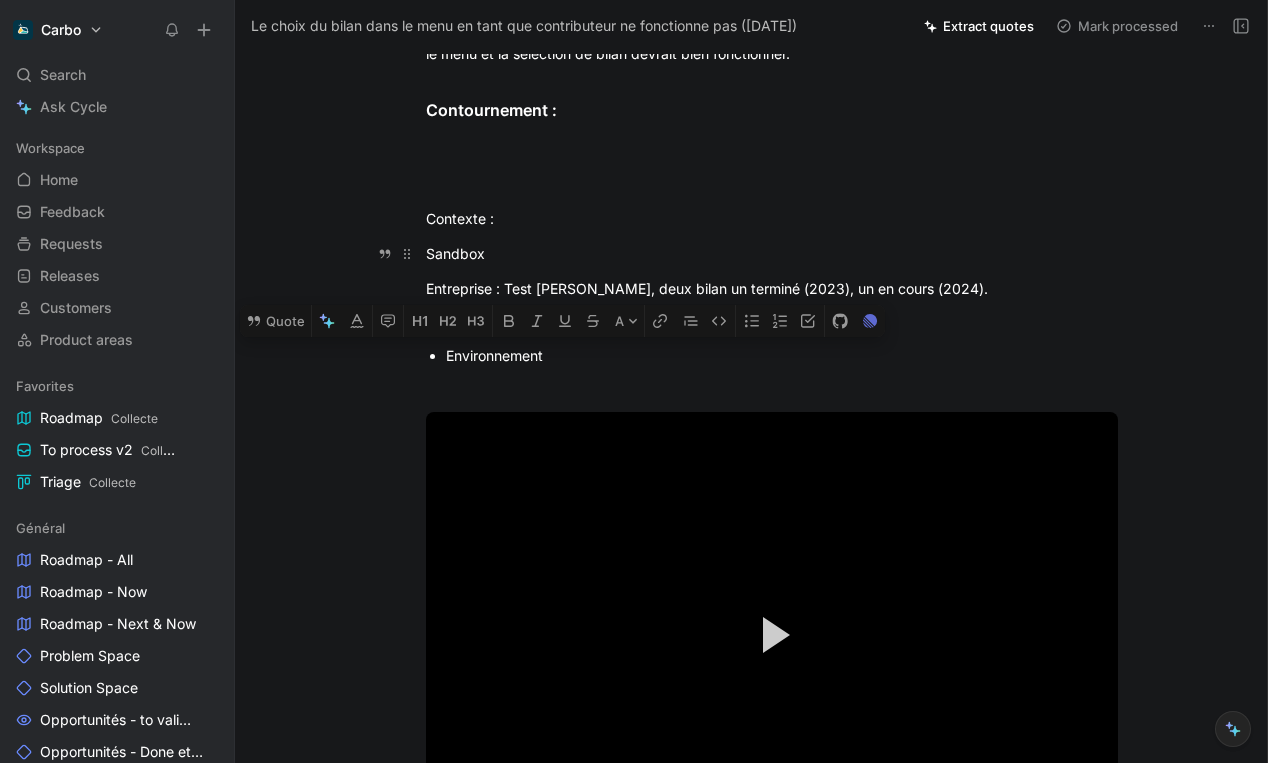 click on "Sandbox" at bounding box center [772, 253] 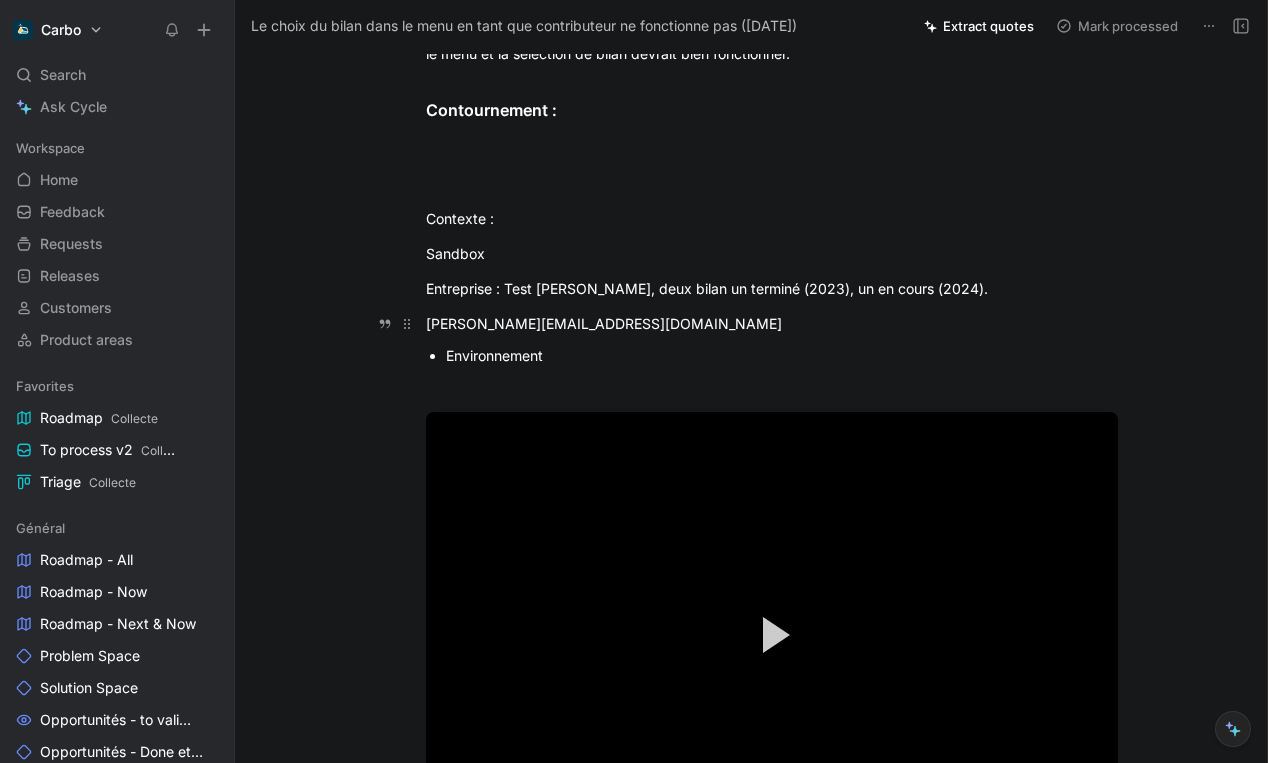 click on "laurent+contributeur@hellocarbo.com" at bounding box center (772, 323) 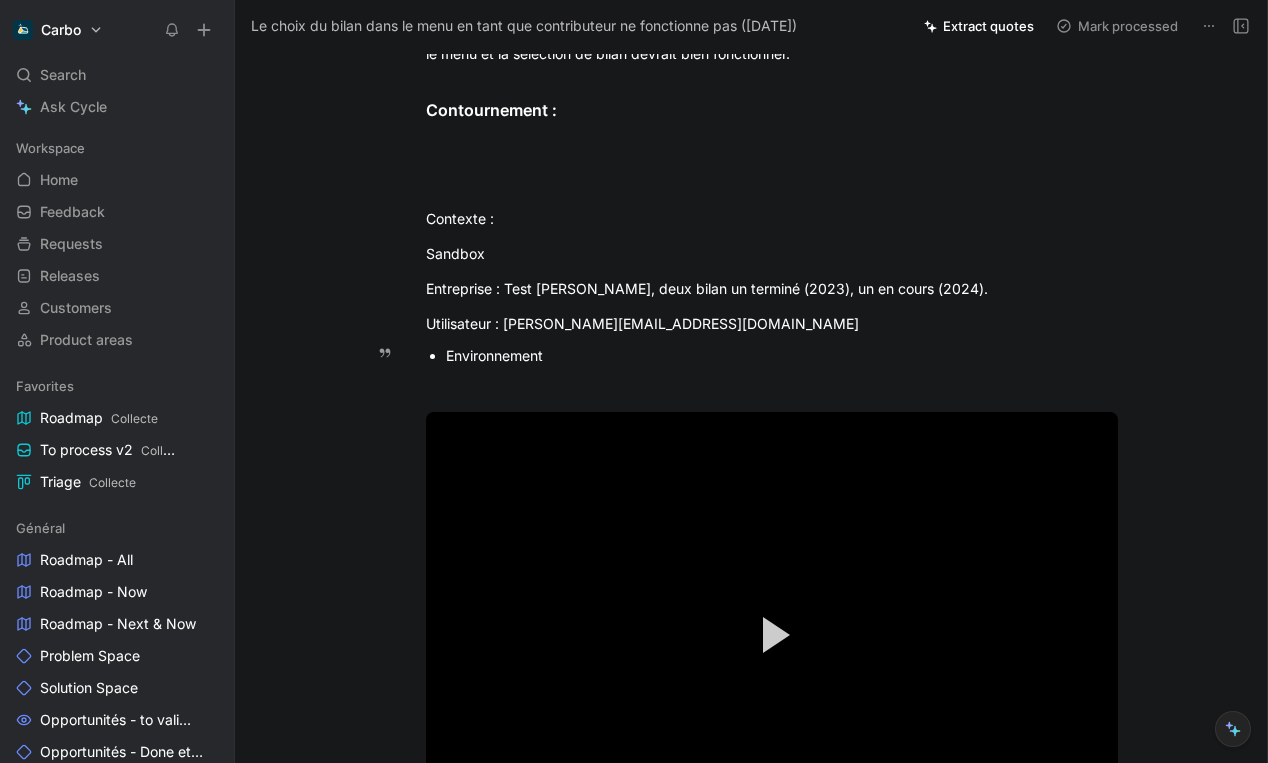 drag, startPoint x: 608, startPoint y: 351, endPoint x: 417, endPoint y: 355, distance: 191.04189 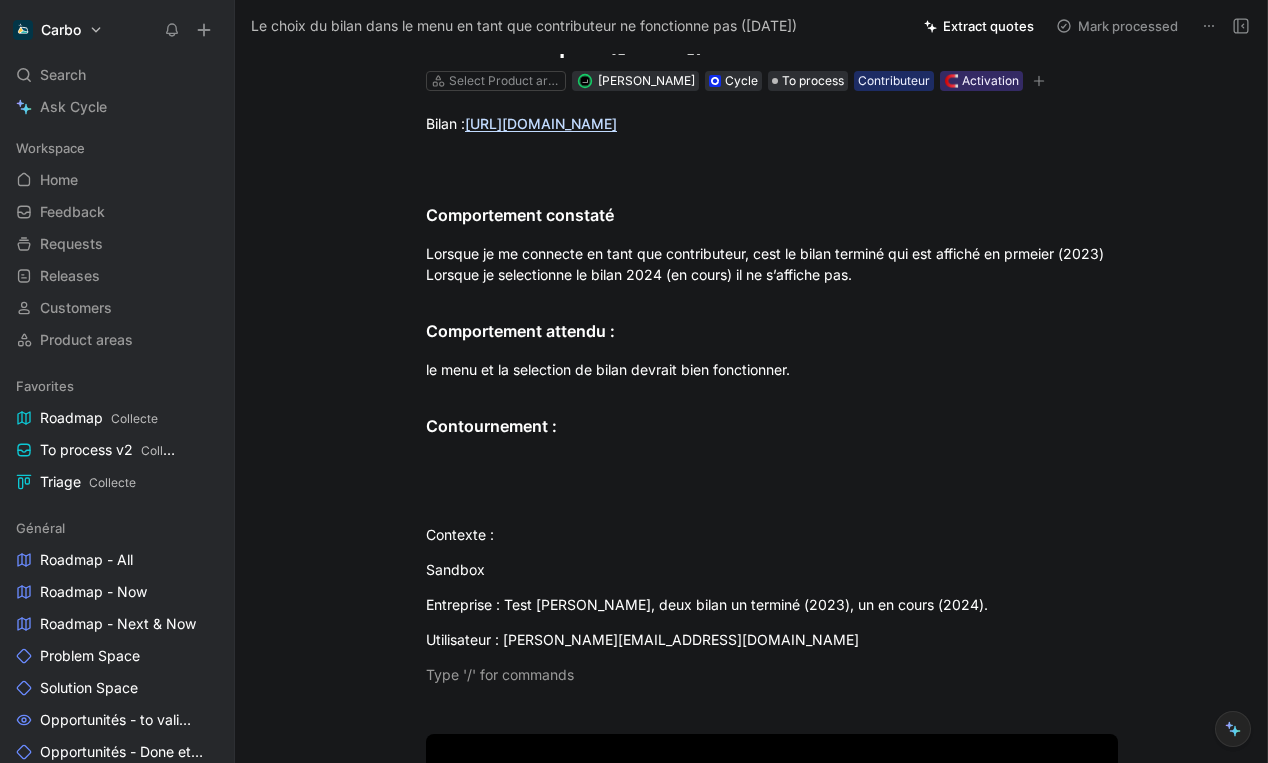 scroll, scrollTop: 226, scrollLeft: 0, axis: vertical 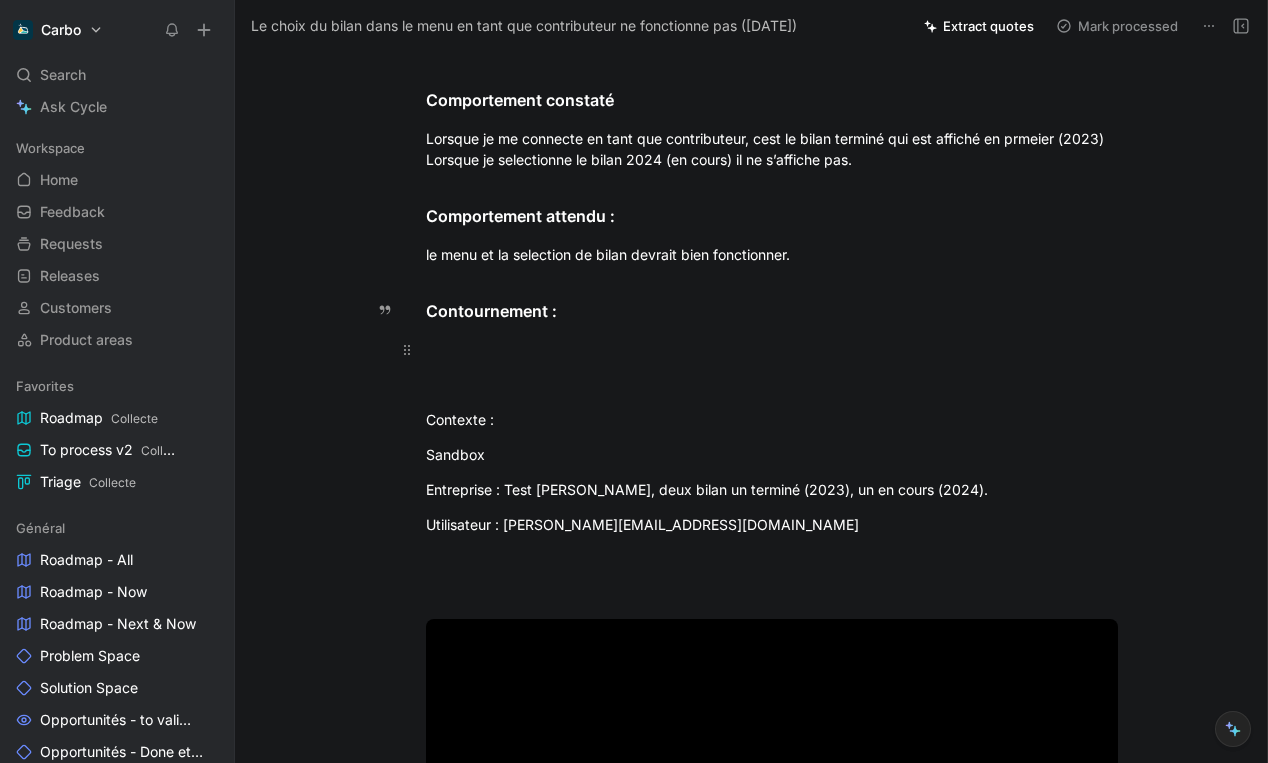 drag, startPoint x: 623, startPoint y: 306, endPoint x: 583, endPoint y: 347, distance: 57.280014 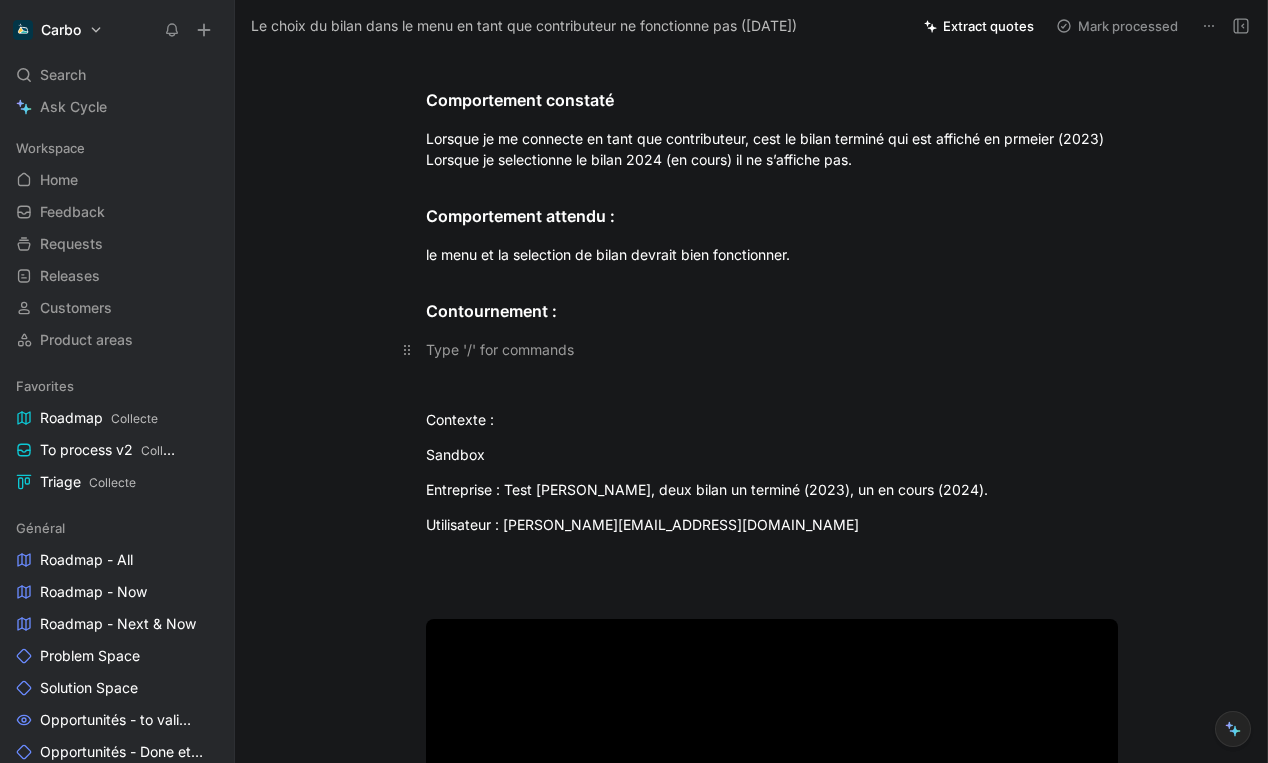 click at bounding box center [772, 349] 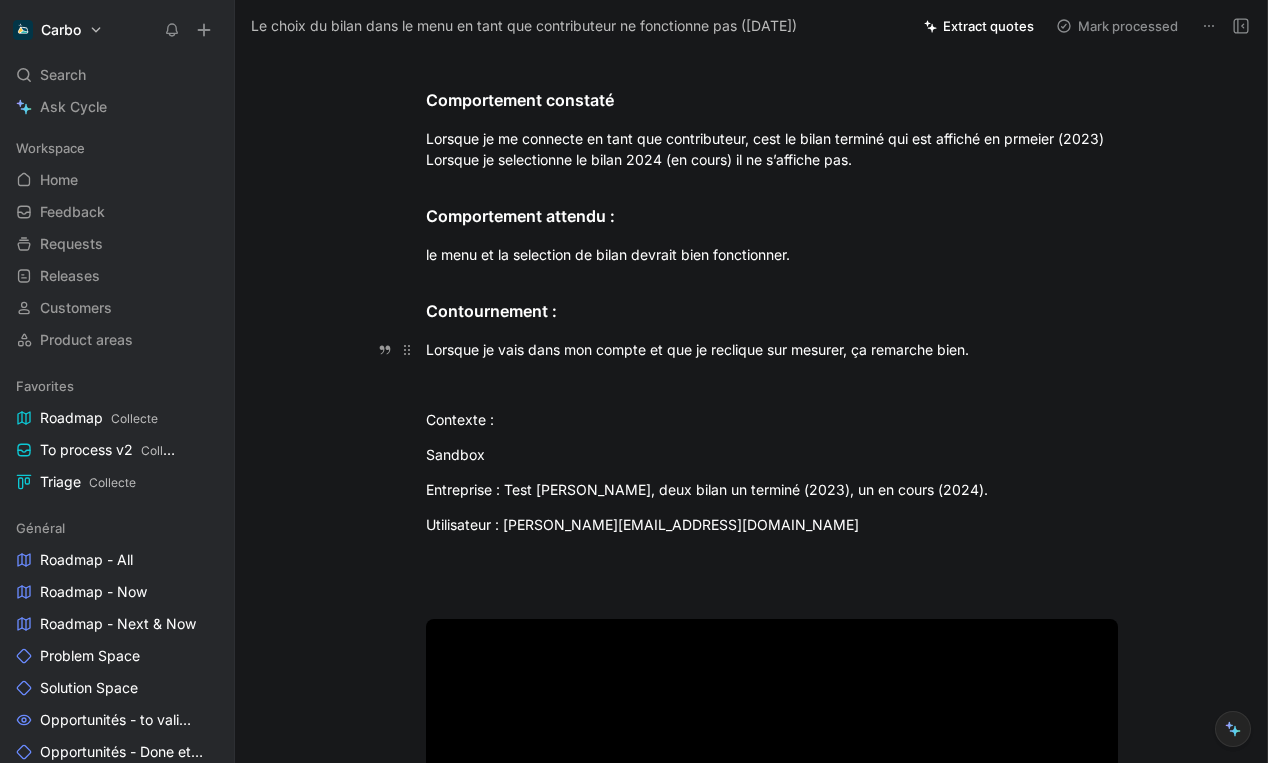 click on "Lorsque je vais dans mon compte et que je reclique sur mesurer, ça remarche bien." at bounding box center [772, 349] 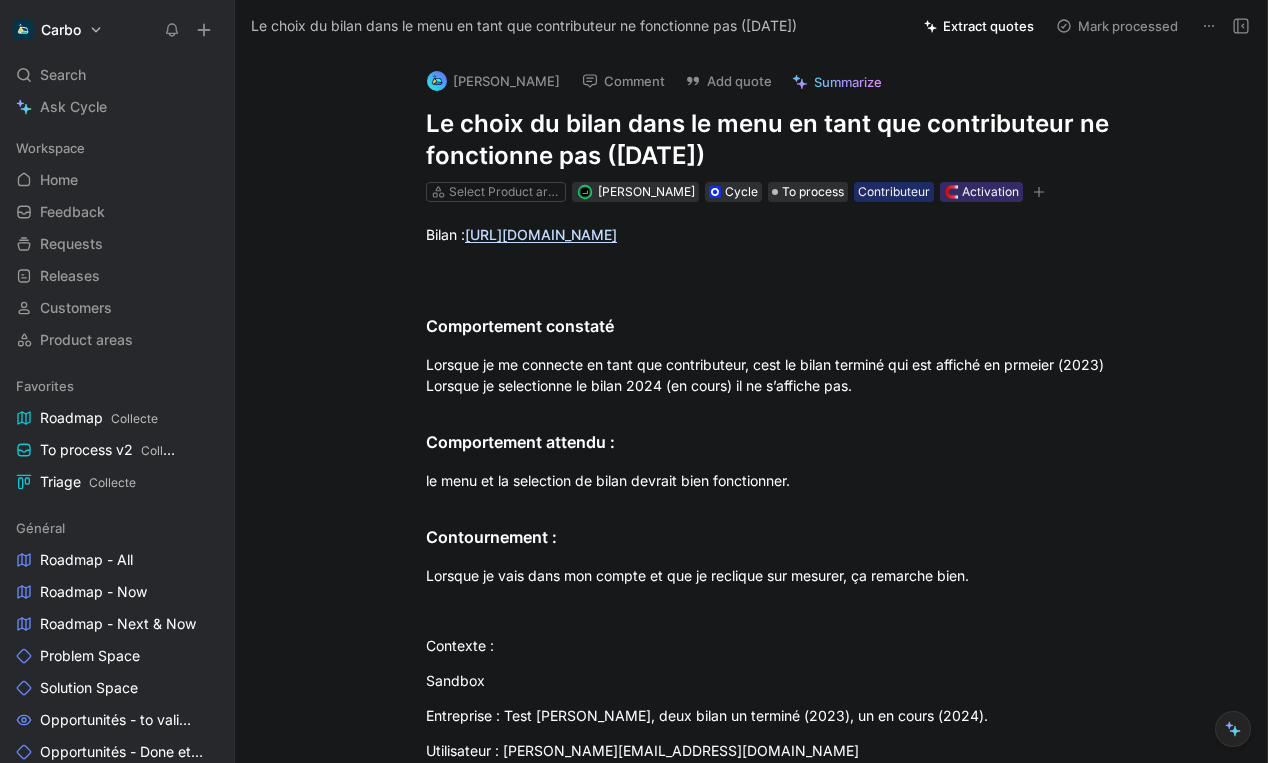 scroll, scrollTop: 0, scrollLeft: 0, axis: both 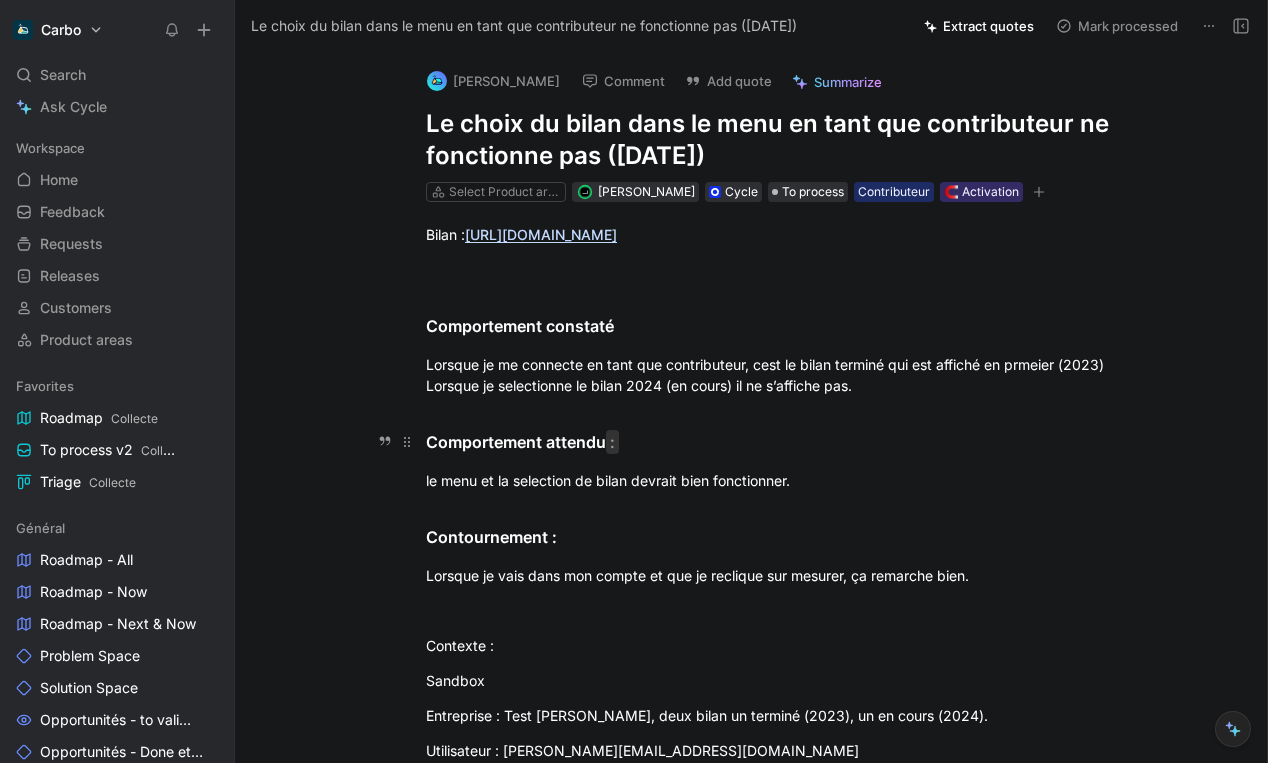 click on "Comportement attendu  :" at bounding box center [772, 442] 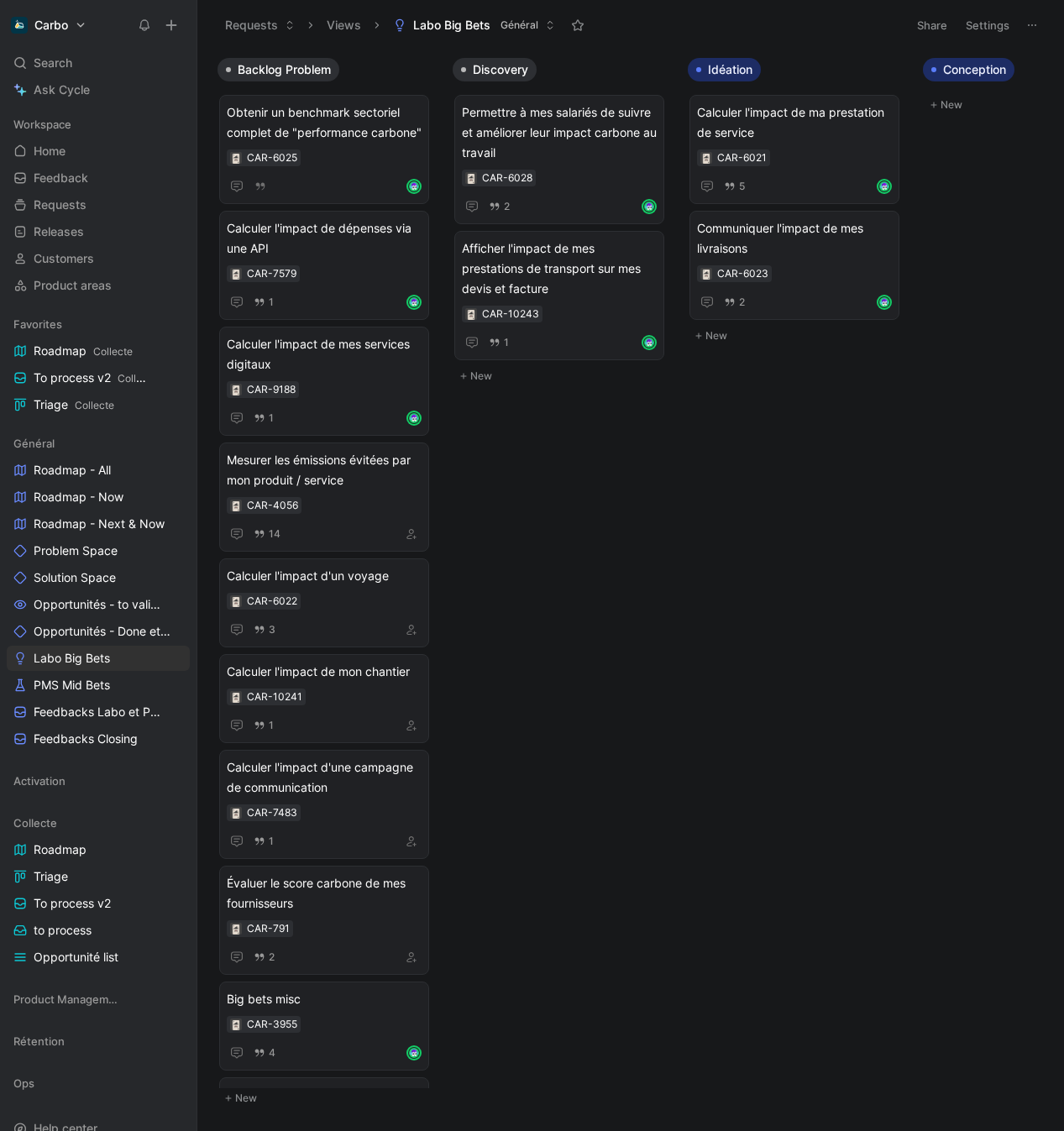scroll, scrollTop: 0, scrollLeft: 0, axis: both 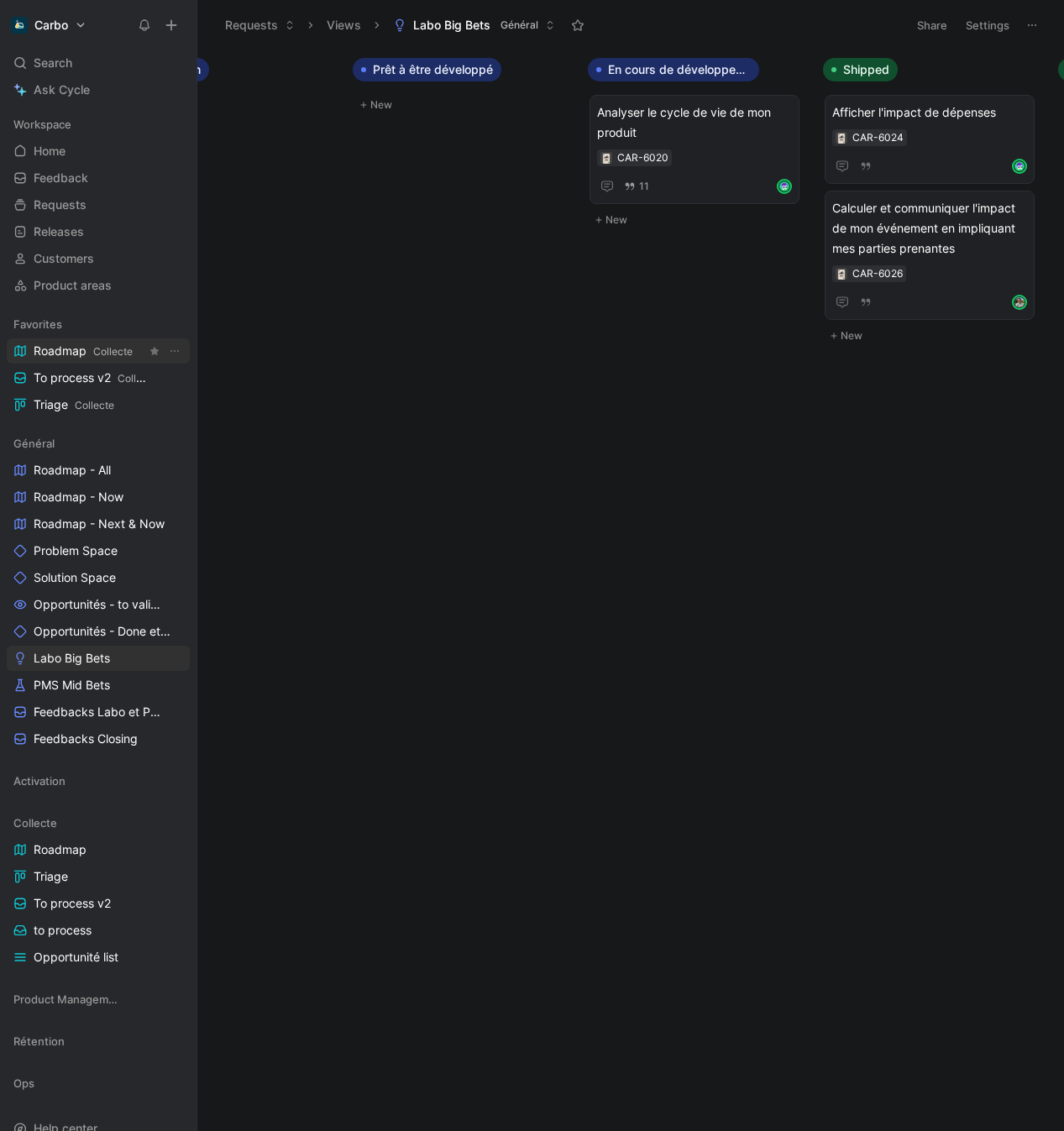 click on "Roadmap Collecte" at bounding box center [83, 351] 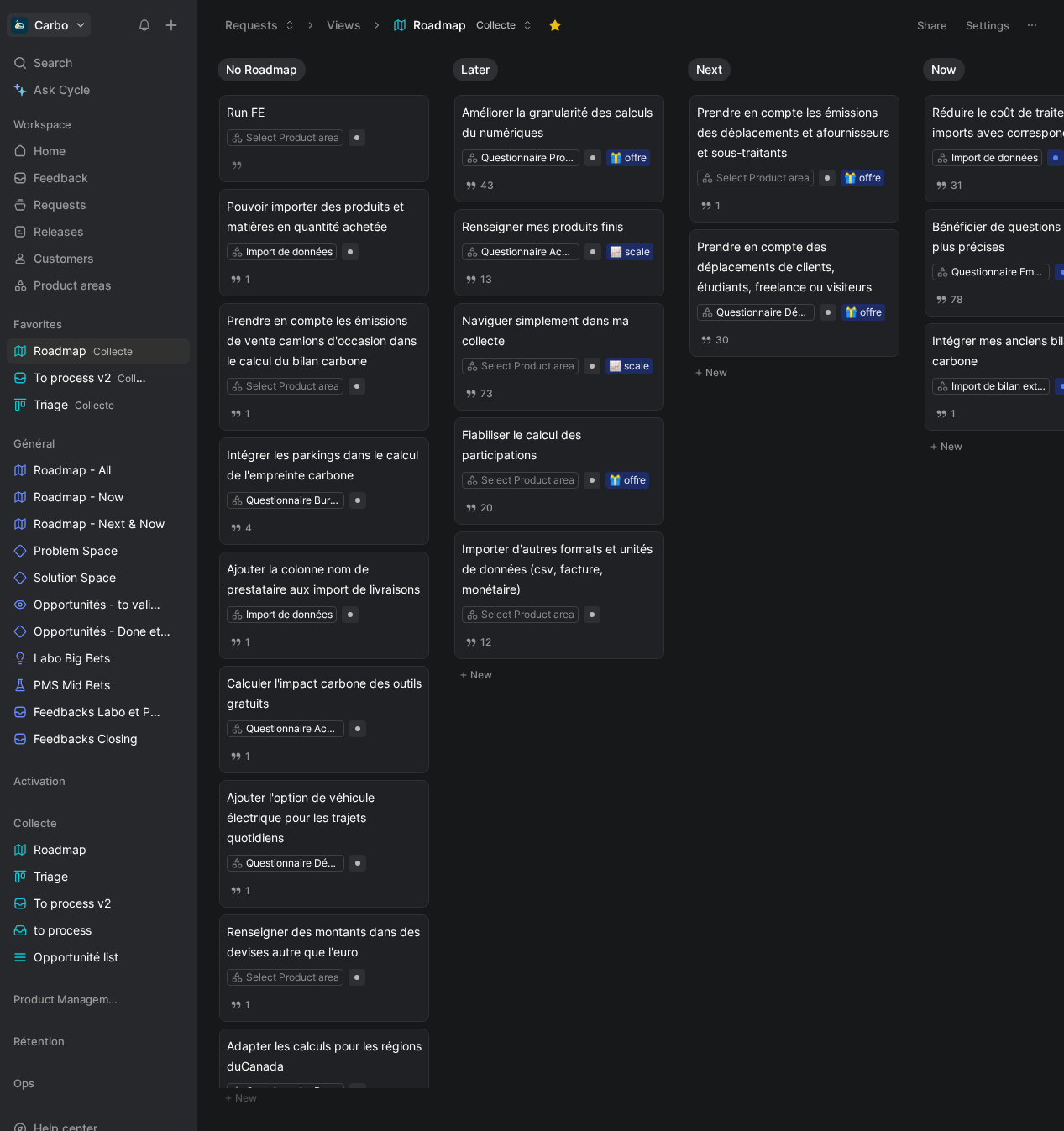 click on "Carbo Search ⌘ K Ask Cycle Workspace Home G then H Feedback G then F Requests G then R Releases G then L Customers Product areas Favorites Roadmap Collecte To process v2 Collecte Triage Collecte Général Roadmap - All Roadmap - Now Roadmap - Next & Now Problem Space Solution Space Opportunités - to validate Opportunités - Done et cancelled Labo Big Bets PMS Mid Bets Feedbacks Labo et PMS Feedbacks Closing Activation Collecte Roadmap Triage To process v2 to process Opportunité list Product Management Rétention Ops
To pick up a draggable item, press the space bar.
While dragging, use the arrow keys to move the item.
Press space again to drop the item in its new position, or press escape to cancel.
Help center Invite member Requests Views Roadmap Collecte Share Settings No Roadmap Run FE Select Product area Pouvoir importer des produits et matières en quantité achetée Import de données 1 Select Product area 1 Intégrer les parkings dans le calcul de l'empreinte carbone" at bounding box center [532, 565] 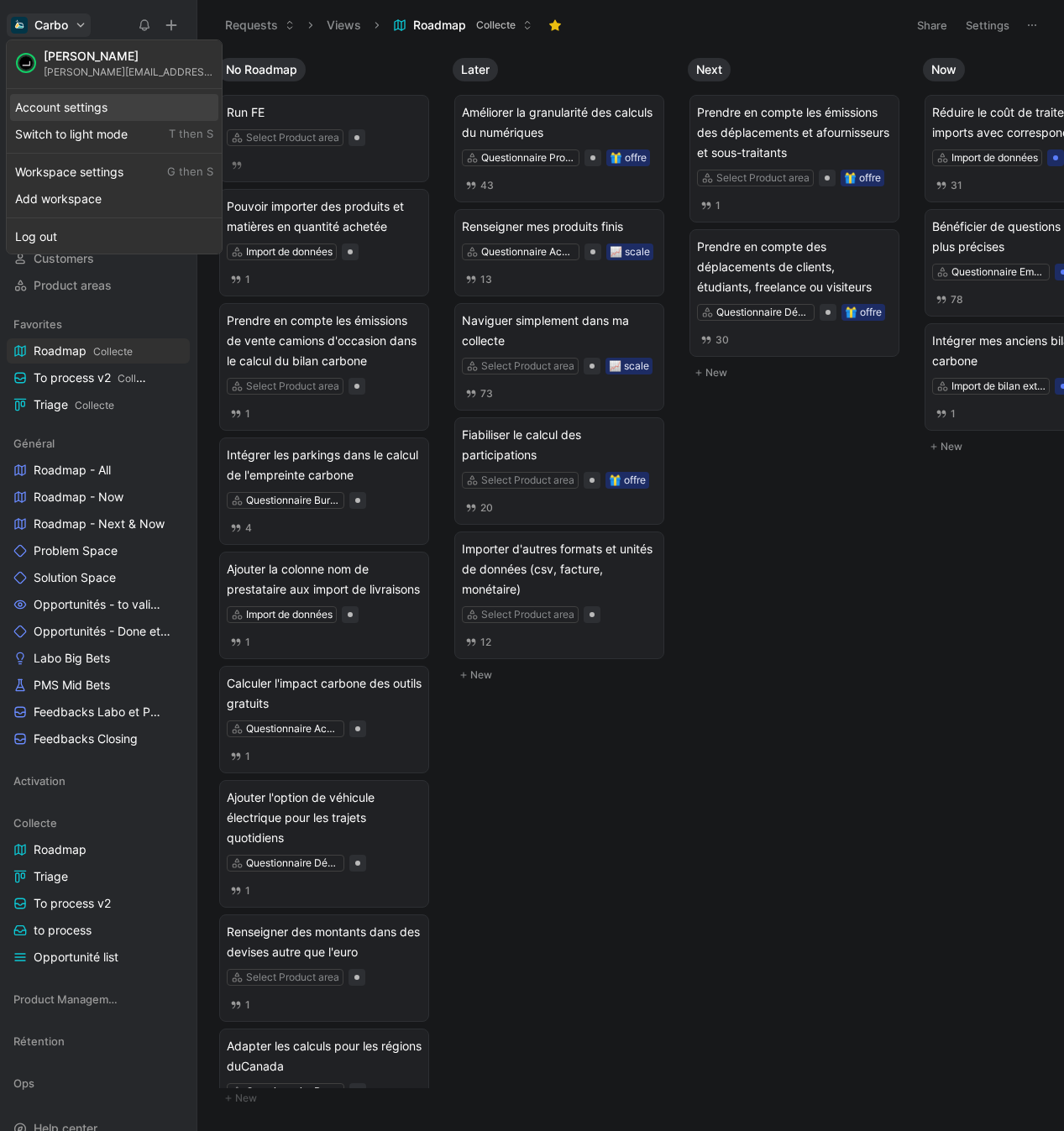 click on "Account settings" at bounding box center [114, 107] 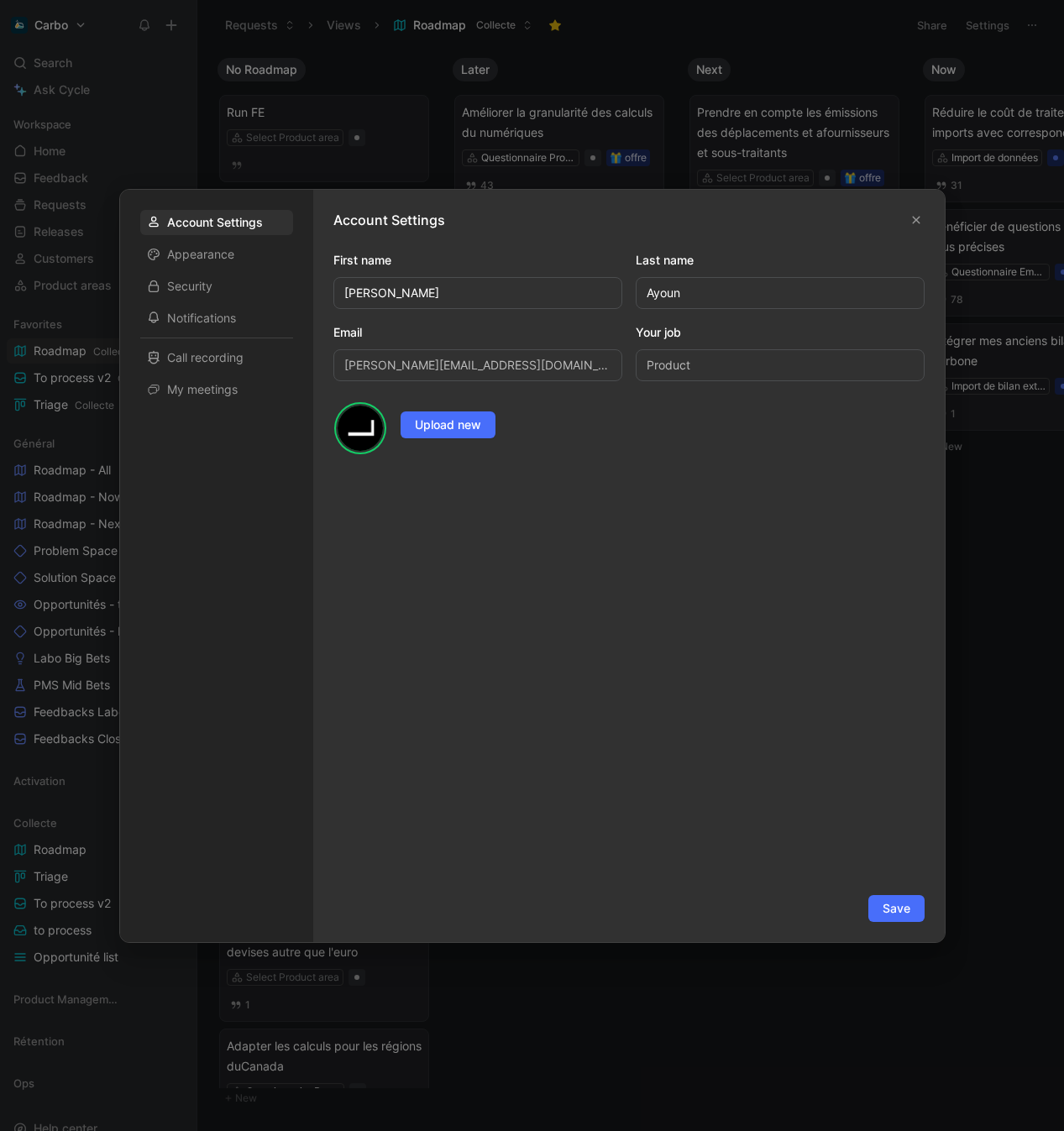 click at bounding box center (532, 565) 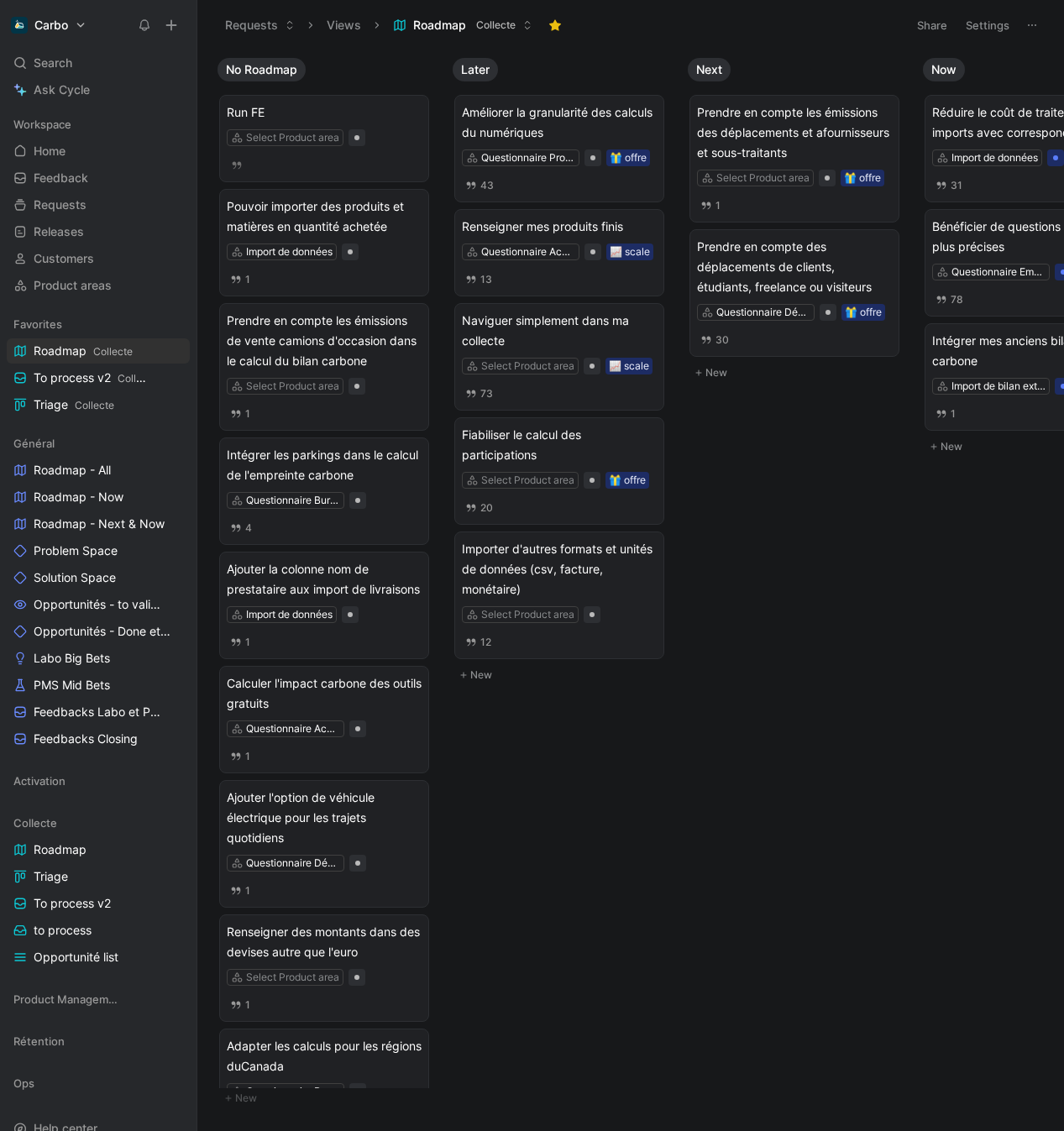click on "Carbo Search ⌘ K Ask Cycle Workspace Home G then H Feedback G then F Requests G then R Releases G then L Customers Product areas Favorites Roadmap Collecte To process v2 Collecte Triage Collecte Général Roadmap - All Roadmap - Now Roadmap - Next & Now Problem Space Solution Space Opportunités - to validate Opportunités - Done et cancelled Labo Big Bets PMS Mid Bets Feedbacks Labo et PMS Feedbacks Closing Activation Collecte Roadmap Triage To process v2 to process Opportunité list Product Management Rétention Ops
To pick up a draggable item, press the space bar.
While dragging, use the arrow keys to move the item.
Press space again to drop the item in its new position, or press escape to cancel.
Help center Invite member Requests Views Roadmap Collecte Share Settings No Roadmap Run FE Select Product area Pouvoir importer des produits et matières en quantité achetée Import de données 1 Select Product area 1 Intégrer les parkings dans le calcul de l'empreinte carbone" at bounding box center (532, 565) 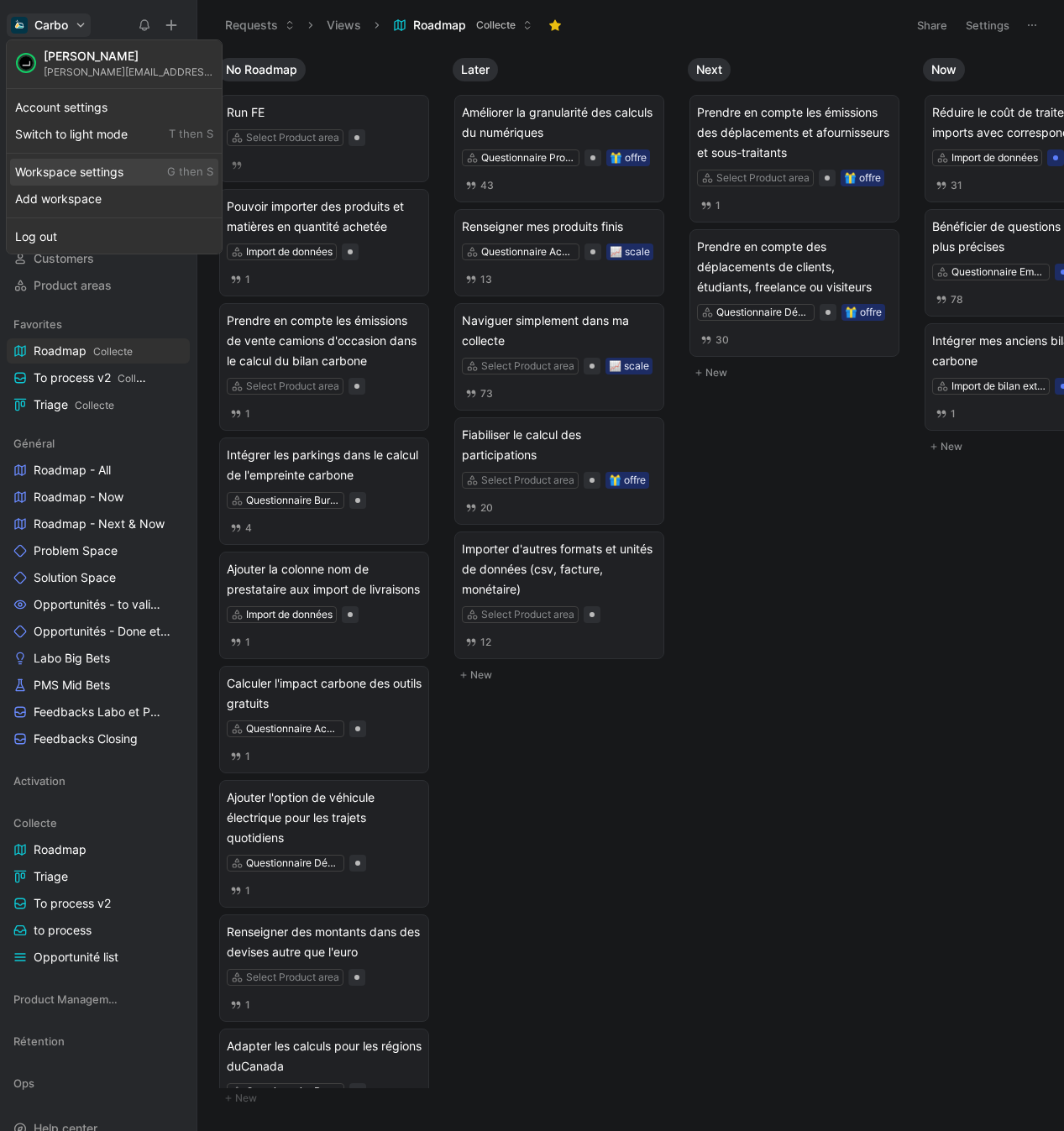 click on "Workspace settings G then S" at bounding box center [114, 172] 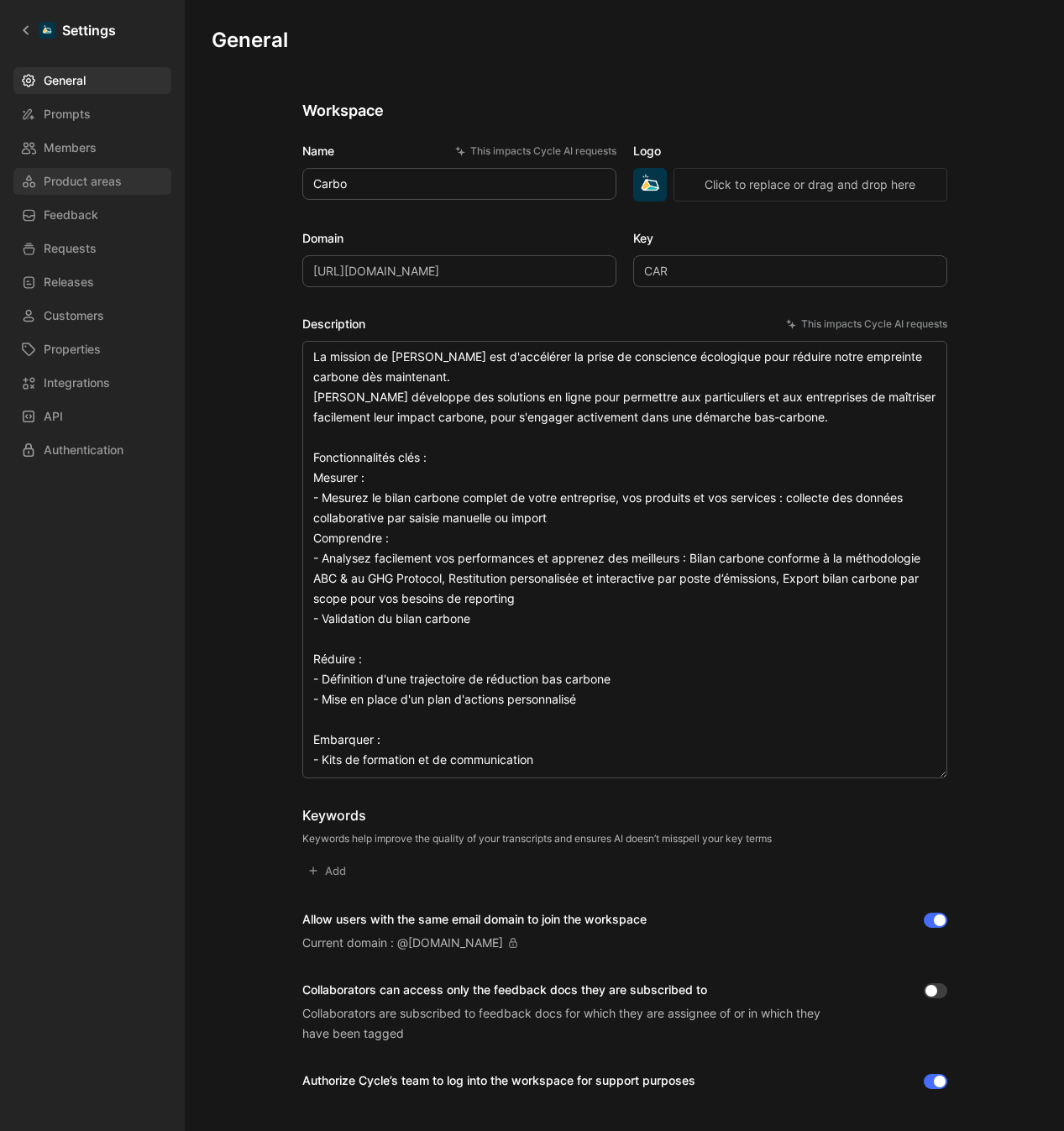 click on "Product areas" at bounding box center (82, 181) 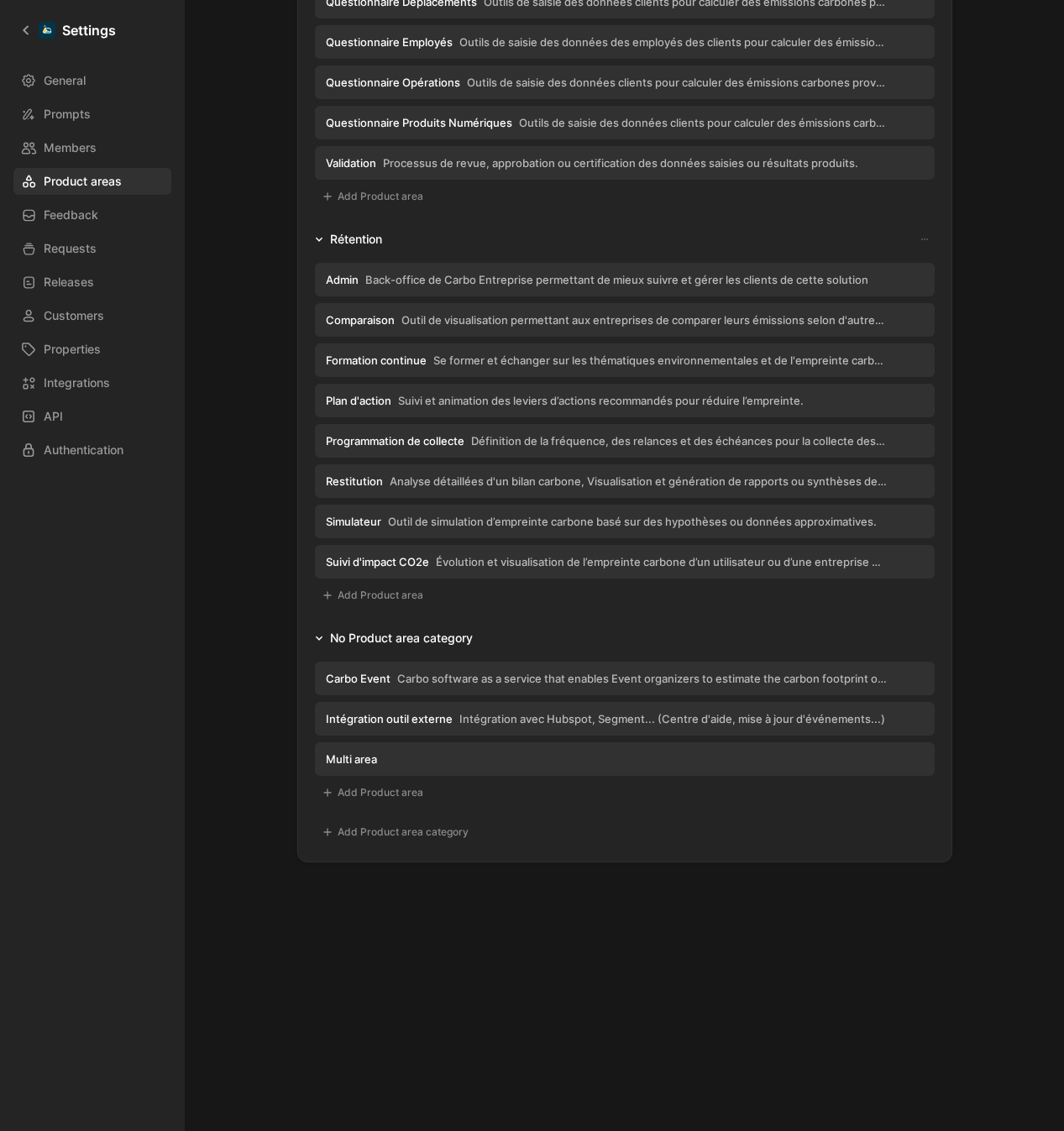 scroll, scrollTop: 1747, scrollLeft: 0, axis: vertical 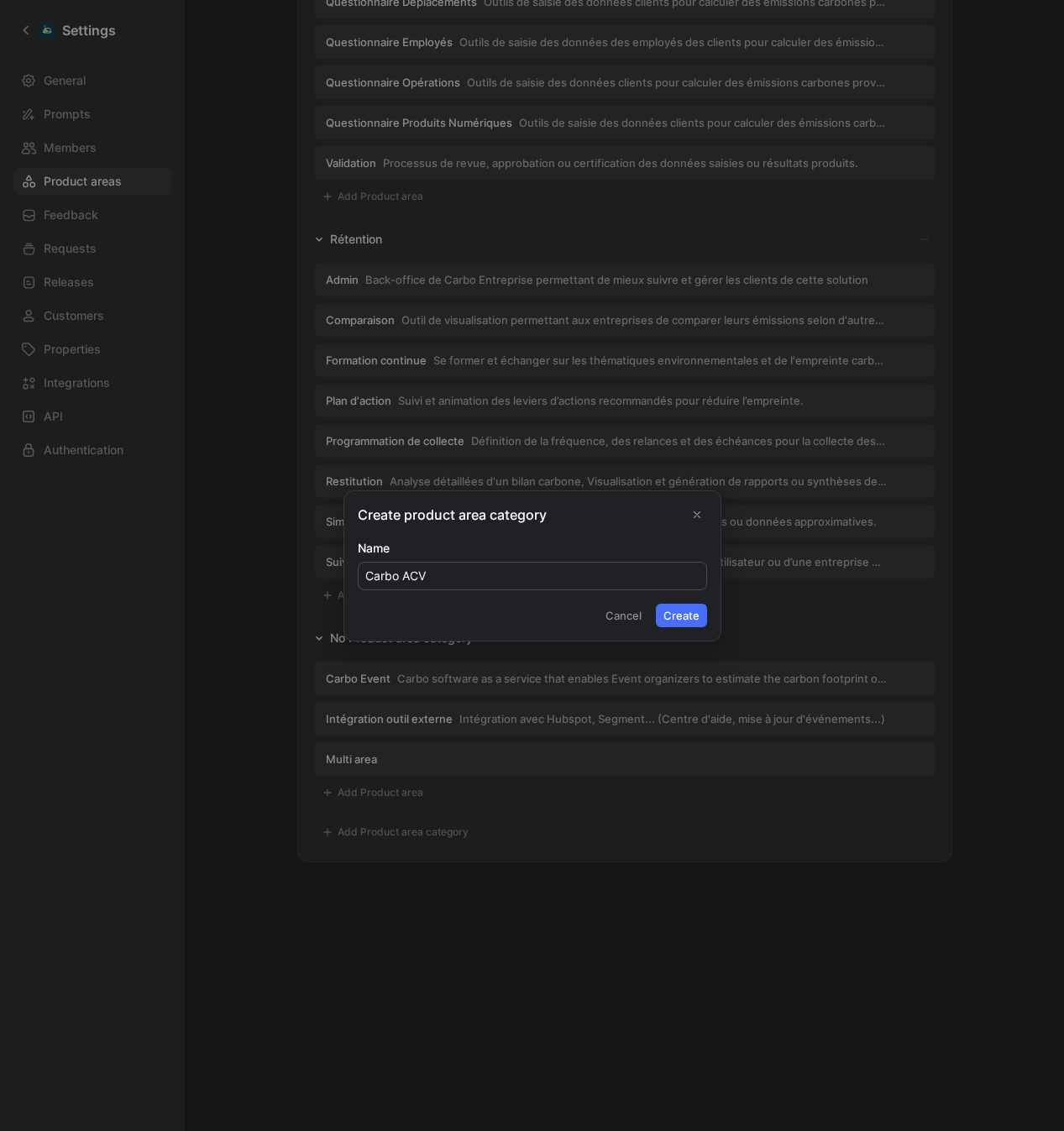 type on "Carbo ACV" 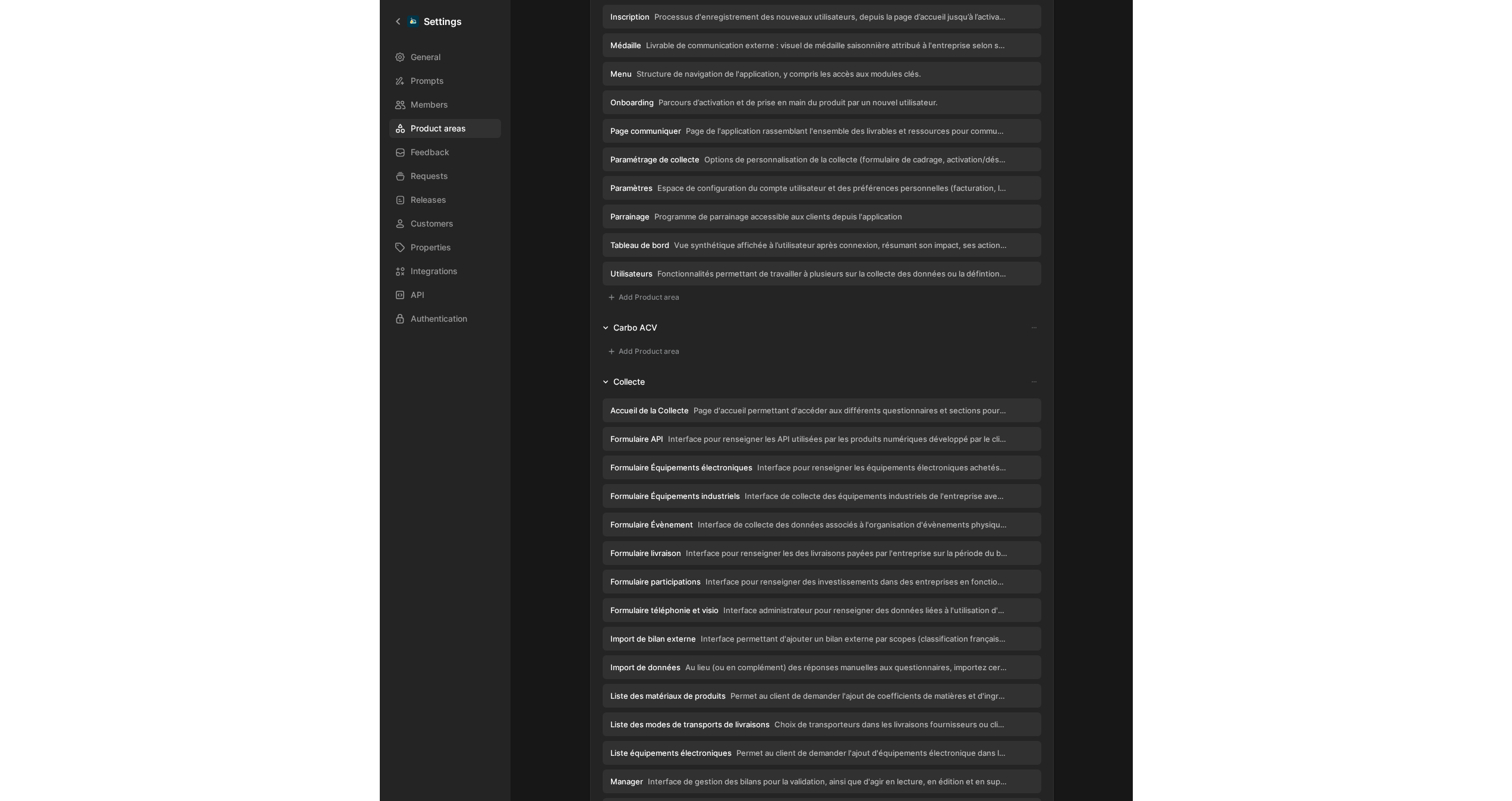 scroll, scrollTop: 506, scrollLeft: 0, axis: vertical 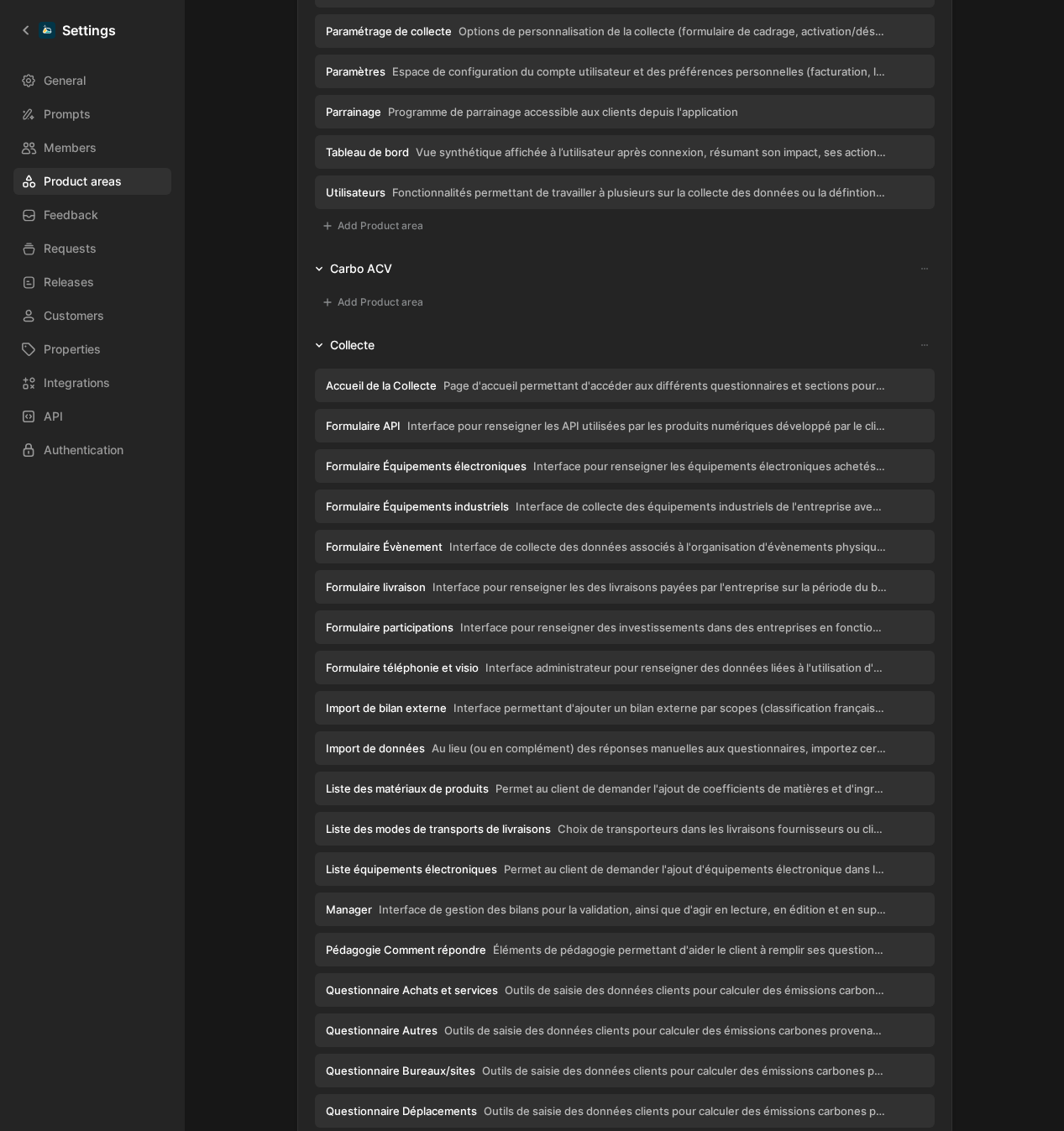 click on "Add   Product area" at bounding box center (372, 302) 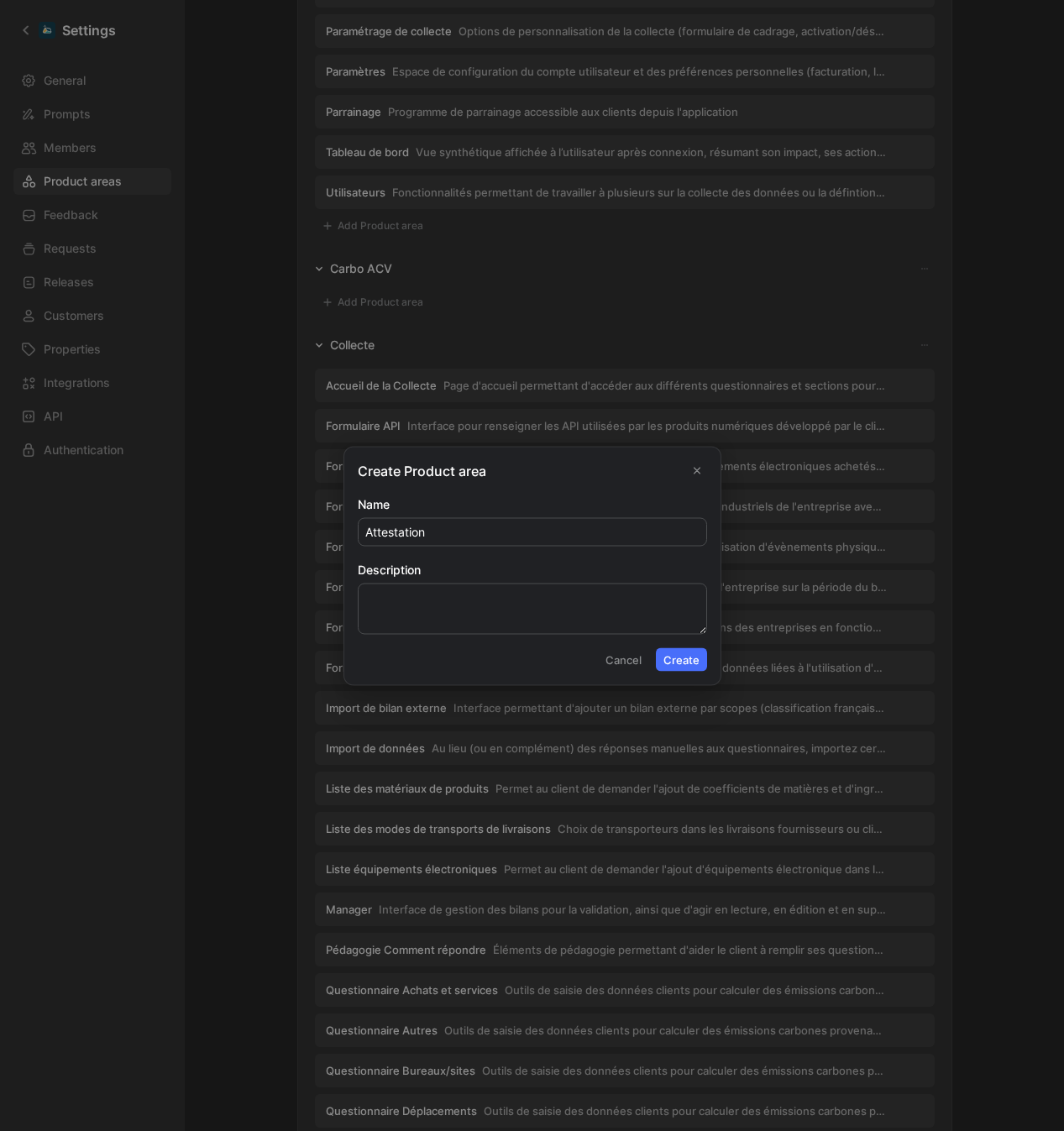 type on "Attestation" 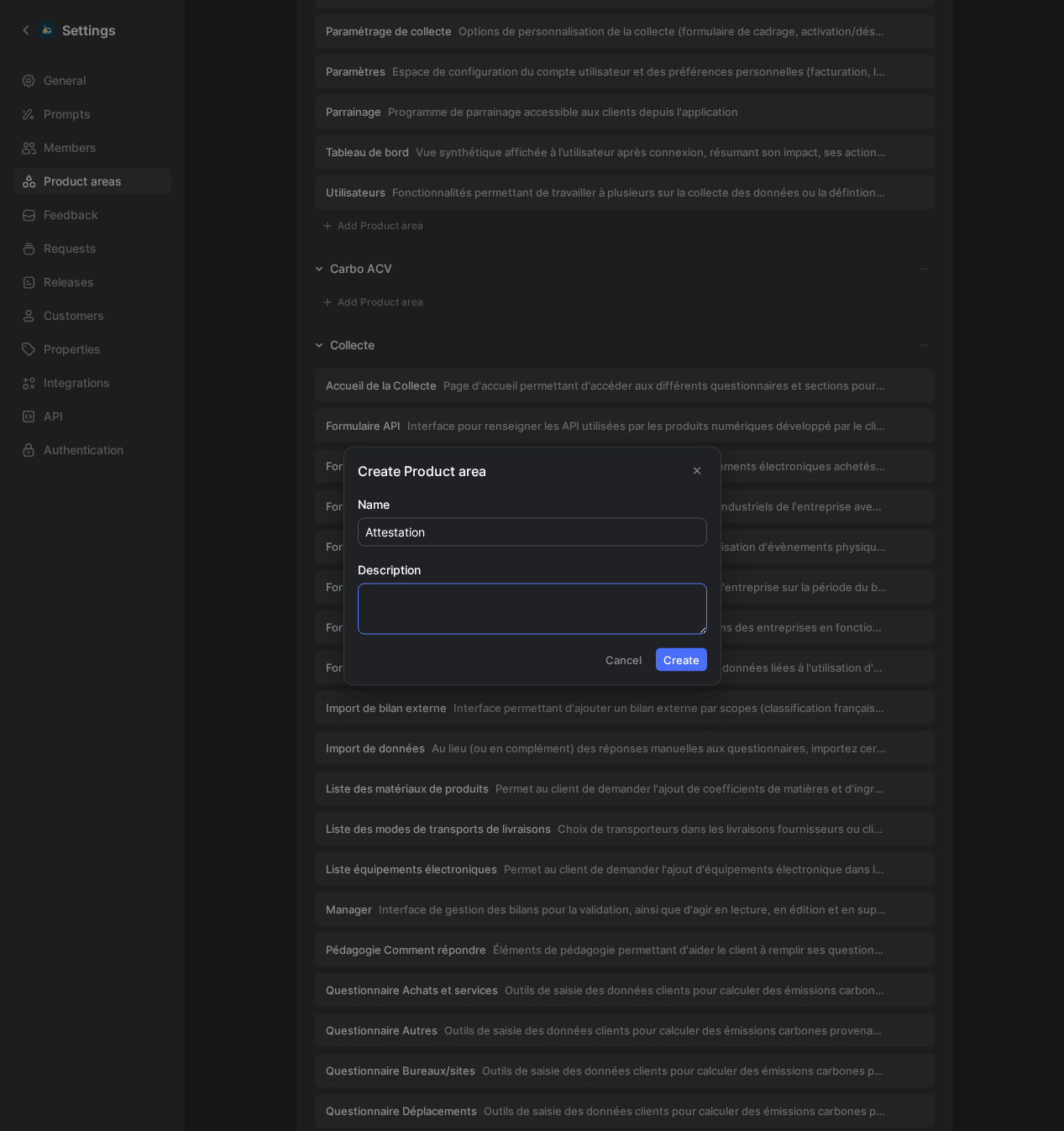 click on "Description" at bounding box center [532, 608] 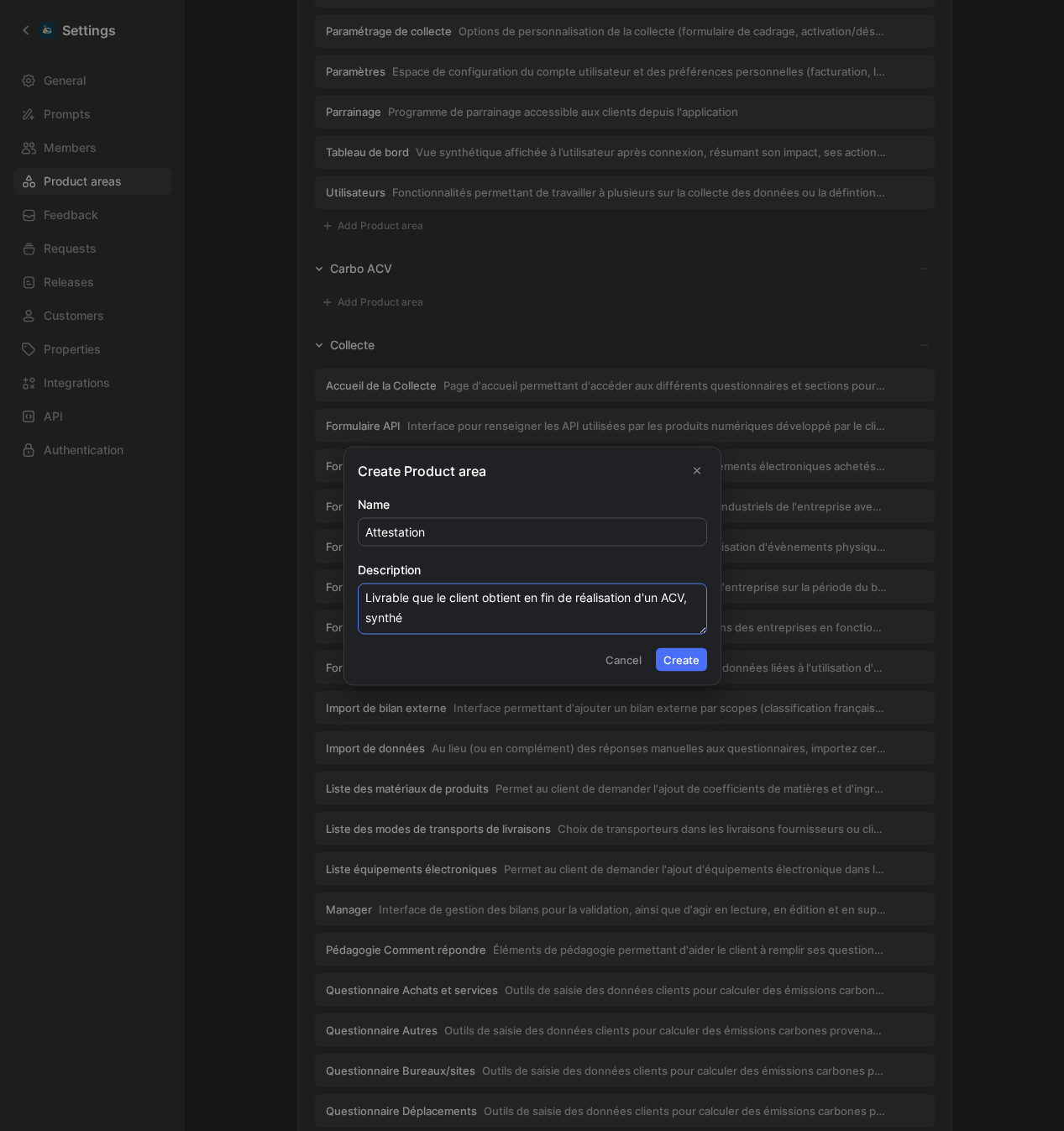 click on "Livrable que le client obtient en fin de réalisation d'un ACV, synthé" at bounding box center [532, 608] 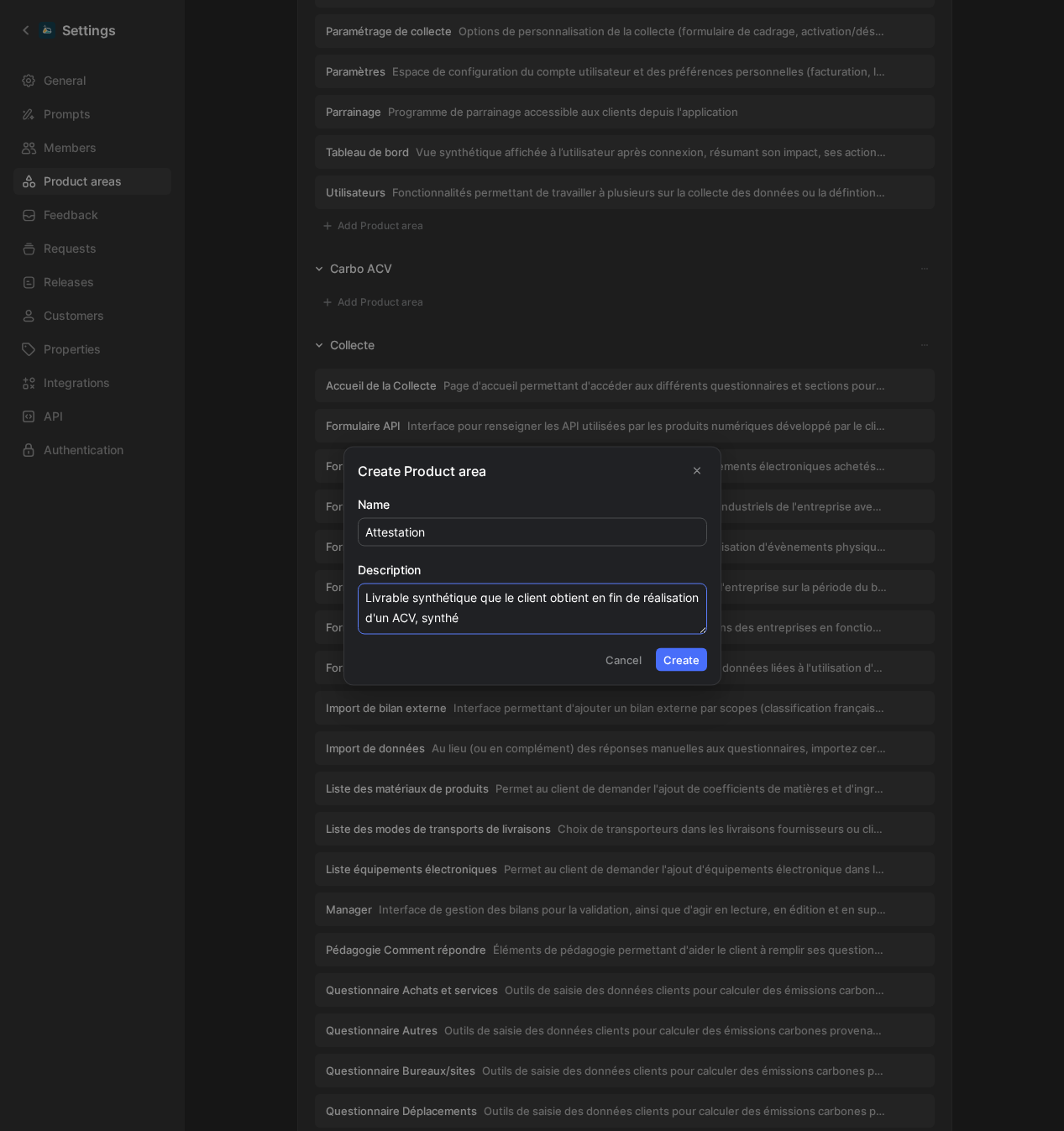 drag, startPoint x: 532, startPoint y: 619, endPoint x: 484, endPoint y: 620, distance: 48.01042 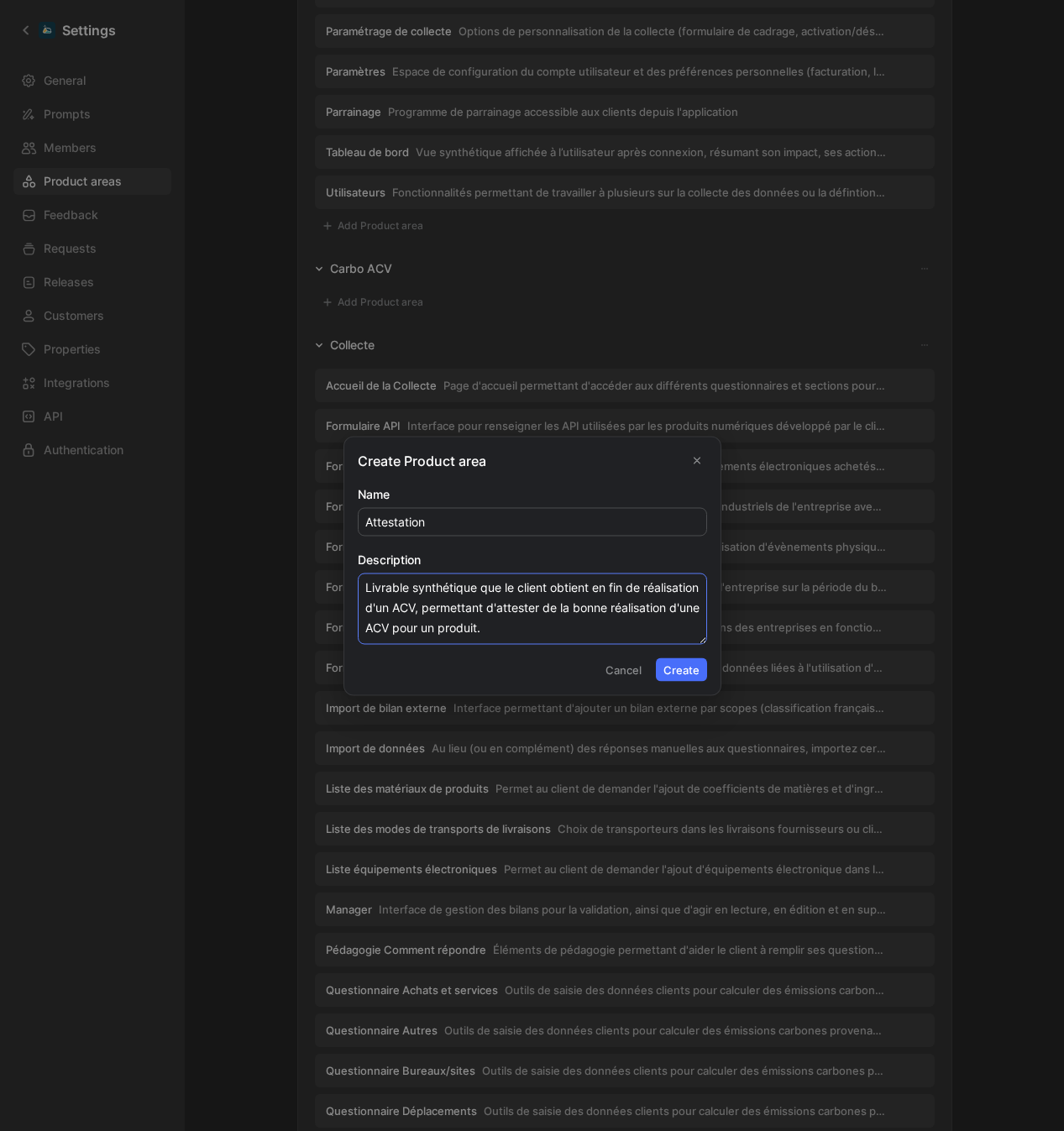 type on "Livrable synthétique que le client obtient en fin de réalisation d'un ACV, permettant d'attester de la bonne réalisation d'une ACV pour un produit." 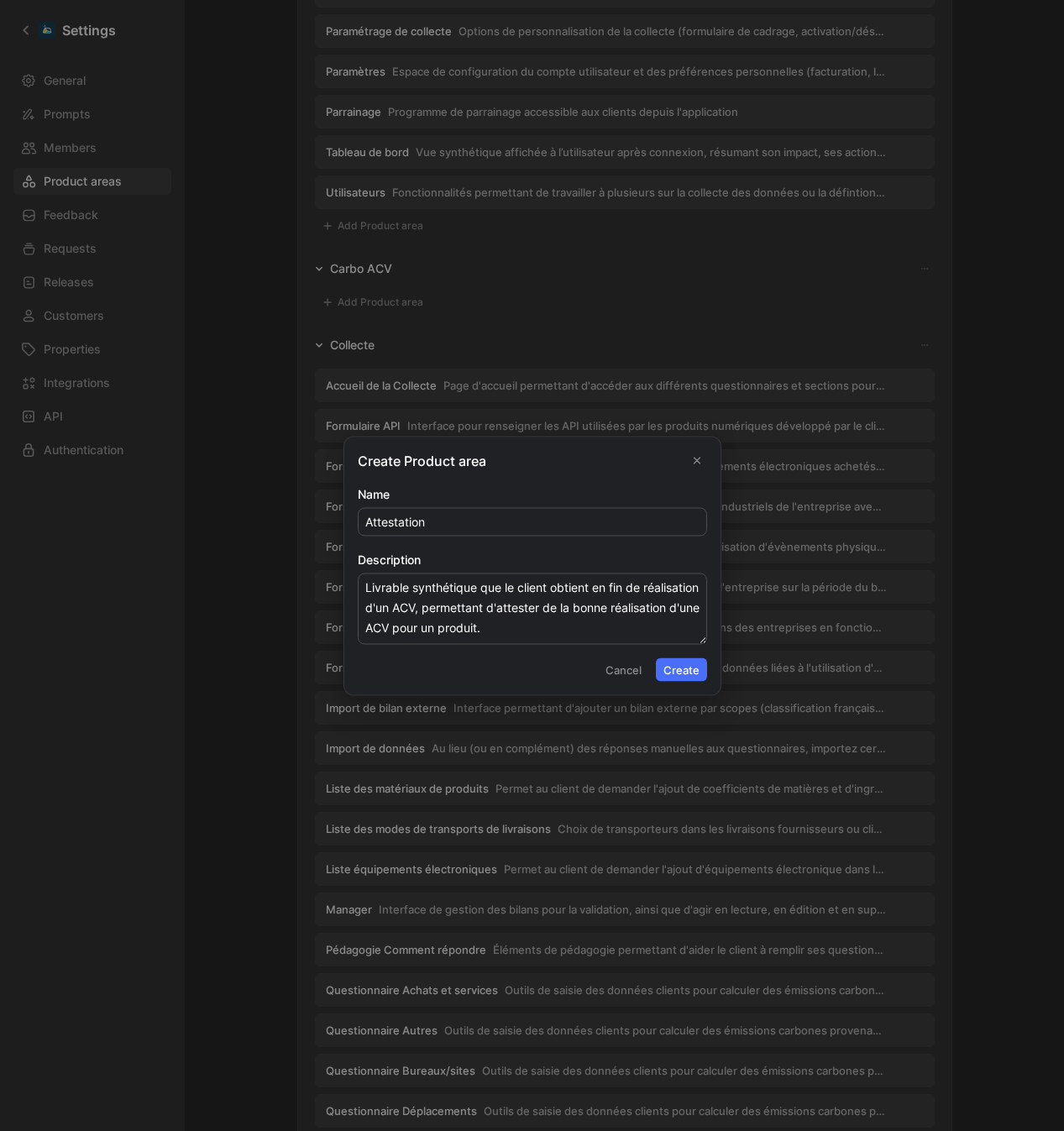 click on "Create" at bounding box center [681, 669] 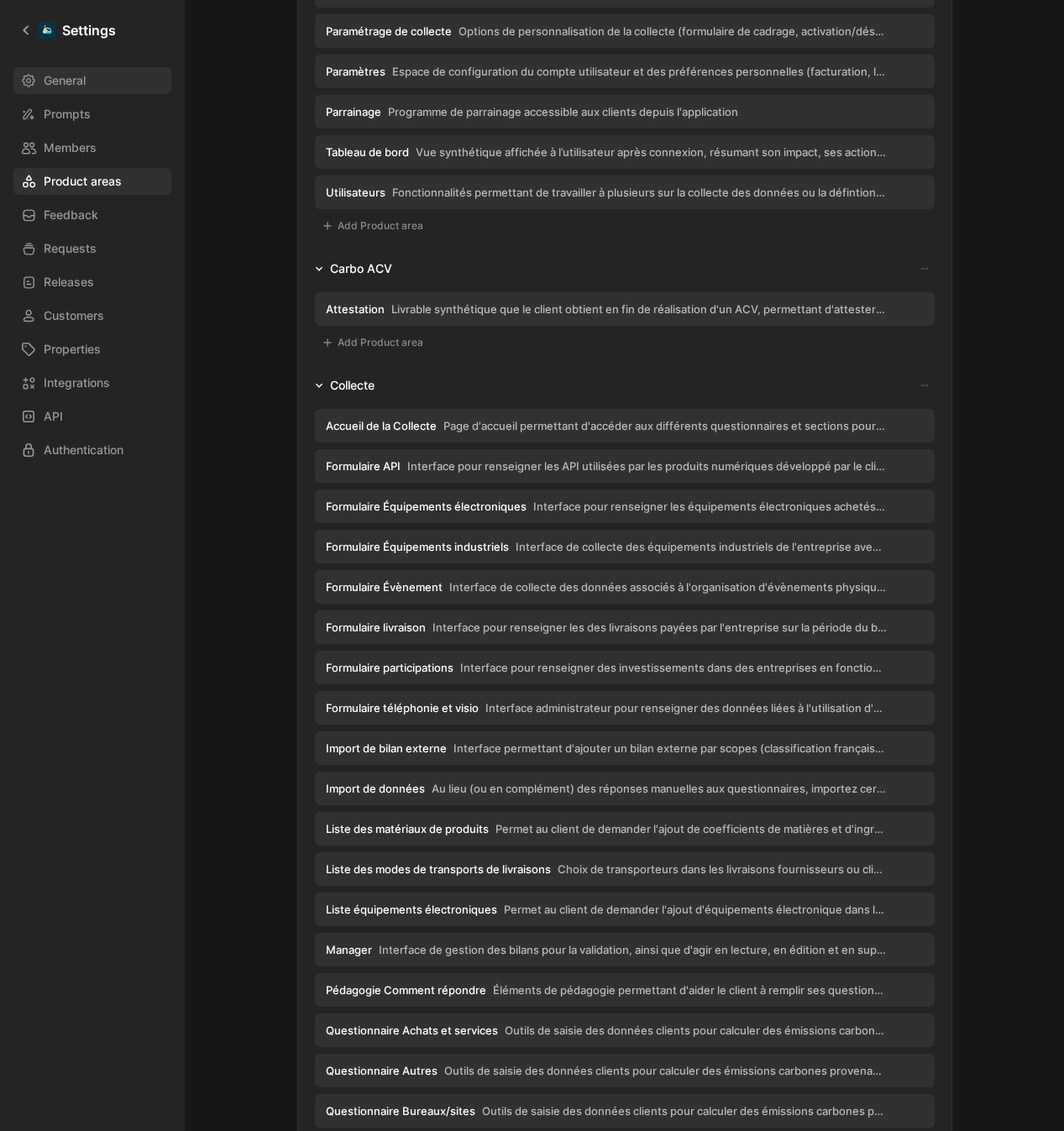 click on "General" at bounding box center (65, 81) 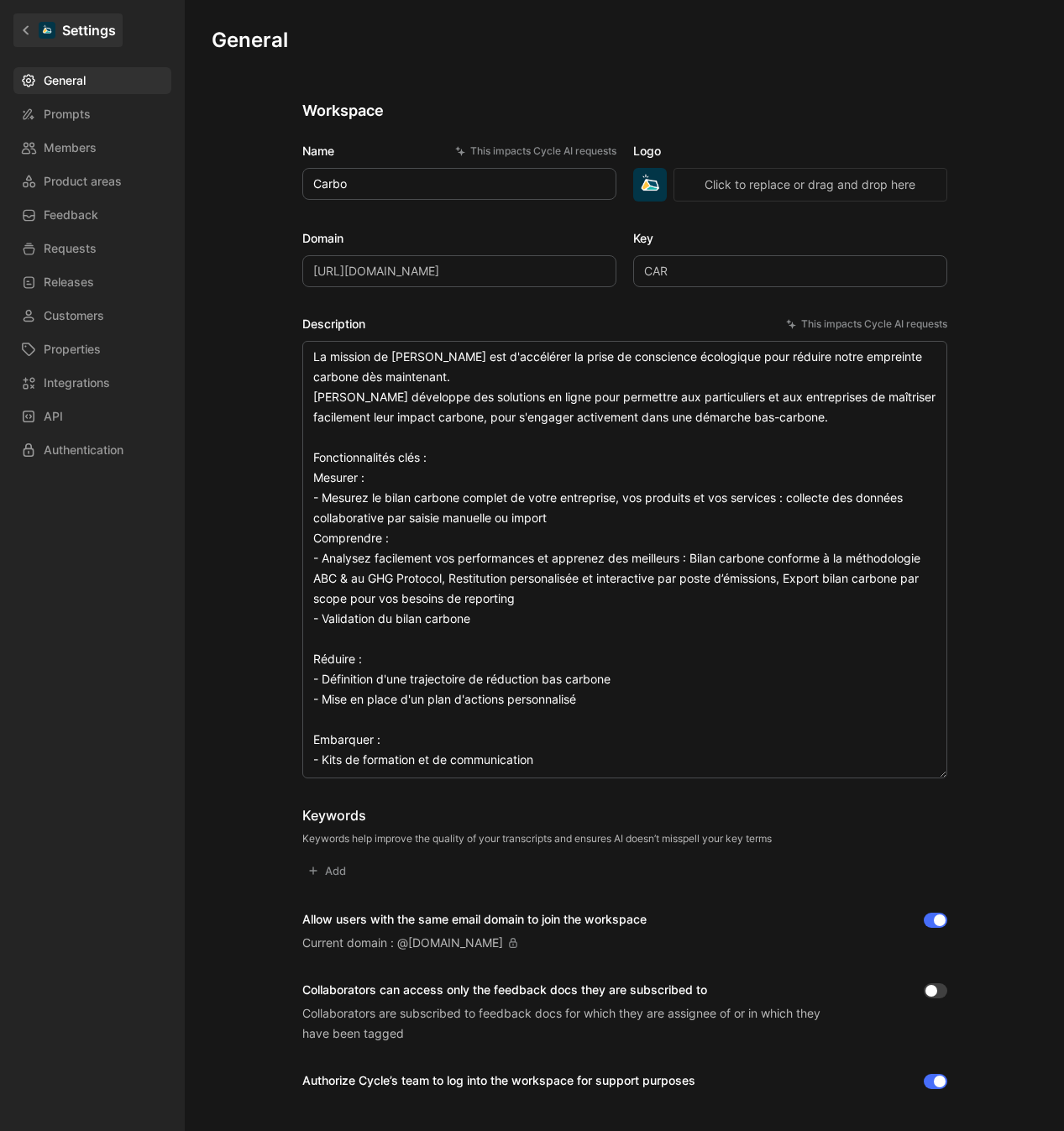 click on "Settings" at bounding box center [68, 30] 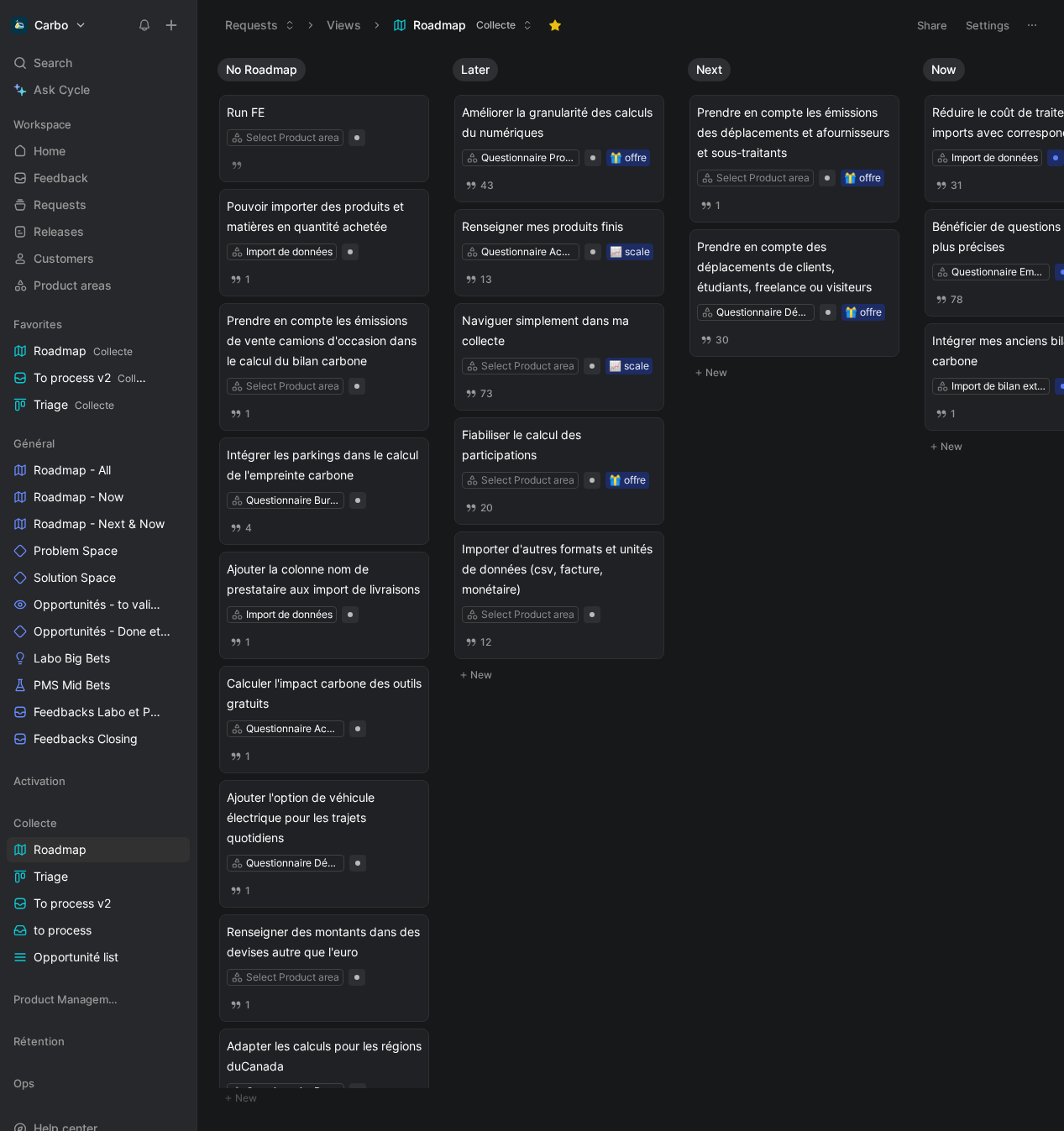 click on "Carbo Search ⌘ K Ask Cycle Workspace Home G then H Feedback G then F Requests G then R Releases G then L Customers Product areas Favorites Roadmap Collecte To process v2 Collecte Triage Collecte Général Roadmap - All Roadmap - Now Roadmap - Next & Now Problem Space Solution Space Opportunités - to validate Opportunités - Done et cancelled Labo Big Bets PMS Mid Bets Feedbacks Labo et PMS Feedbacks Closing Activation Collecte Roadmap Triage To process v2 to process Opportunité list Product Management Rétention Ops
To pick up a draggable item, press the space bar.
While dragging, use the arrow keys to move the item.
Press space again to drop the item in its new position, or press escape to cancel.
Help center Invite member Requests Views Roadmap Collecte Share Settings No Roadmap Run FE Select Product area Pouvoir importer des produits et matières en quantité achetée Import de données 1 Select Product area 1 Intégrer les parkings dans le calcul de l'empreinte carbone" at bounding box center [532, 565] 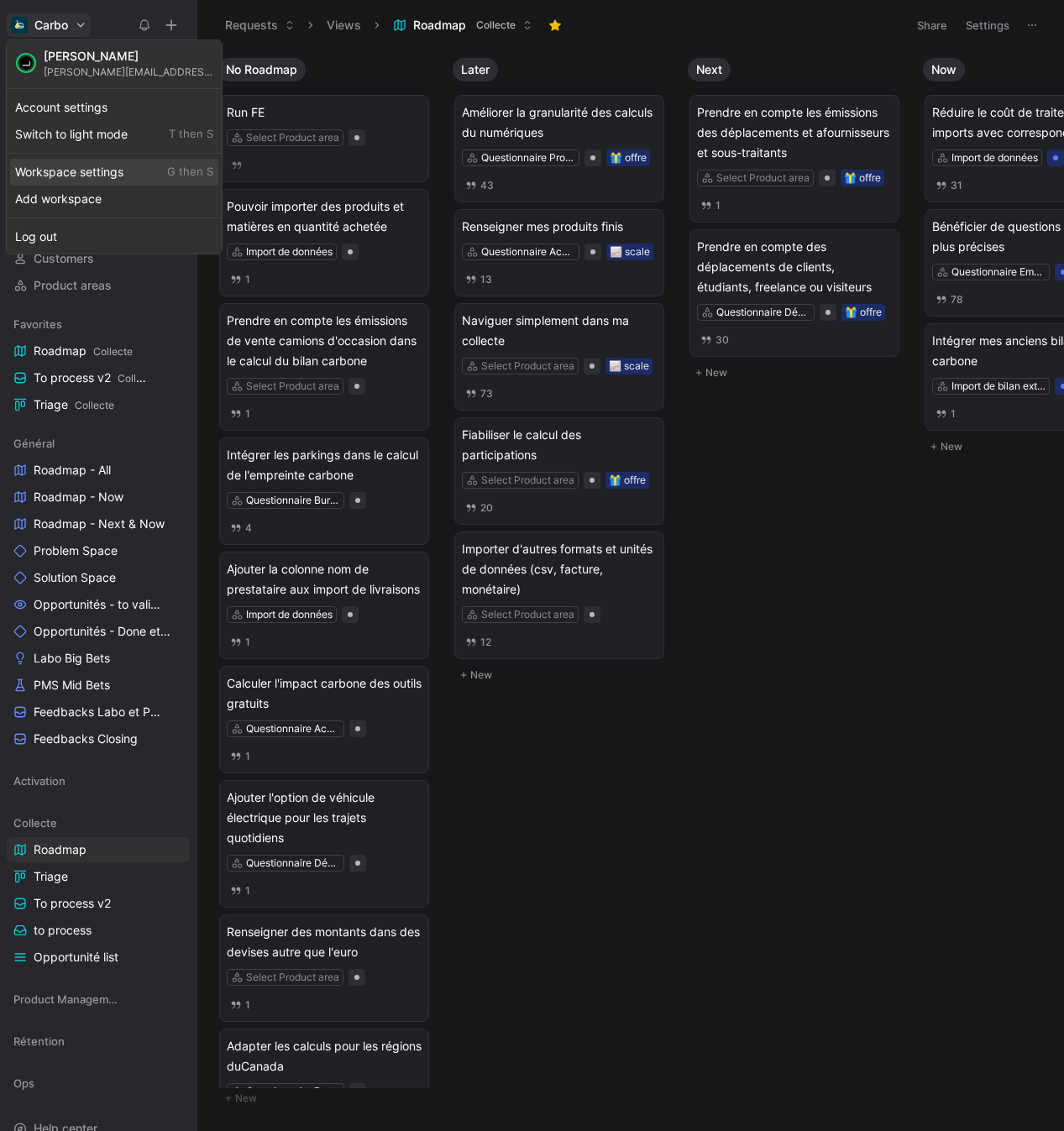 click on "Workspace settings G then S" at bounding box center [114, 172] 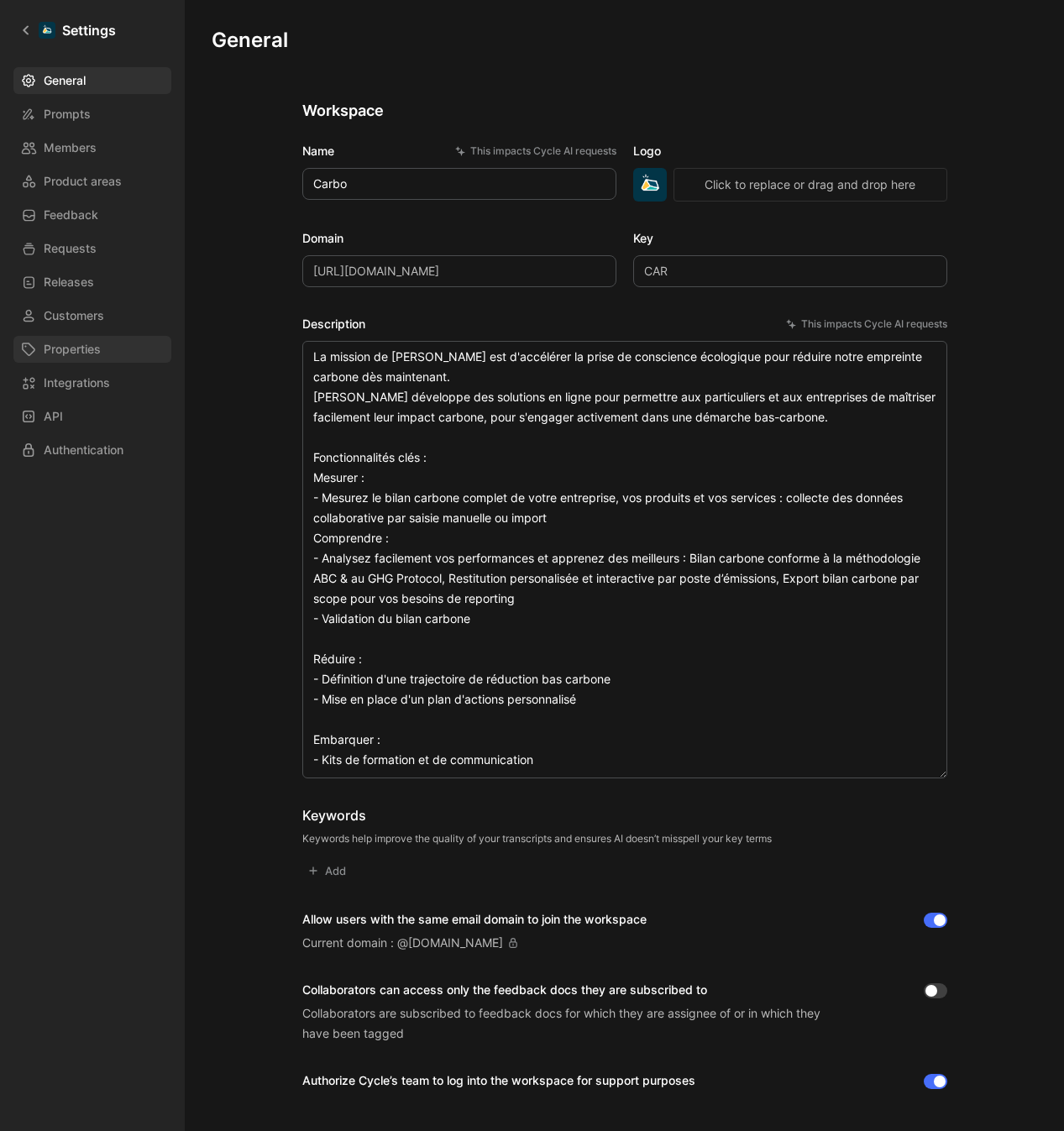 click on "Properties" at bounding box center [92, 349] 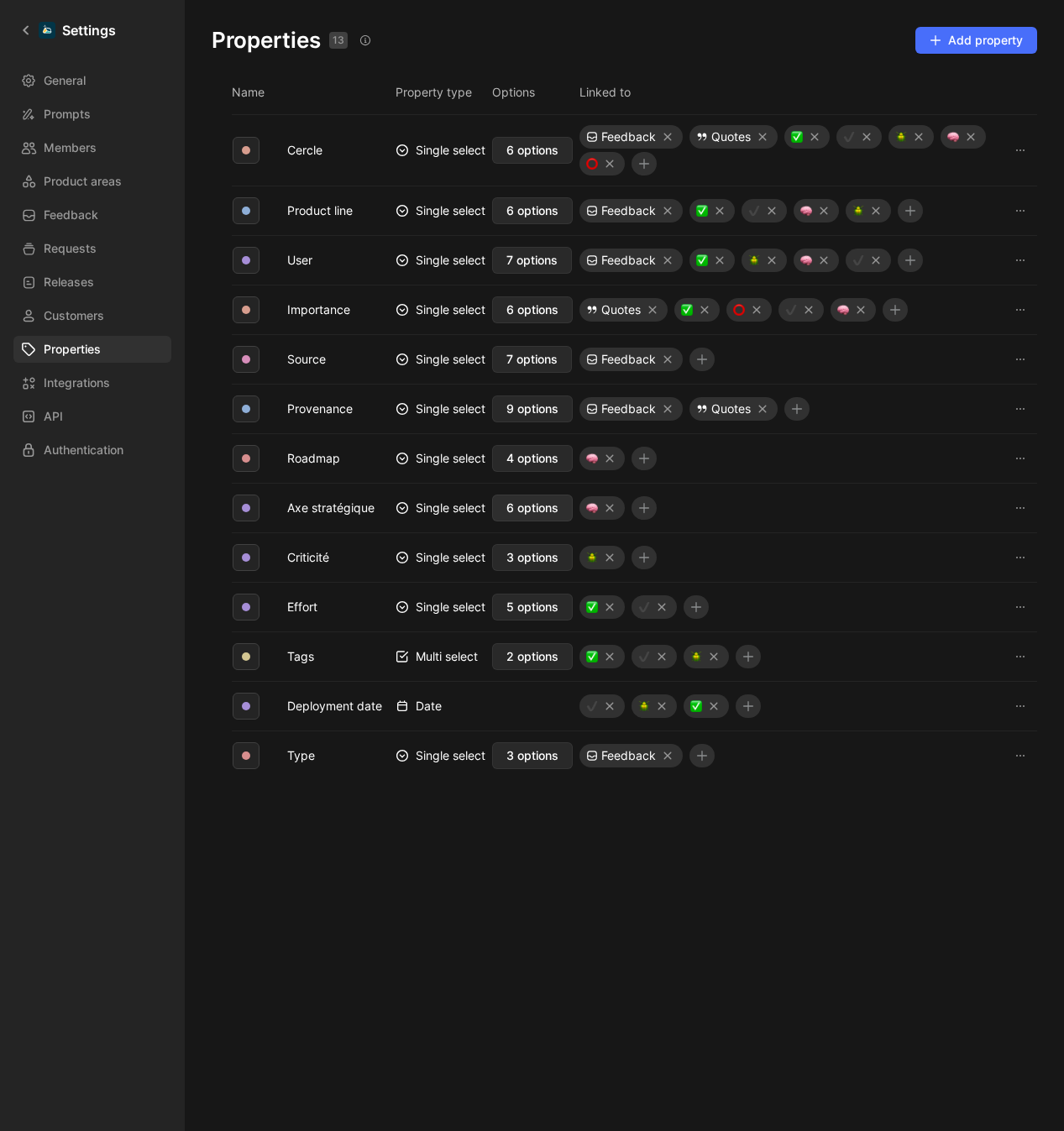 click on "6 options" at bounding box center (532, 508) 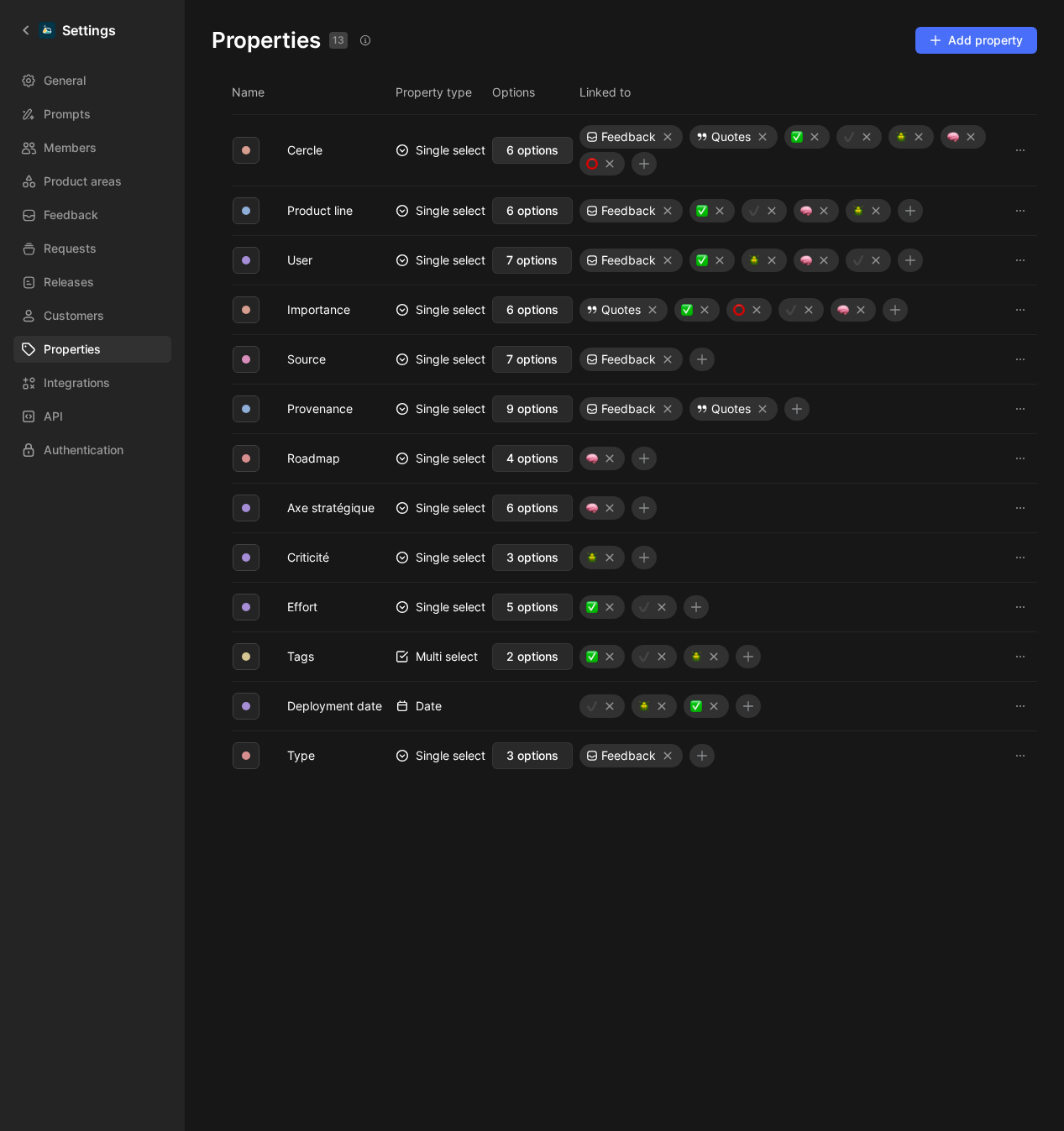 click on "6 options" at bounding box center [532, 150] 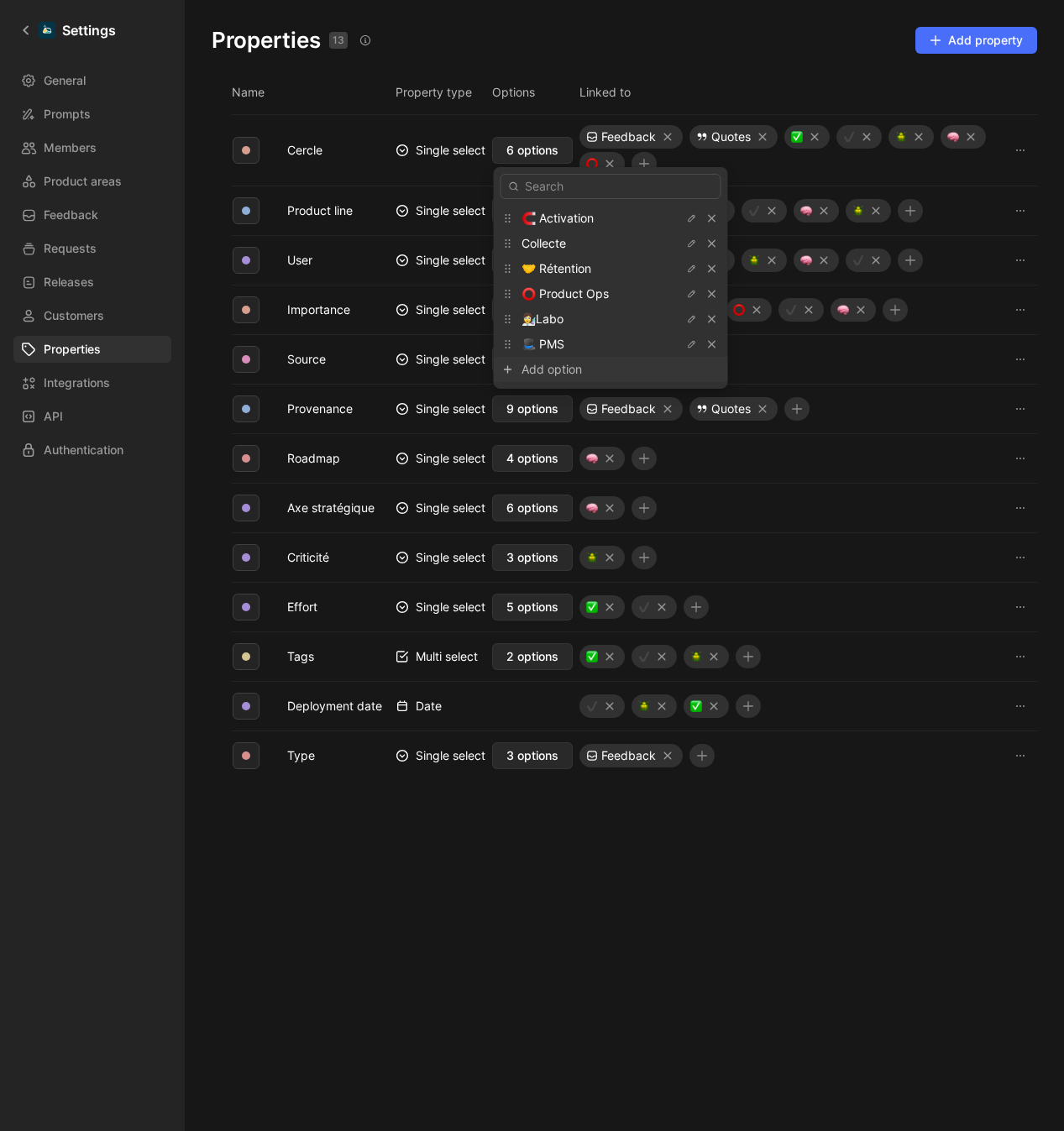 click on "Add option" at bounding box center [584, 369] 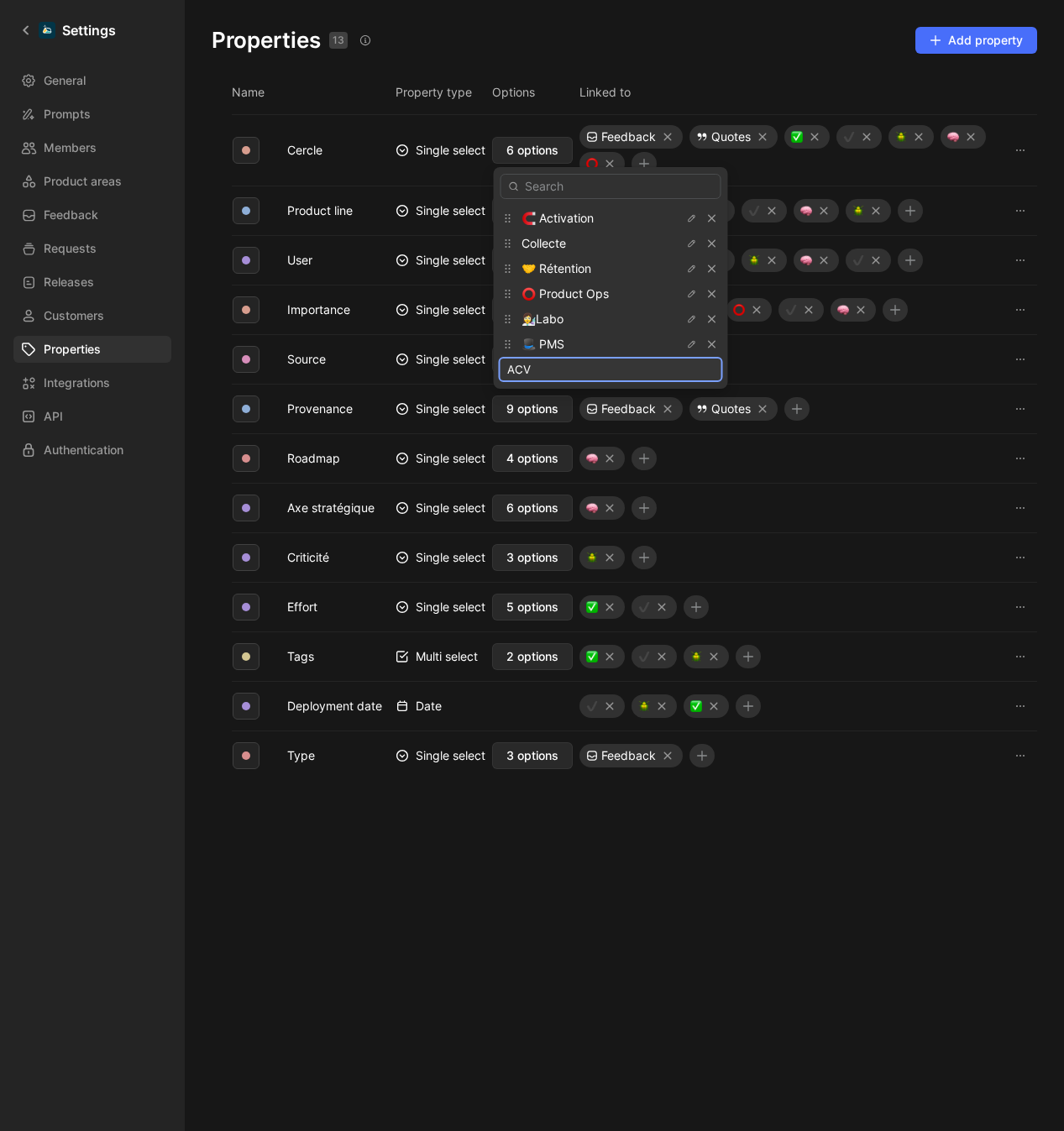 type on "ACV" 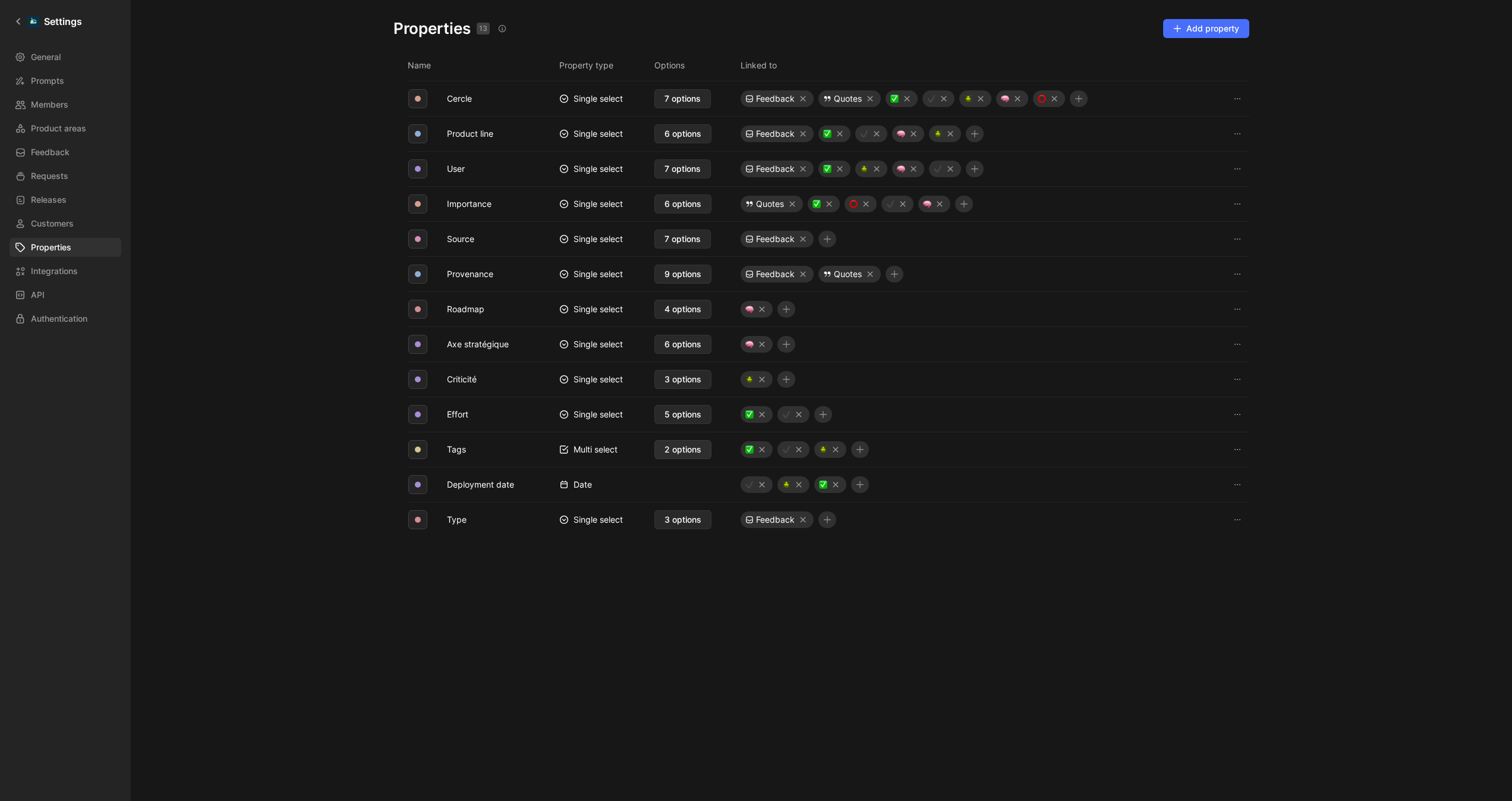 click on "2 options" at bounding box center [683, 450] 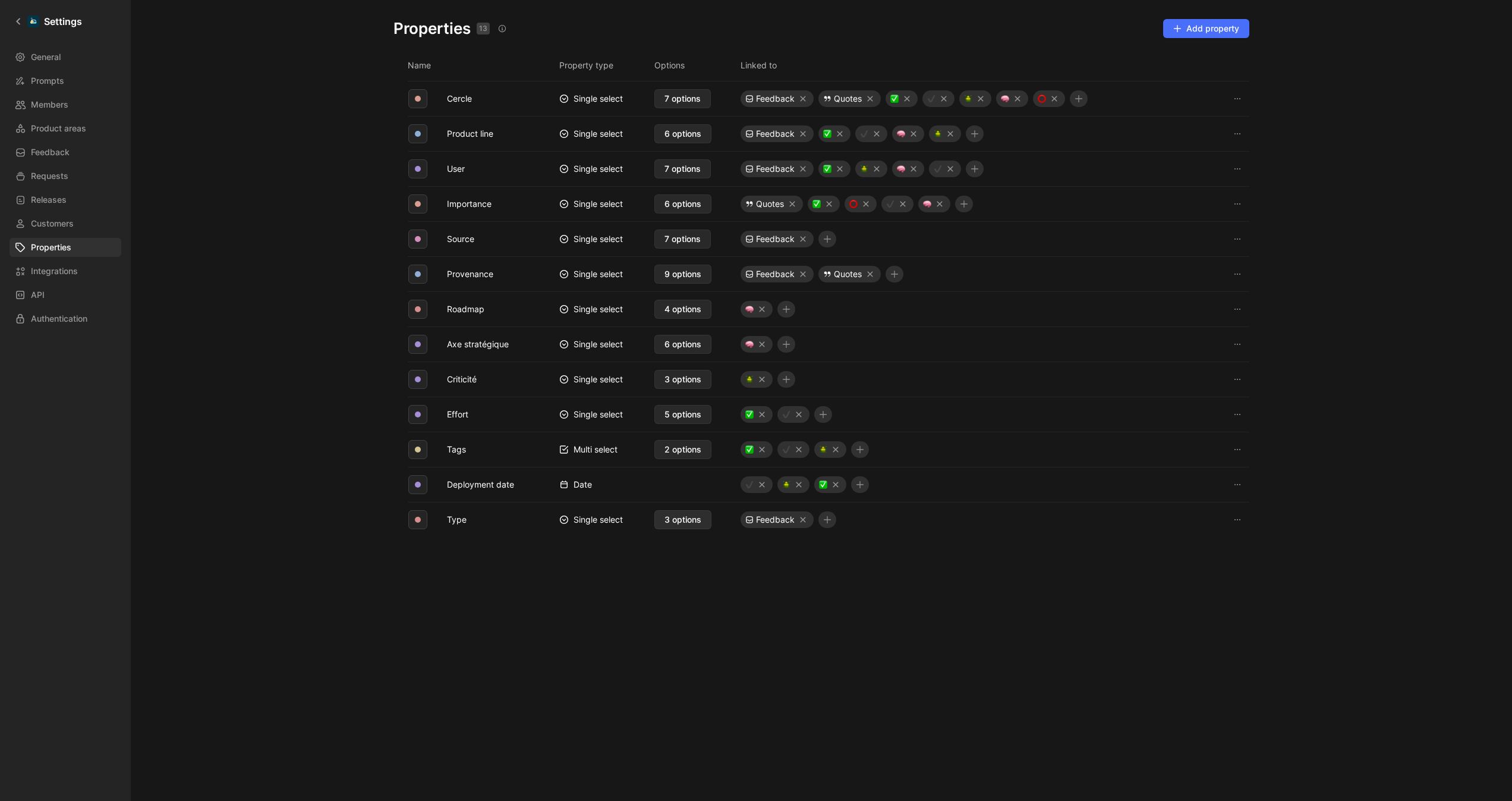 click on "3 options" at bounding box center (683, 520) 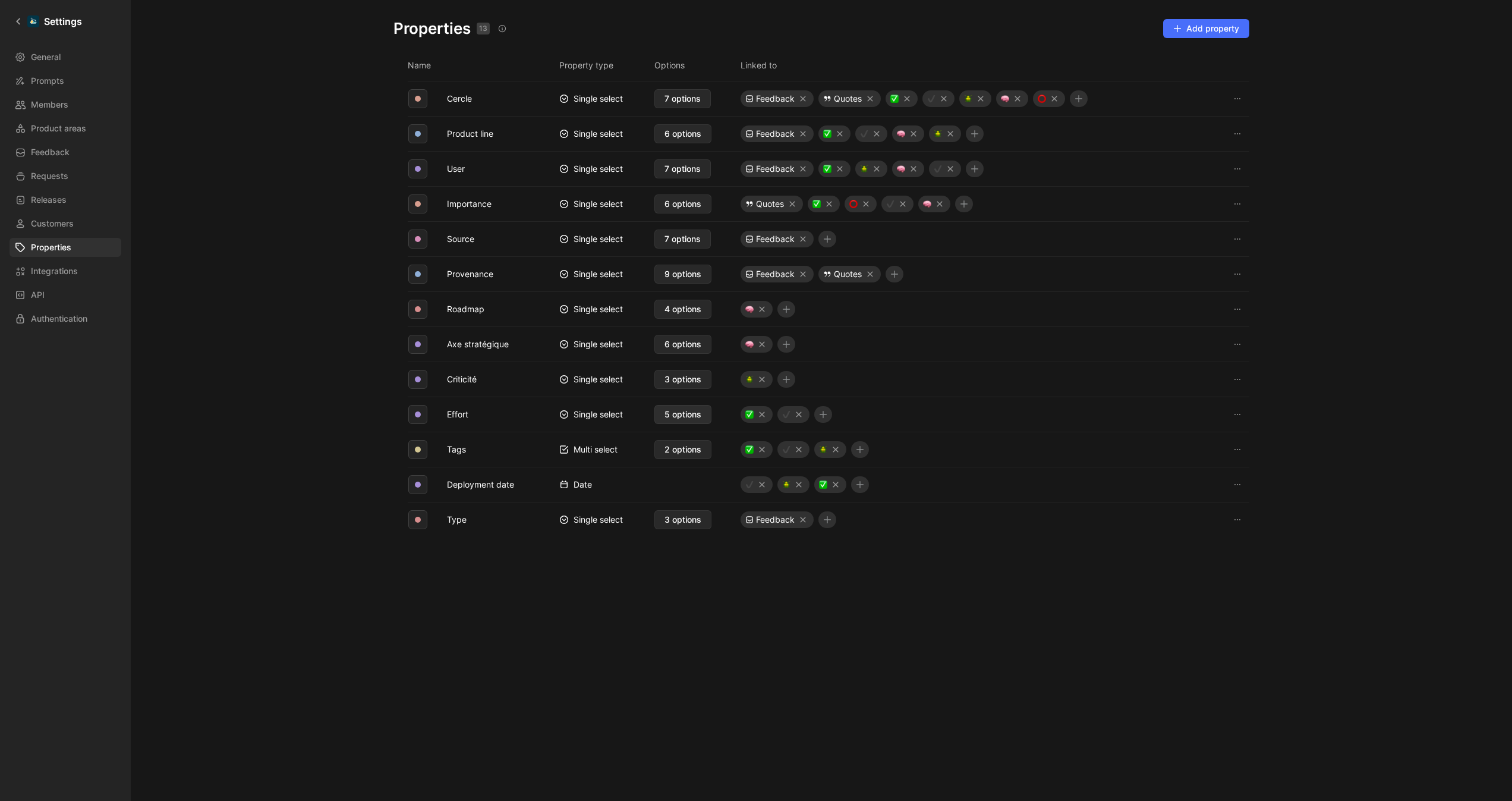click on "5 options" at bounding box center [683, 414] 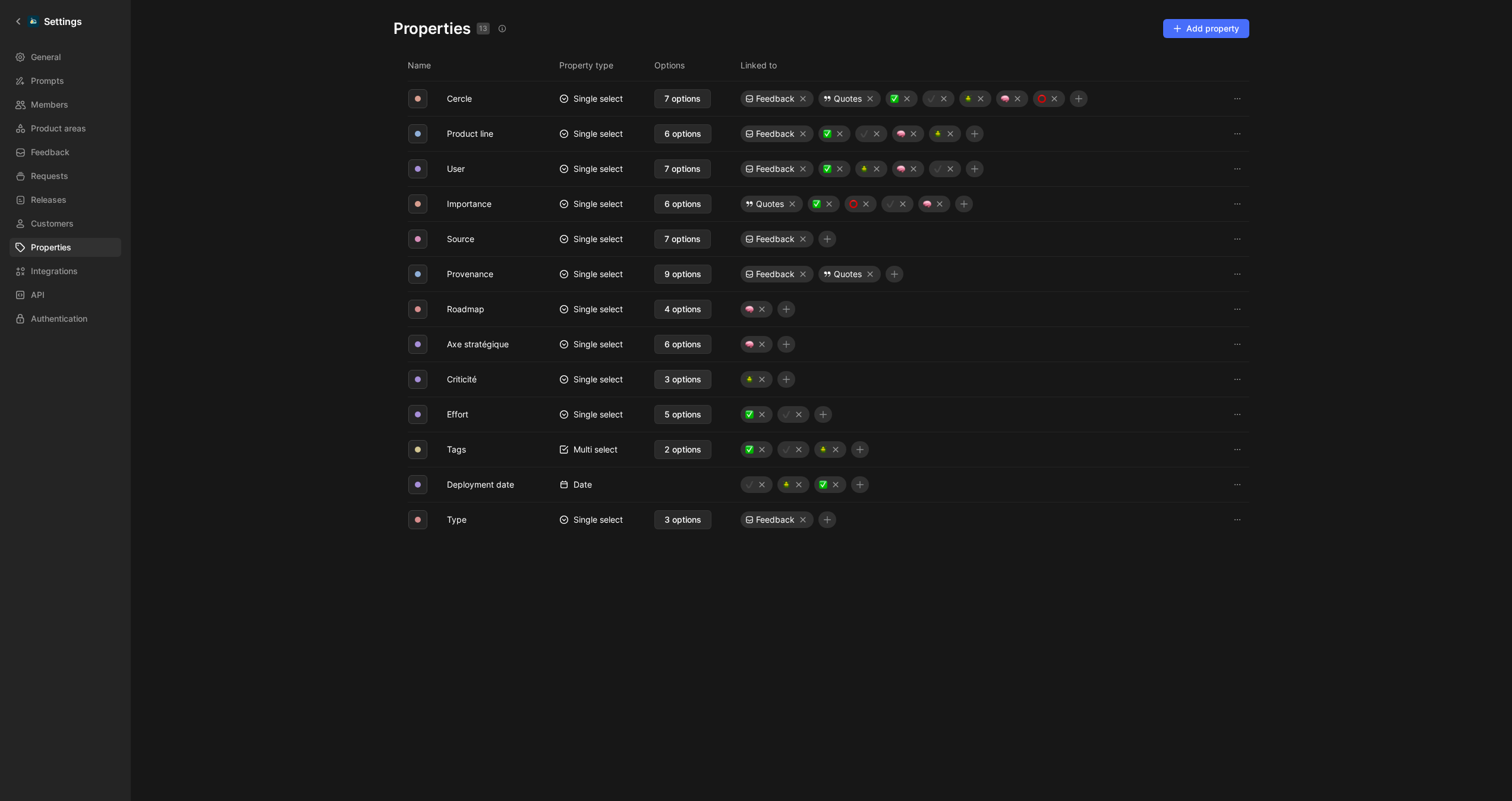 click on "3 options" at bounding box center [683, 379] 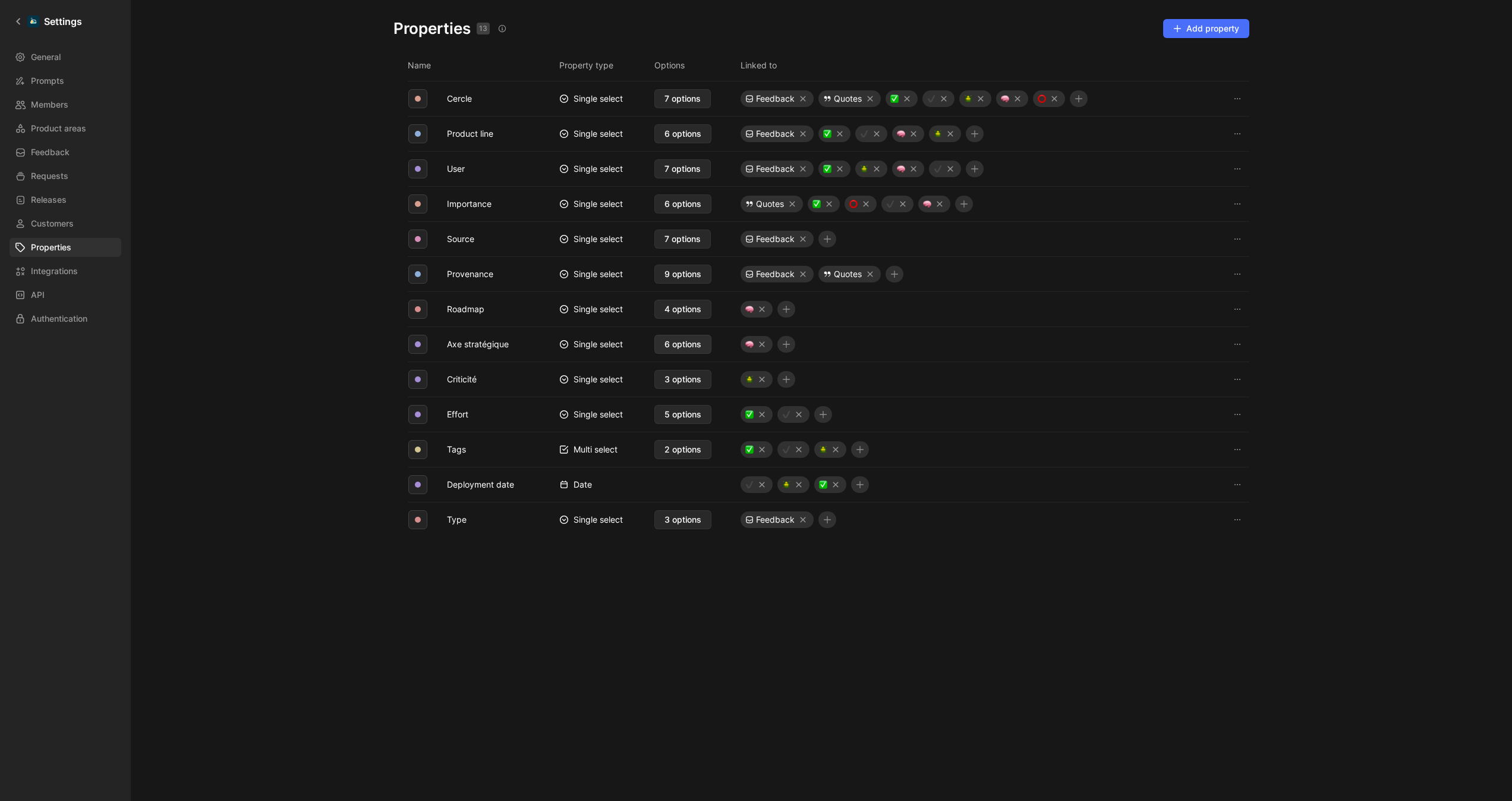 click on "6 options" at bounding box center (683, 344) 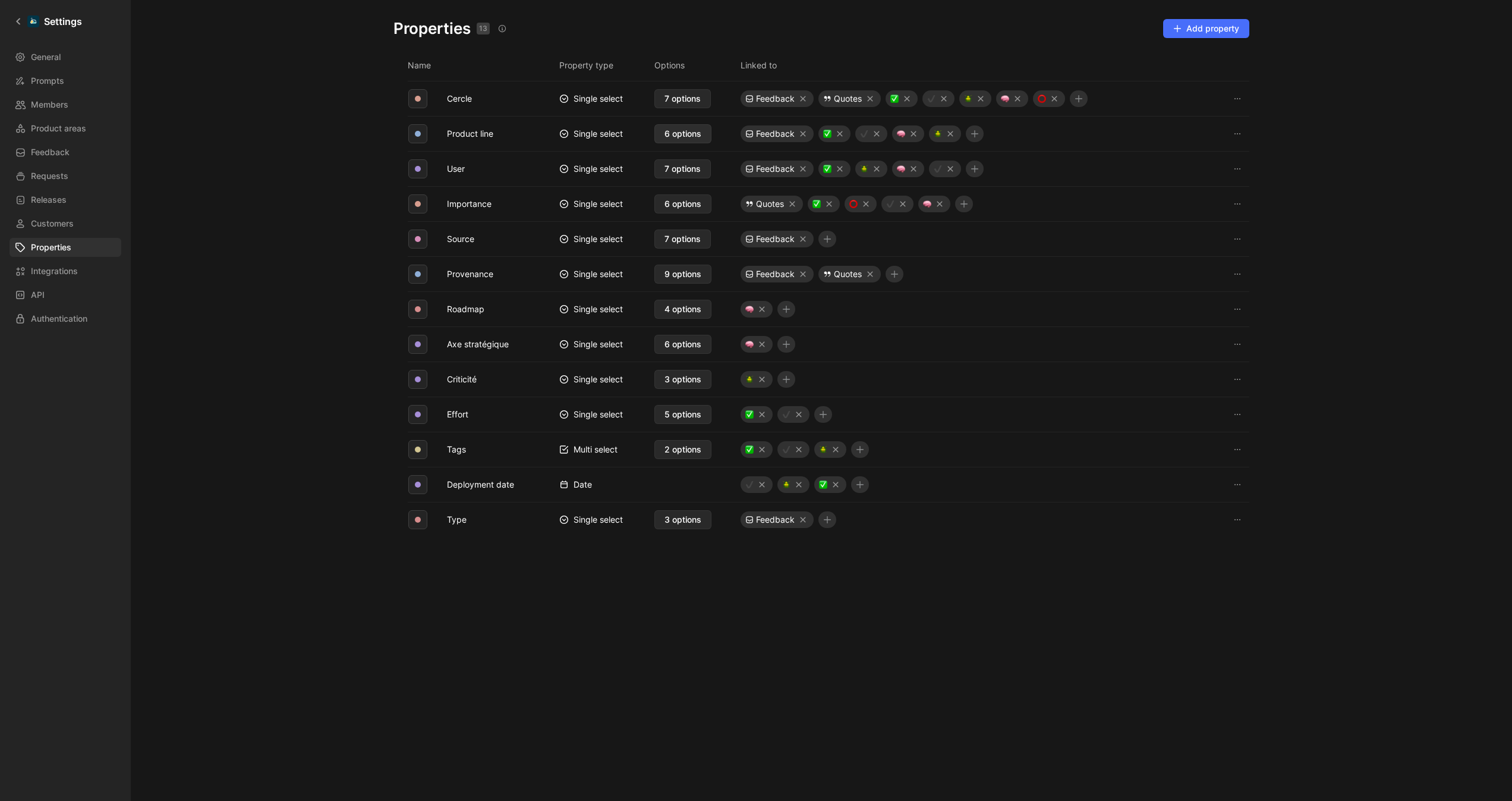 click on "6 options" at bounding box center [683, 134] 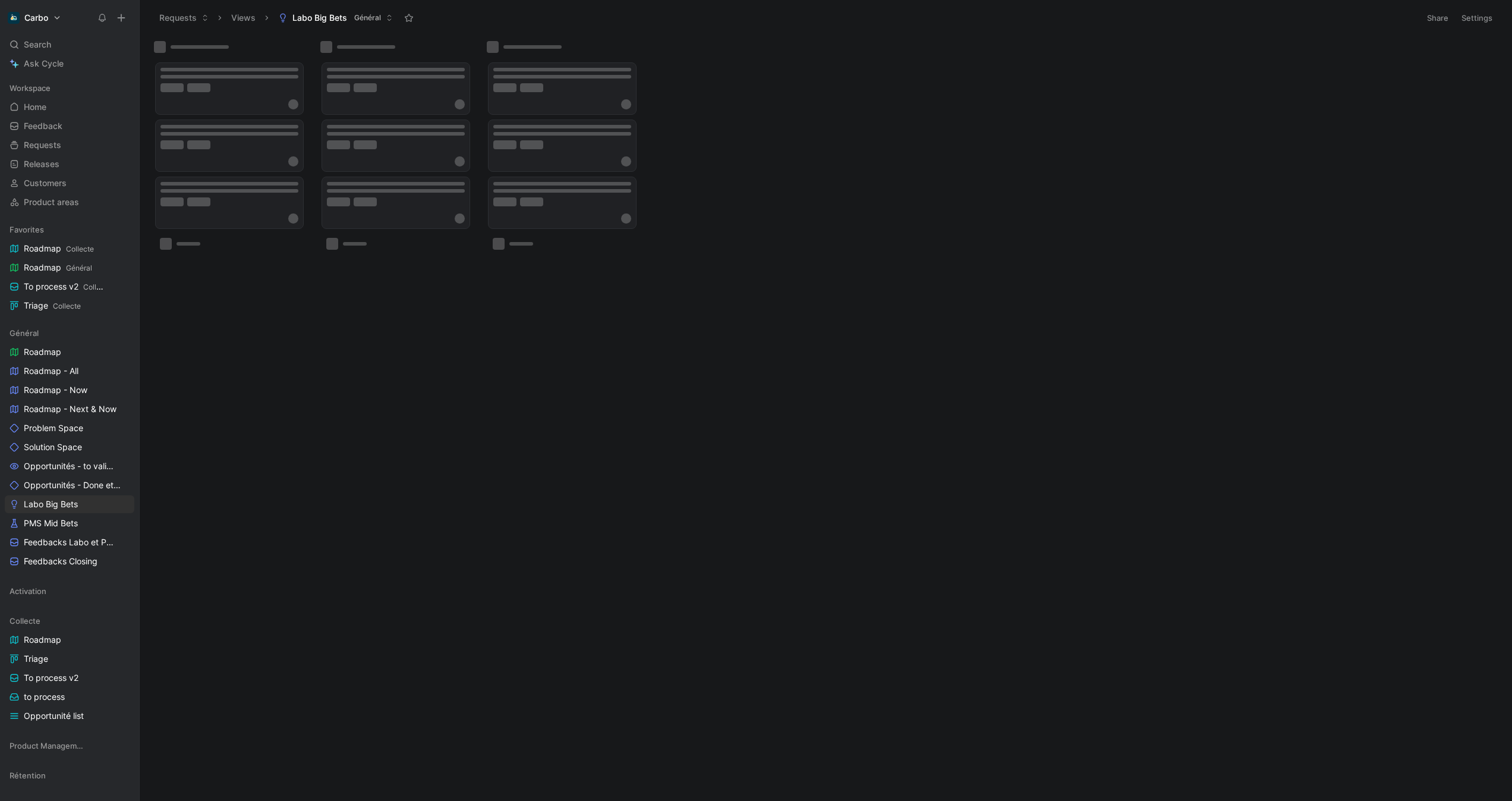scroll, scrollTop: 0, scrollLeft: 0, axis: both 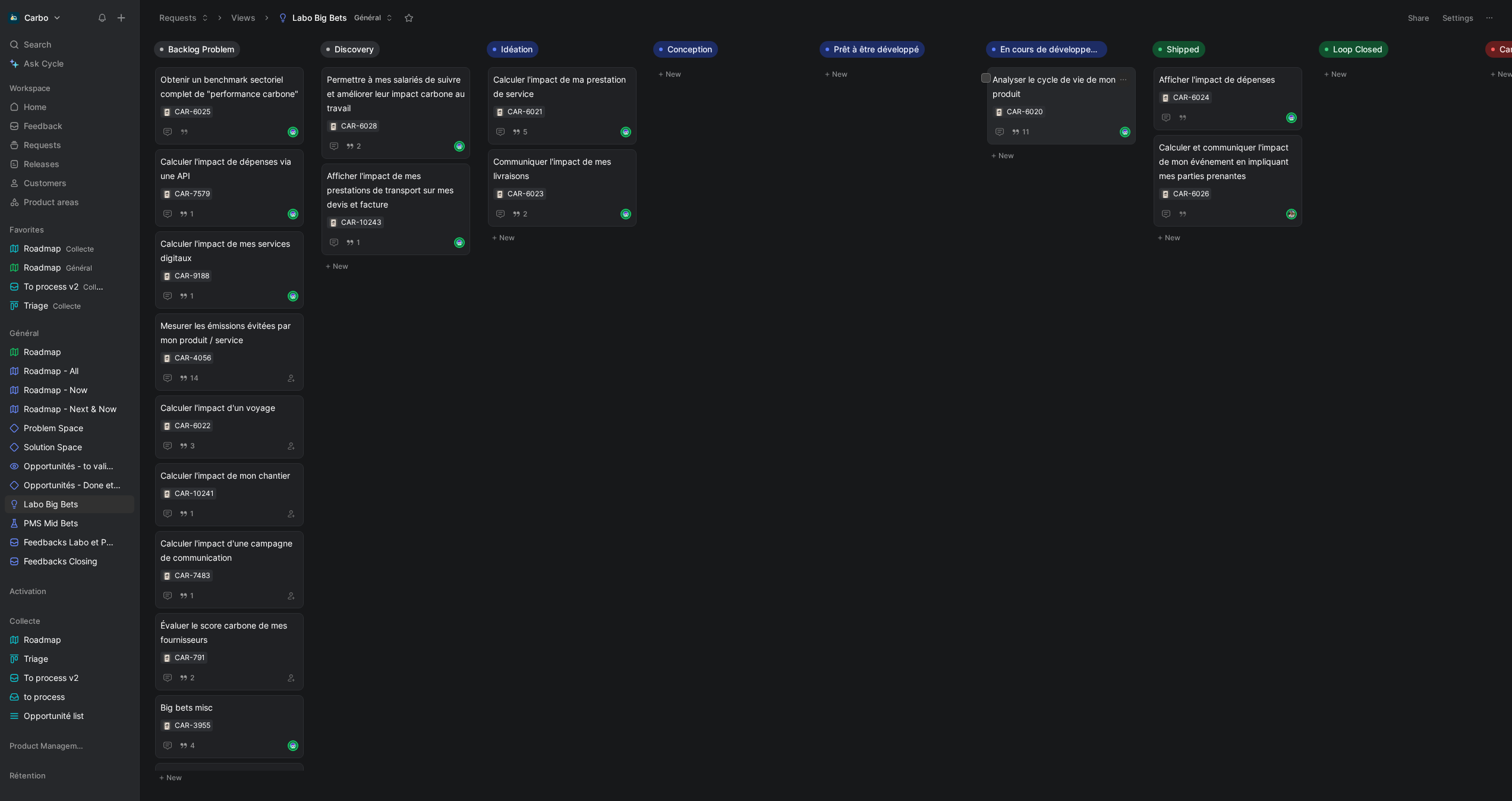 click on "CAR-6020" at bounding box center (1061, 112) 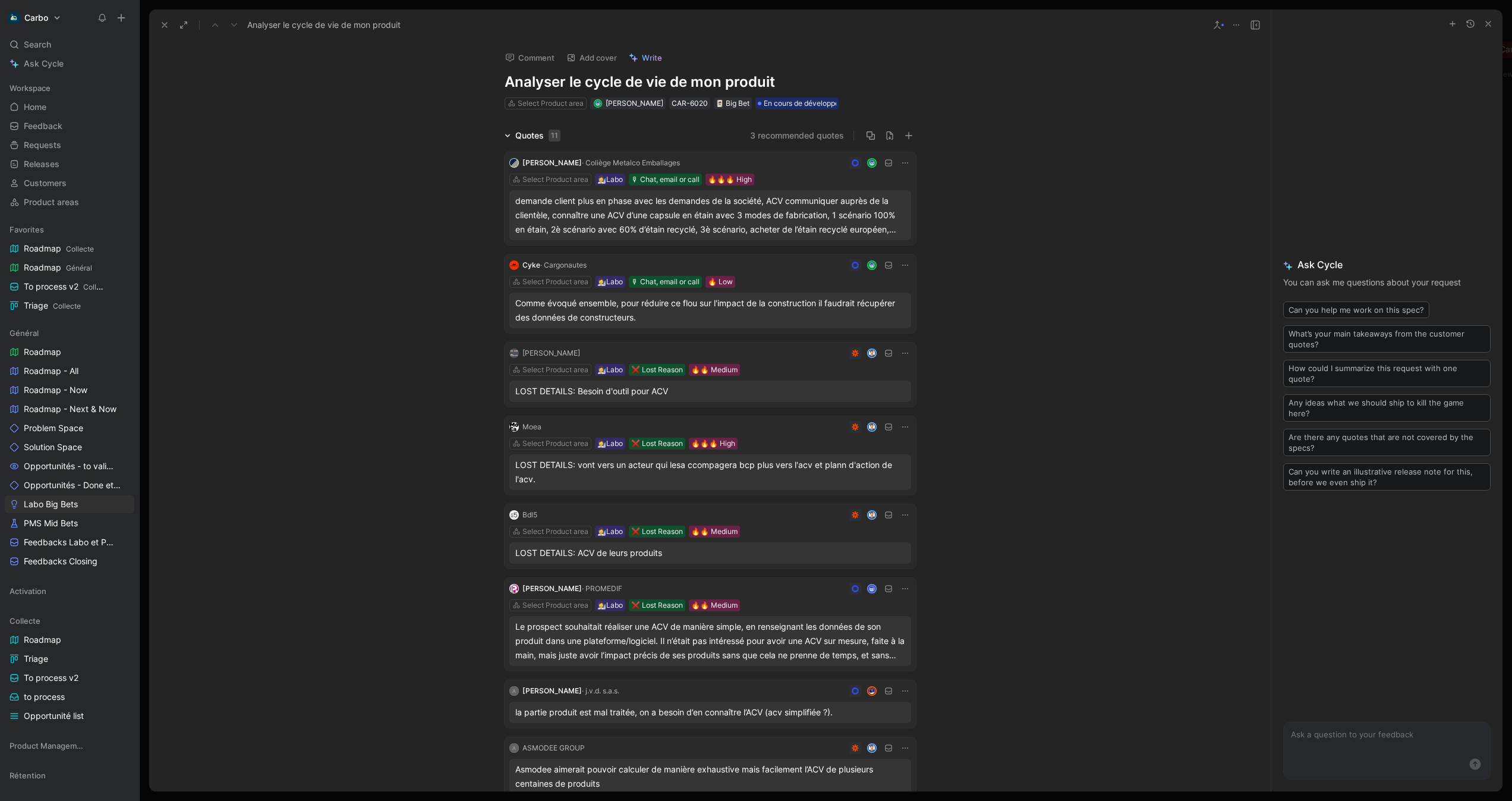 click on "Quotes 11" at bounding box center [533, 136] 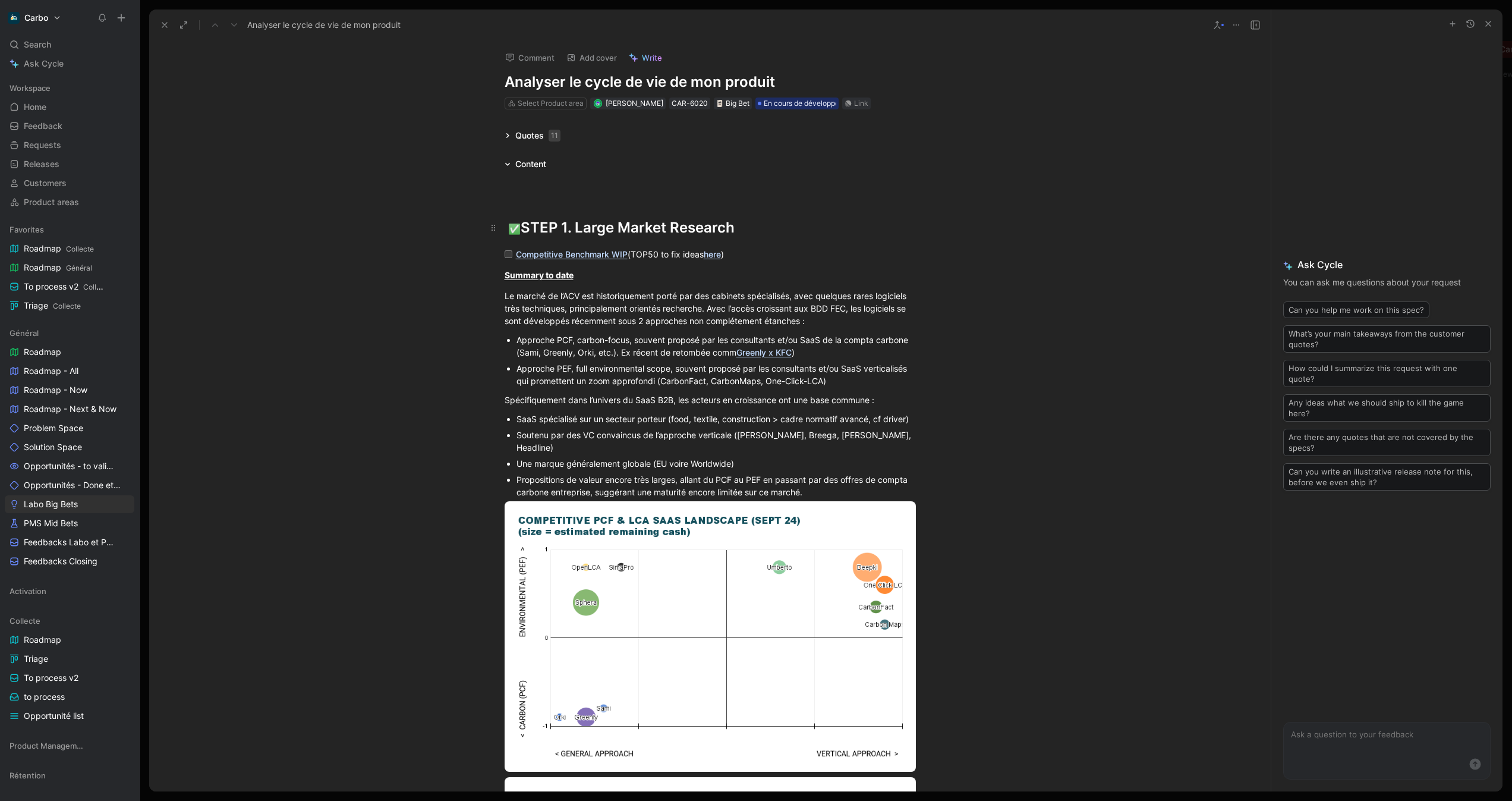 click on "✅  STEP 1. Large Market Research" at bounding box center [710, 228] 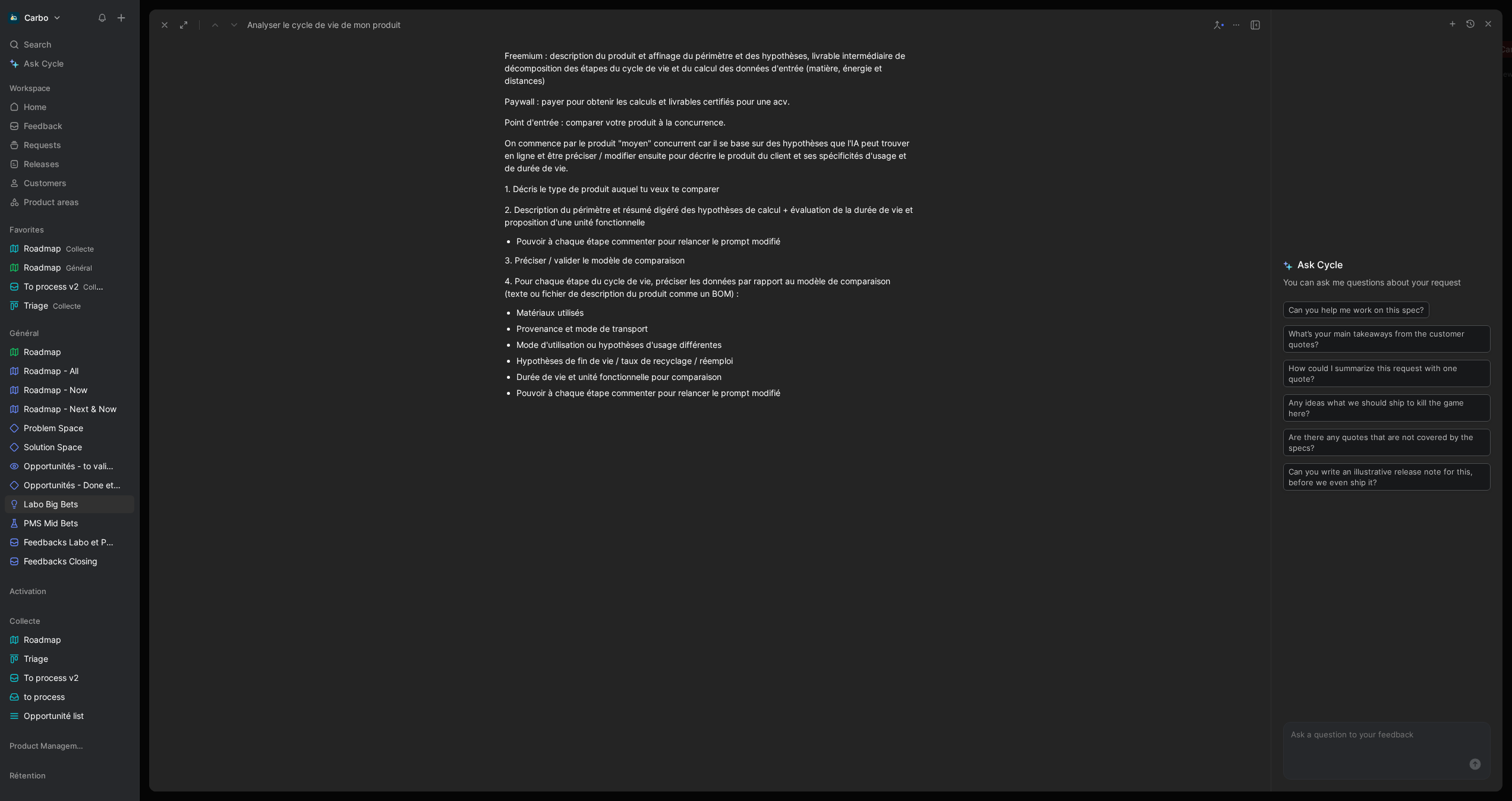 scroll, scrollTop: 3262, scrollLeft: 0, axis: vertical 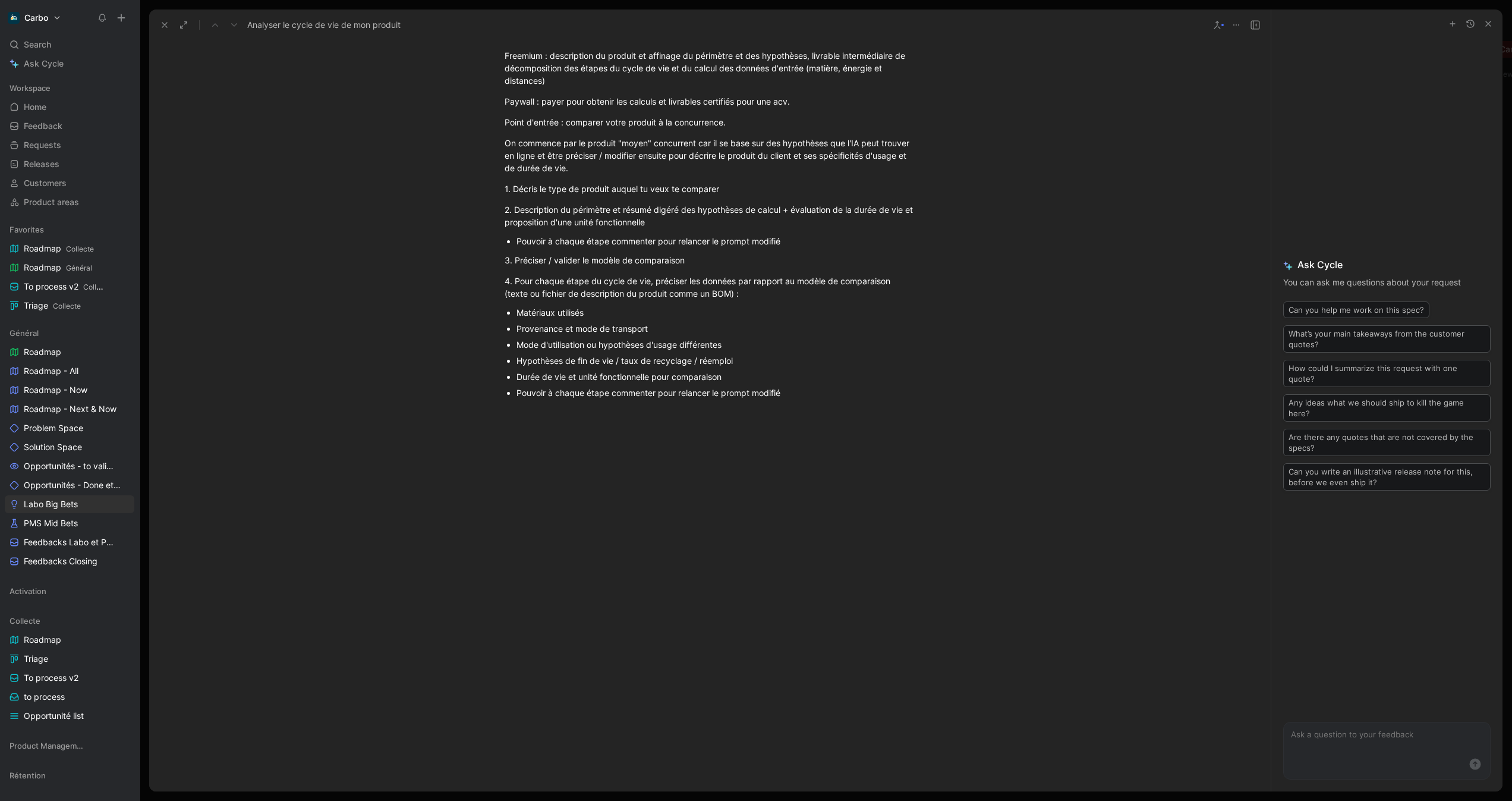 click on "Pouvoir à chaque étape commenter pour relancer le prompt modifié" at bounding box center (716, 392) 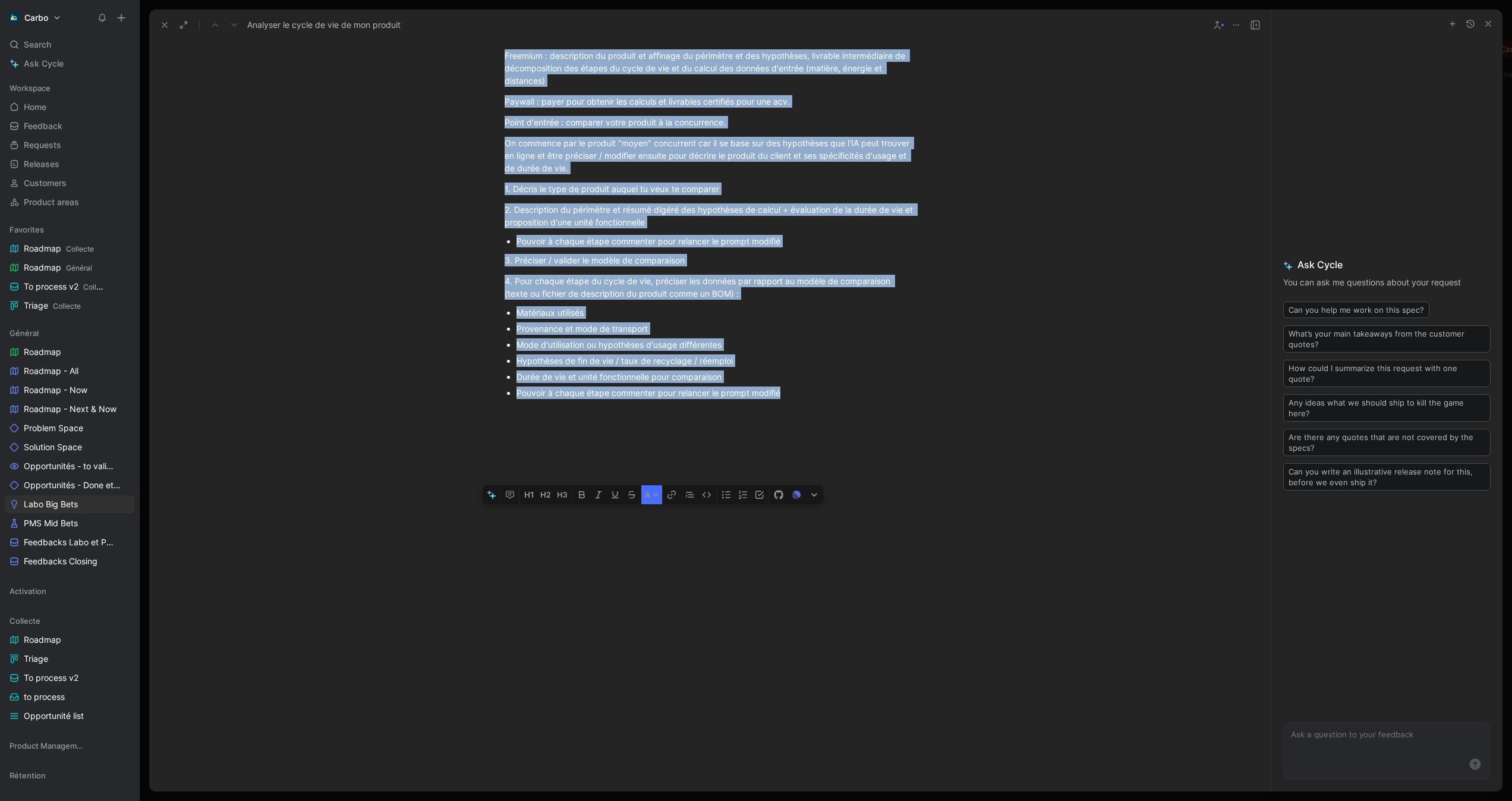copy on "STEP 1. Large Market Research Competitive Benchmark WIP  (TOP50 to fix ideas  here ) Summary to date Le marché de l’ACV est historiquement porté par des cabinets spécialisés, avec quelques rares logiciels très techniques, principalement orientés recherche. Avec l’accès croissant aux BDD FEC, les logiciels se sont développés récemment sous 2 approches non complétement étanches : Approche PCF, carbon-focus, souvent proposé par les consultants et/ou SaaS de la compta carbone (Sami, Greenly, Orki, etc.). Ex récent de retombée comm  Greenly x KFC ) Approche PEF, full environmental scope, souvent proposé par les consultants et/ou SaaS verticalisés qui promettent un zoom approfondi (CarbonFact, CarbonMaps, One-Click-LCA) Spécifiquement dans l’univers du SaaS B2B, les acteurs en croissance ont une base commune : SaaS spécialisé sur un secteur porteur (food, textile, construction > cadre normatif avancé, cf driver) Soutenu par des VC convaincus de l’approche verticale (Daphni, Breega, Samaipata, Alven, Headline) Un..." 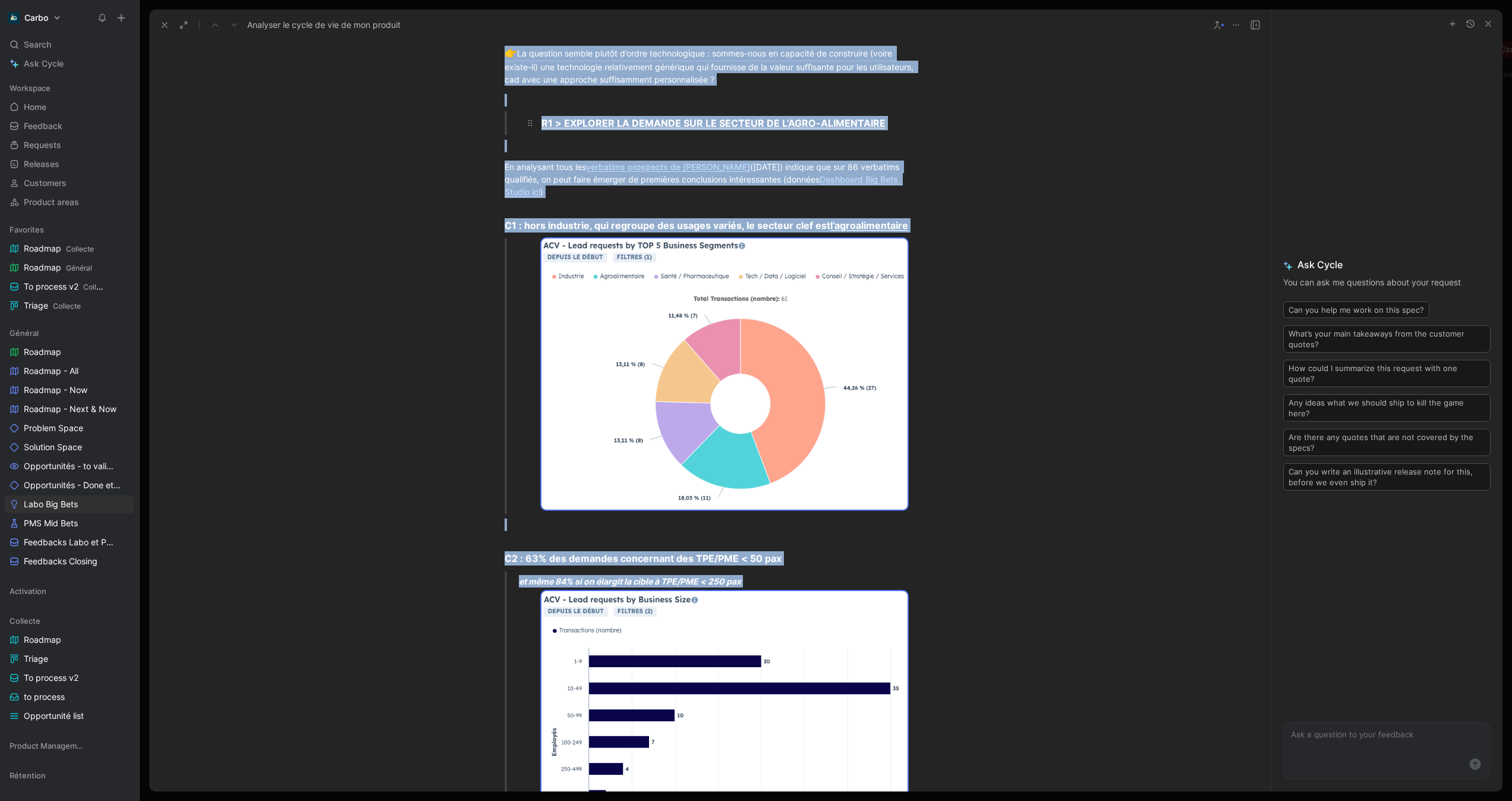 scroll, scrollTop: 1411, scrollLeft: 0, axis: vertical 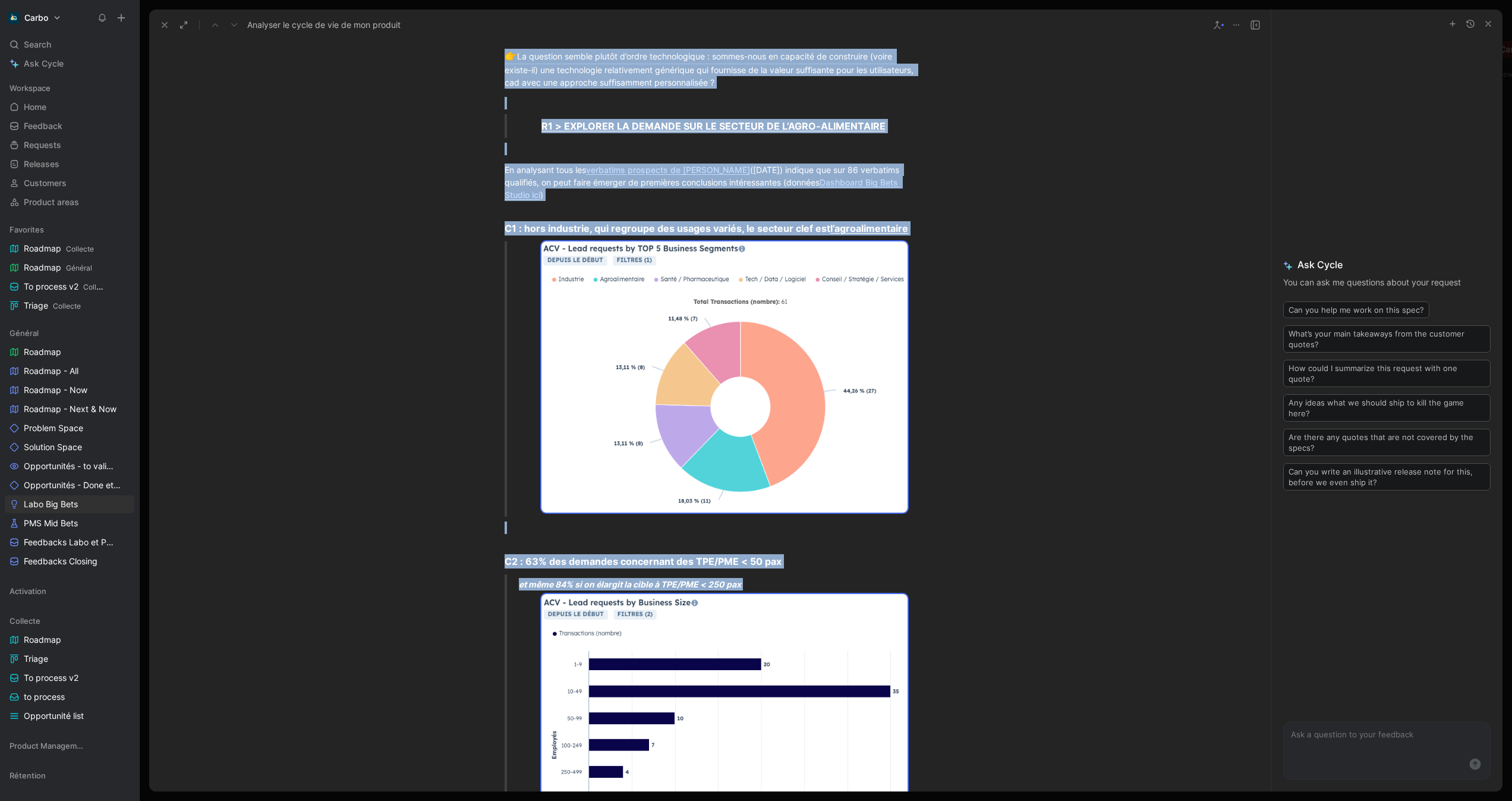 copy on "STEP 1. Large Market Research Competitive Benchmark WIP  (TOP50 to fix ideas  here ) Summary to date Le marché de l’ACV est historiquement porté par des cabinets spécialisés, avec quelques rares logiciels très techniques, principalement orientés recherche. Avec l’accès croissant aux BDD FEC, les logiciels se sont développés récemment sous 2 approches non complétement étanches : Approche PCF, carbon-focus, souvent proposé par les consultants et/ou SaaS de la compta carbone (Sami, Greenly, Orki, etc.). Ex récent de retombée comm  Greenly x KFC ) Approche PEF, full environmental scope, souvent proposé par les consultants et/ou SaaS verticalisés qui promettent un zoom approfondi (CarbonFact, CarbonMaps, One-Click-LCA) Spécifiquement dans l’univers du SaaS B2B, les acteurs en croissance ont une base commune : SaaS spécialisé sur un secteur porteur (food, textile, construction > cadre normatif avancé, cf driver) Soutenu par des VC convaincus de l’approche verticale (Daphni, Breega, Samaipata, Alven, Headline) Un..." 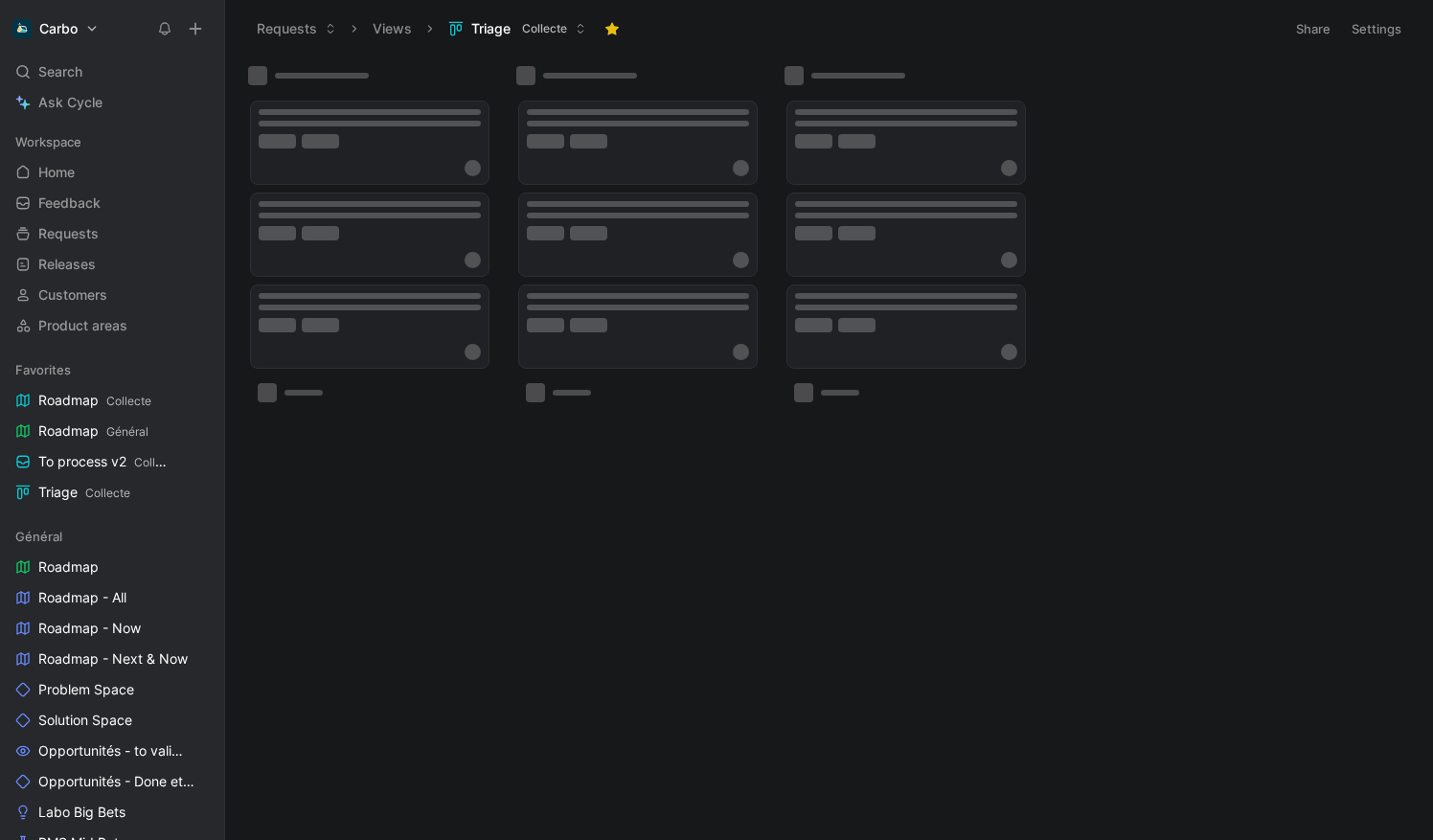 scroll, scrollTop: 0, scrollLeft: 0, axis: both 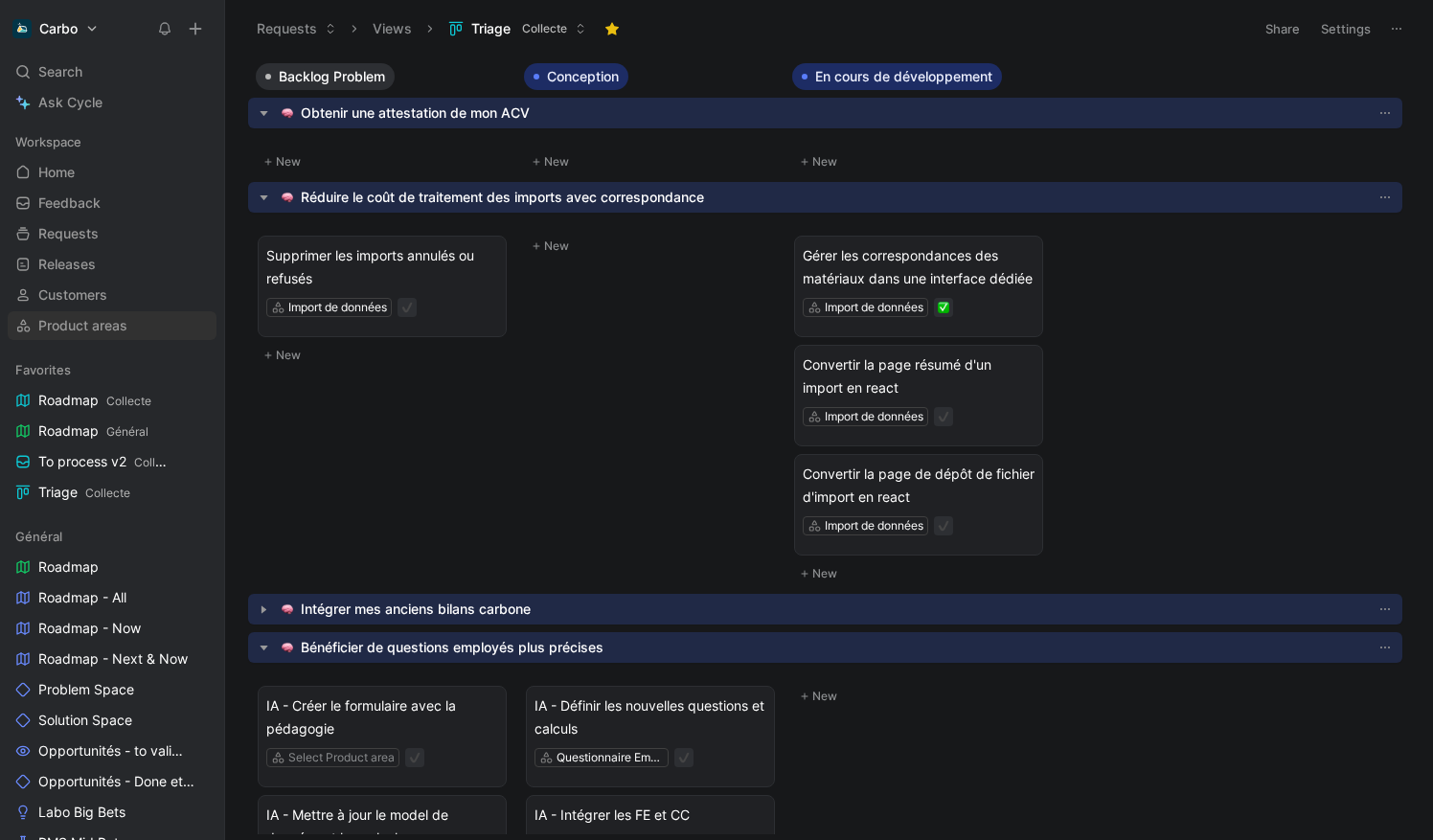 click on "Product areas" at bounding box center [82, 326] 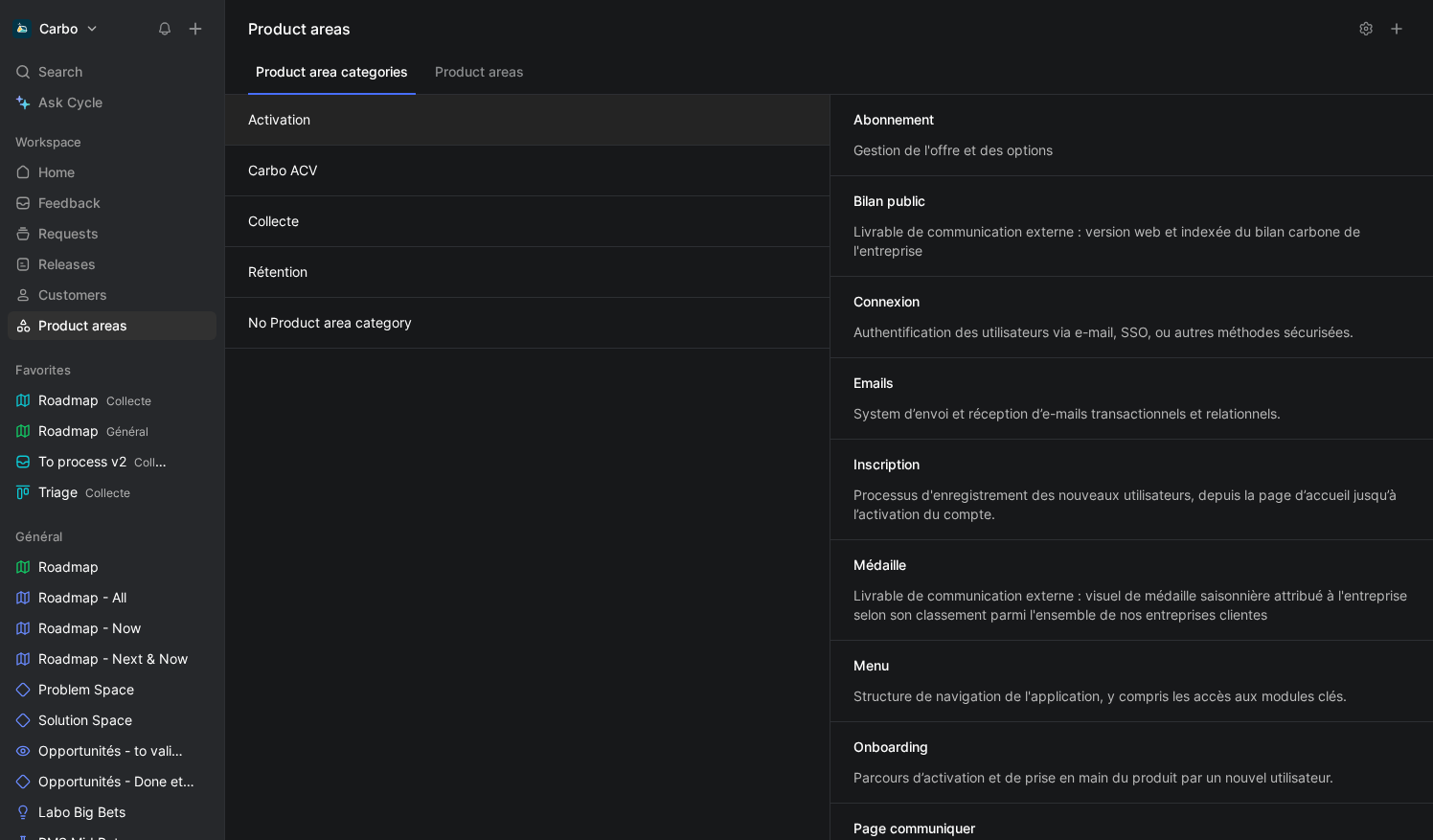 click on "Carbo ACV" at bounding box center [527, 170] 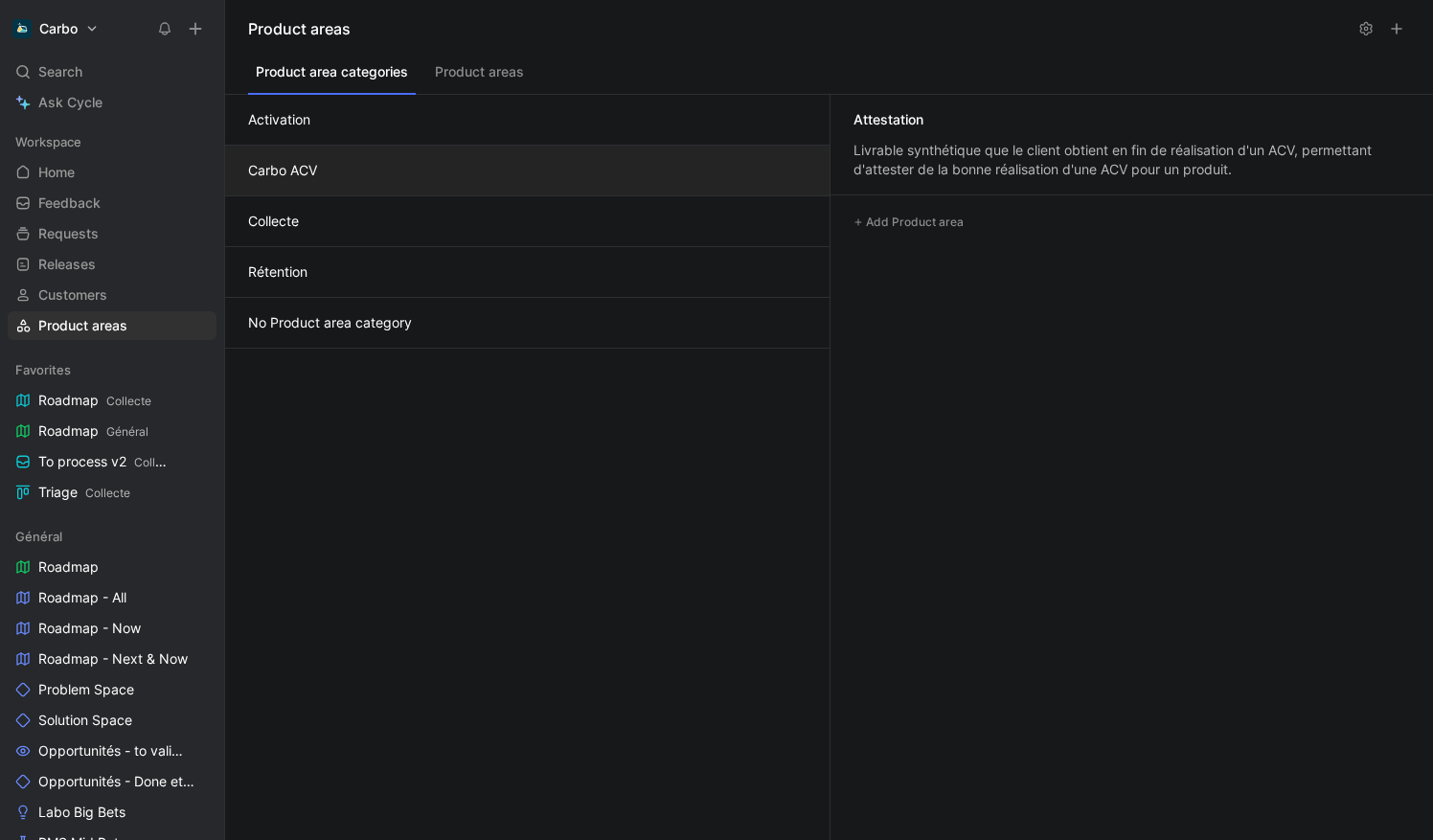 click at bounding box center (1366, 29) 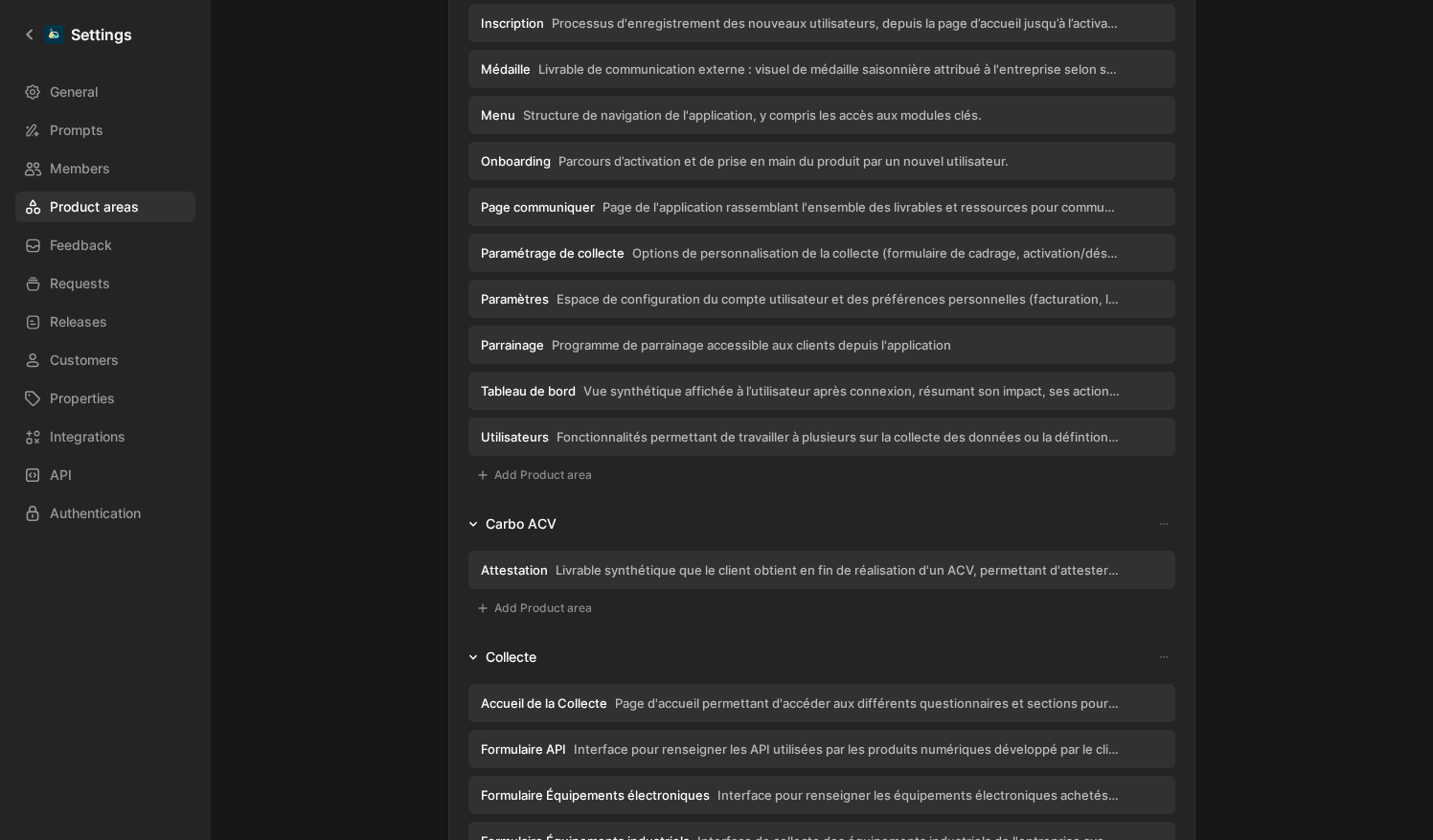 scroll, scrollTop: 573, scrollLeft: 0, axis: vertical 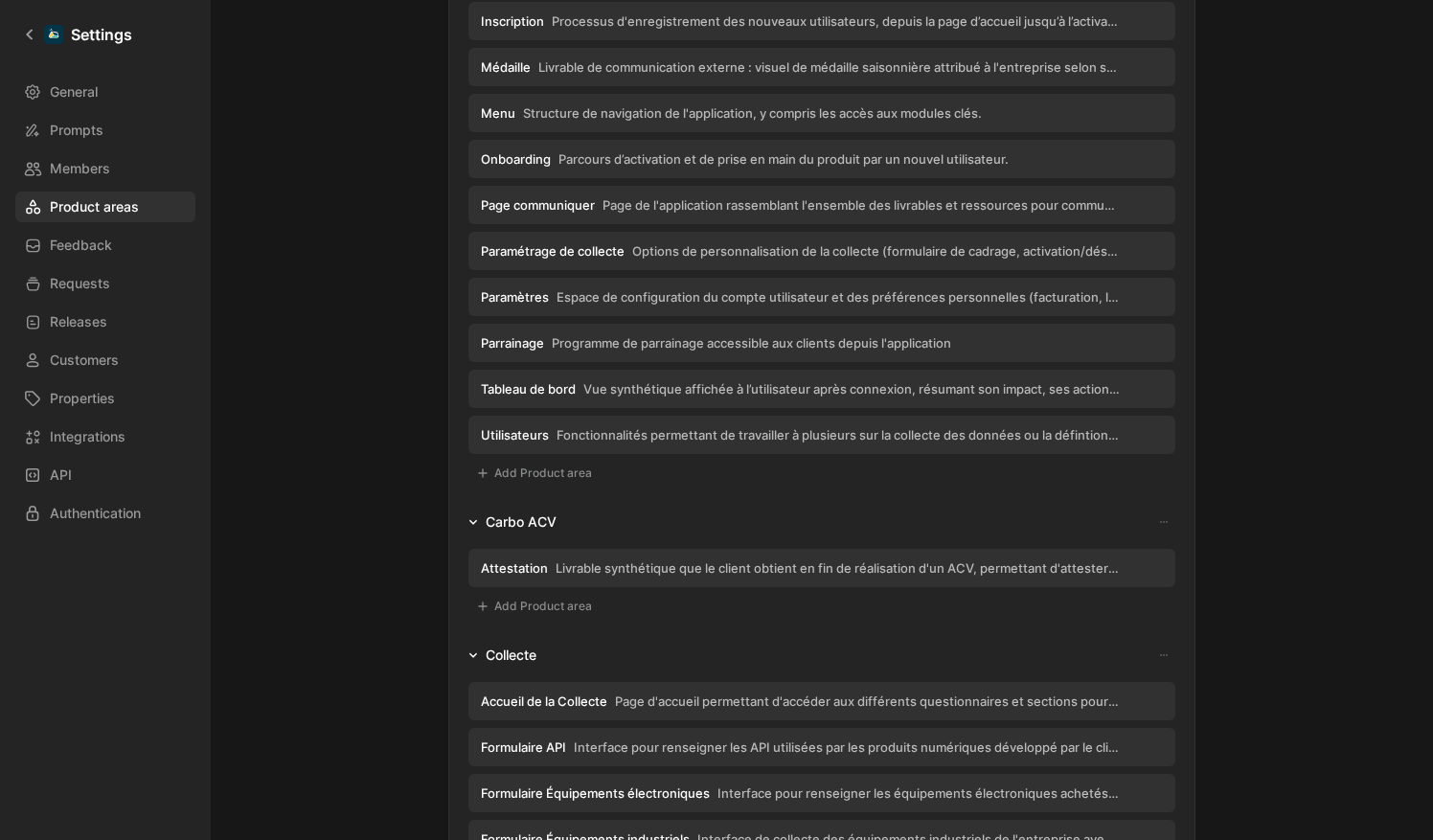 click on "Settings General Prompts Members Product areas Feedback Requests Releases Customers Properties Integrations API Authentication Product areas Linked to Feedback Quotes Big Bet Opportunité Initiative Ops Itération Bug Initiative Product hierarchy Product area category Edit naming Product area Edit naming Activation Abonnement Gestion de l'offre et des options Bilan public Livrable de communication externe : version web et indexée du bilan carbone de l'entreprise Connexion Authentification des utilisateurs via e-mail, SSO, ou autres méthodes sécurisées. Emails System d’envoi et réception d’e-mails transactionnels et relationnels. Inscription Processus d'enregistrement des nouveaux utilisateurs, depuis la page d’accueil jusqu’à l’activation du compte. Médaille Livrable de communication externe : visuel de médaille saisonnière attribué à l'entreprise selon son classement parmi l'ensemble de nos entreprises clientes Menu Onboarding Page communiquer Paramétrage de collecte Add" at bounding box center [716, 420] 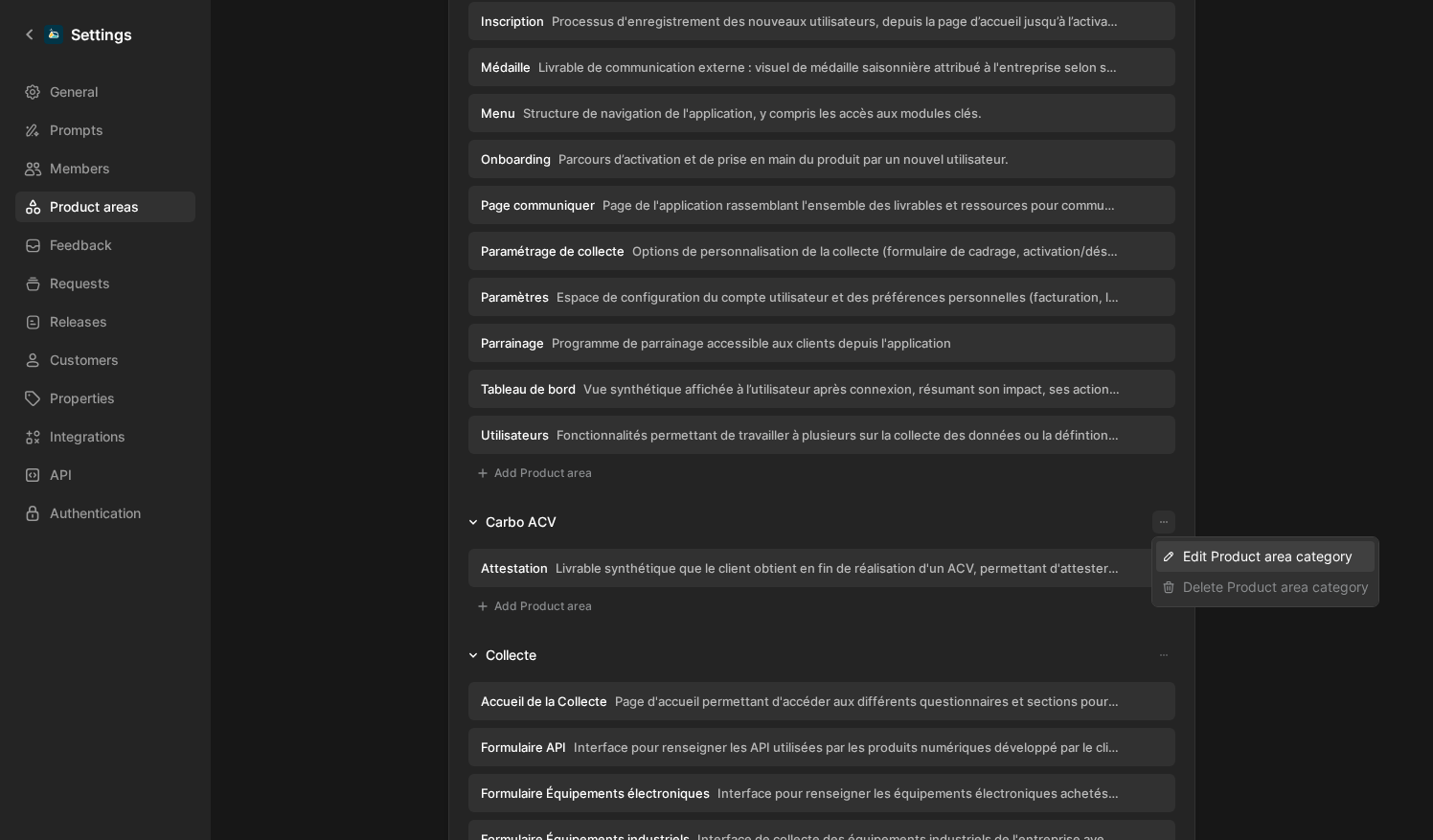 click on "Edit   Product area category" at bounding box center [1265, 556] 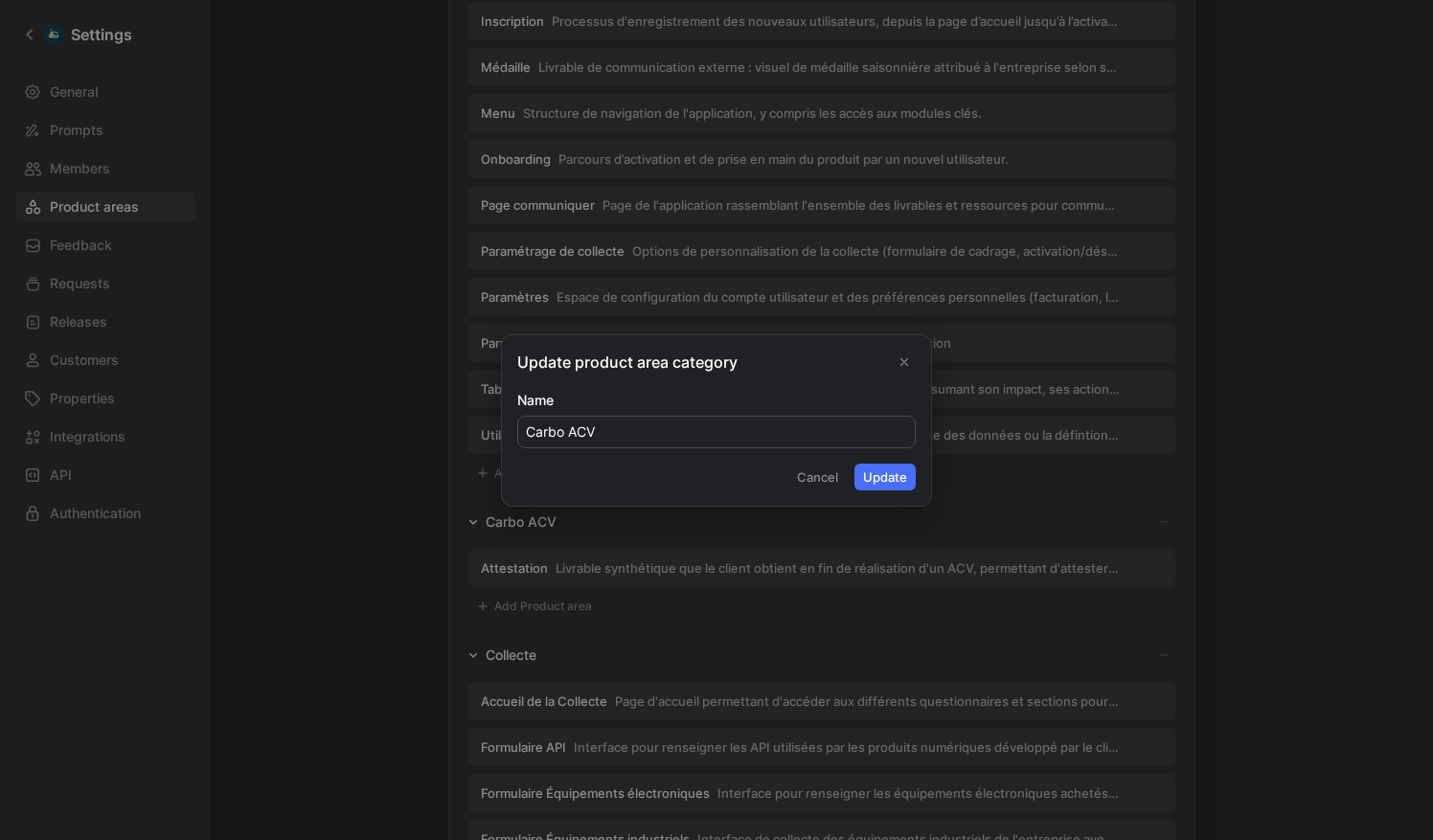 click 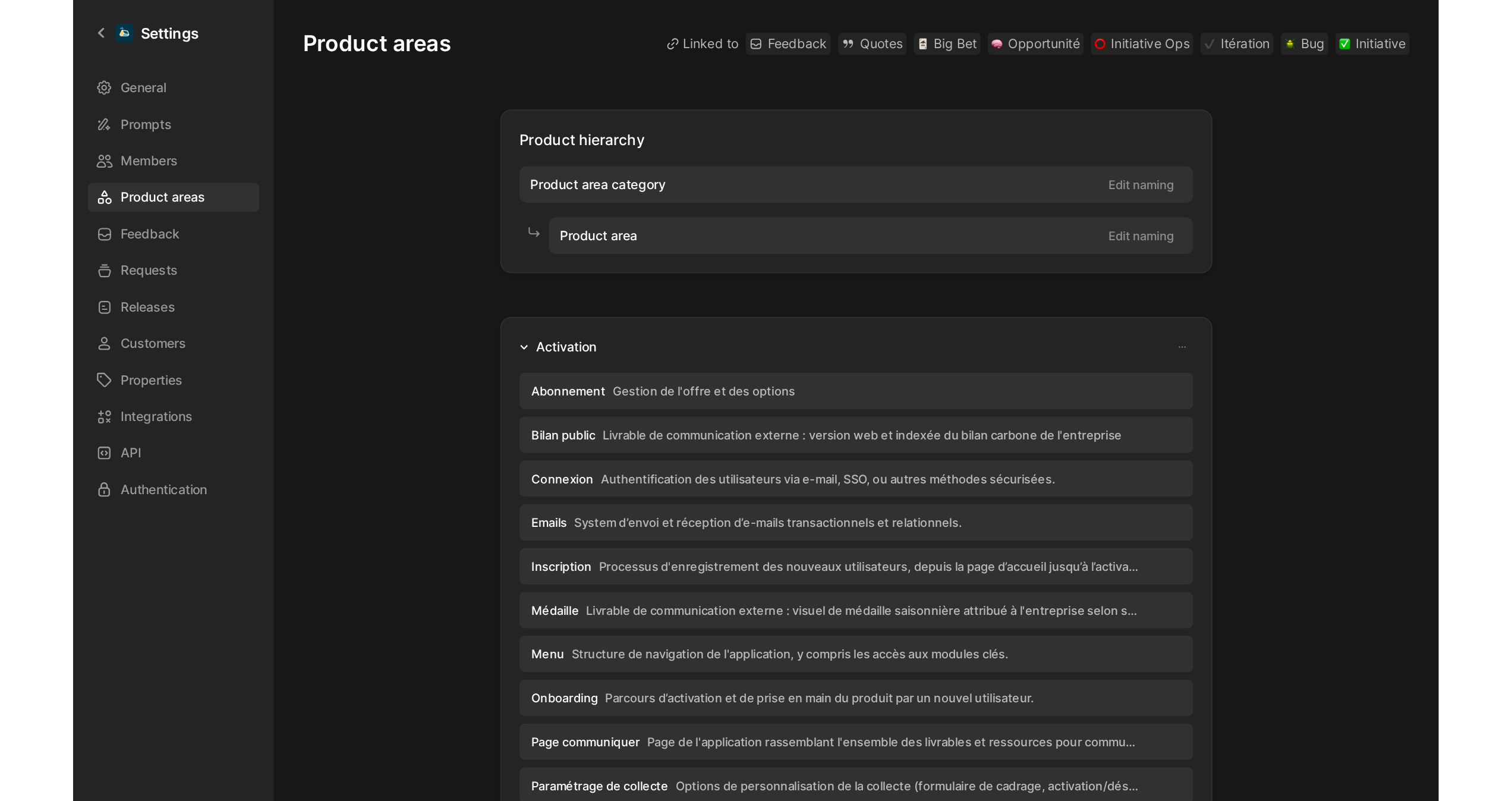 scroll, scrollTop: 0, scrollLeft: 0, axis: both 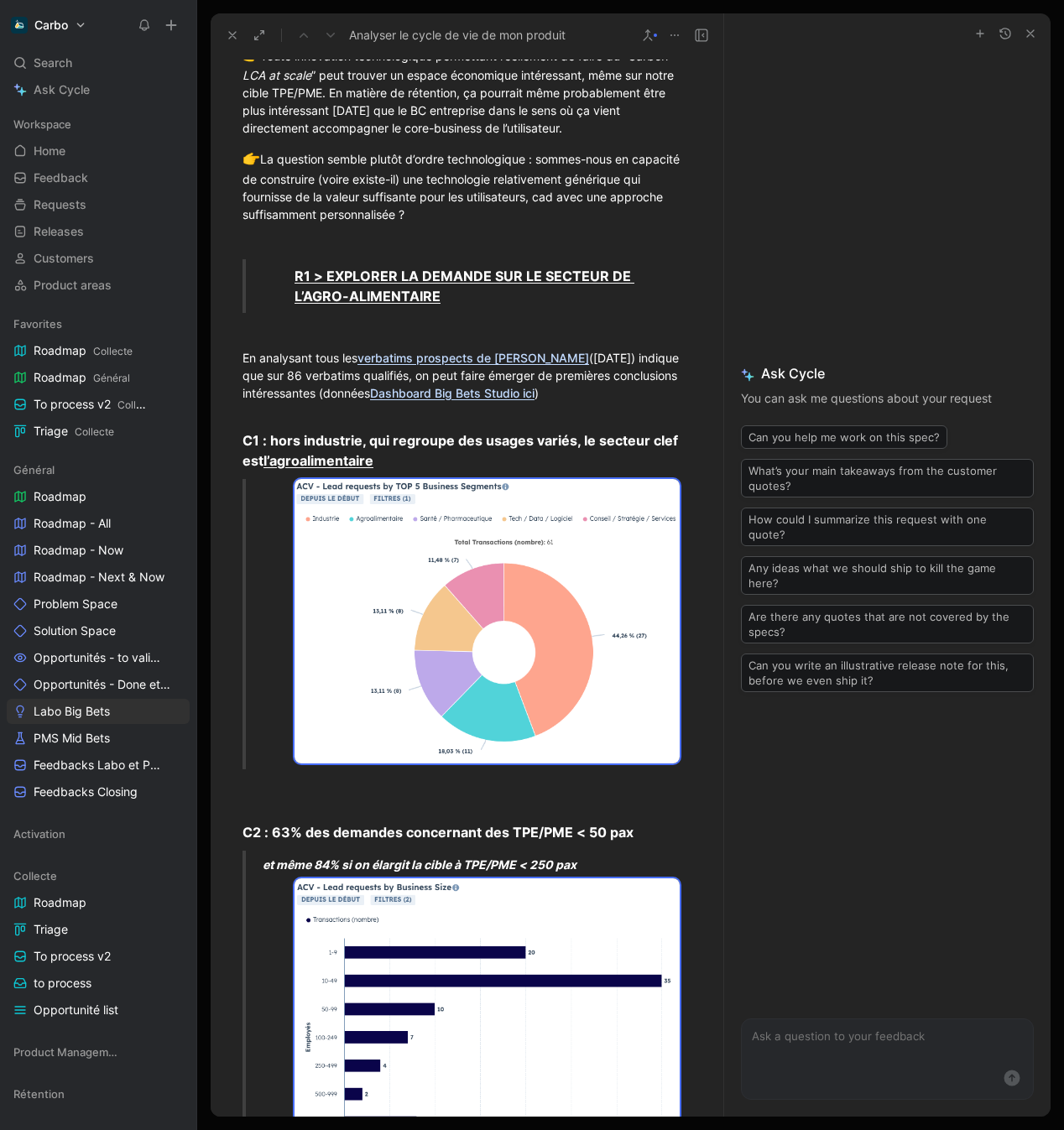 click on "Ask Cycle You can ask me questions about your request Can you help me work on this spec? What’s your main takeaways from the customer quotes? How could I summarize this request with one quote? Any ideas what we should ship to kill the game here? Are there any quotes that are not covered by the specs? Can you write an illustrative release note for this, before we even ship it?" at bounding box center (887, 528) 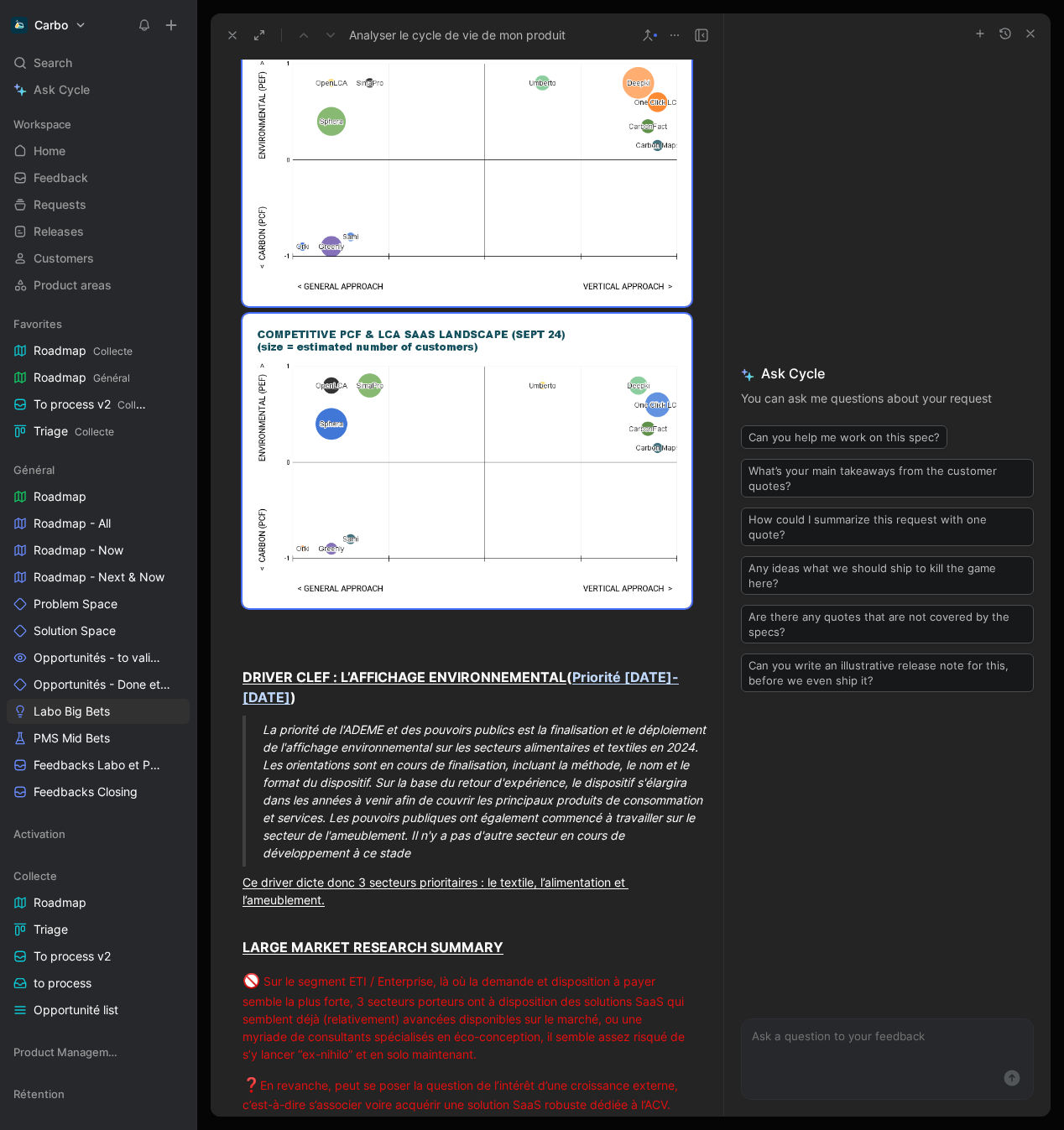 scroll, scrollTop: -43, scrollLeft: 0, axis: vertical 